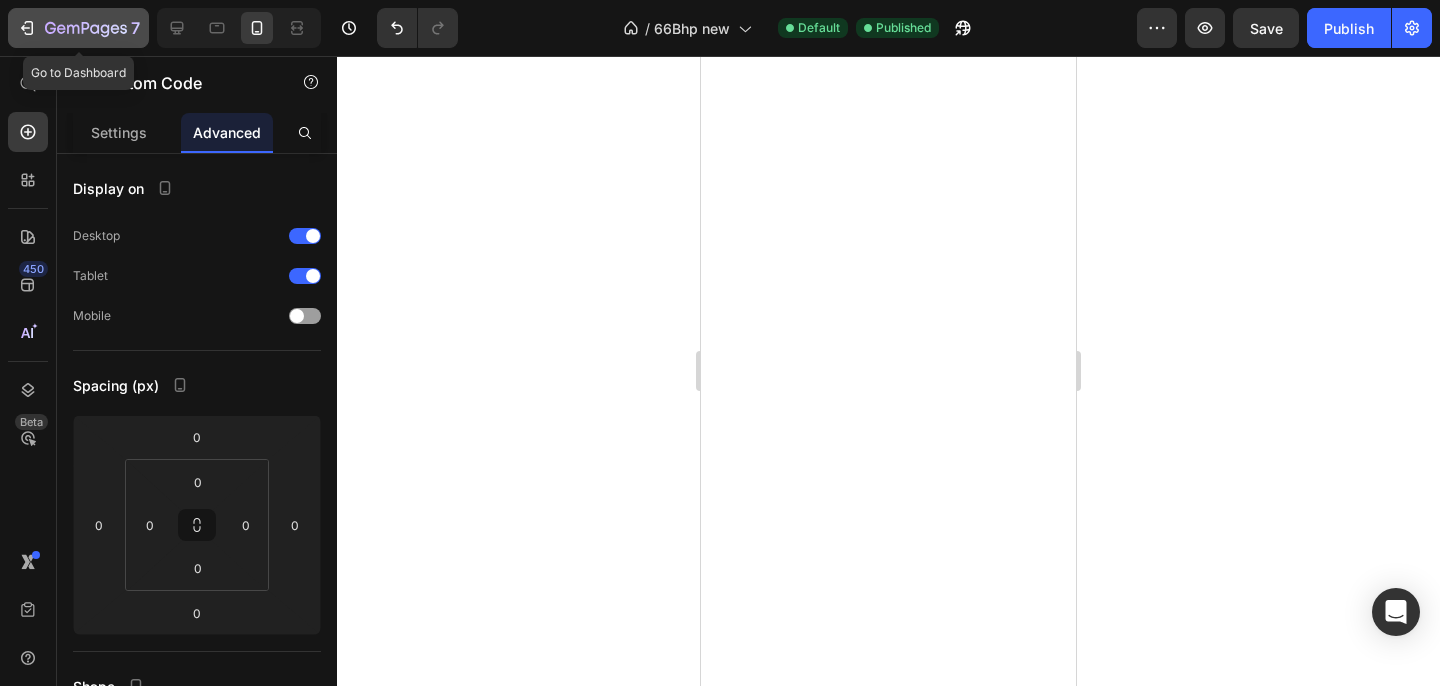 scroll, scrollTop: 0, scrollLeft: 0, axis: both 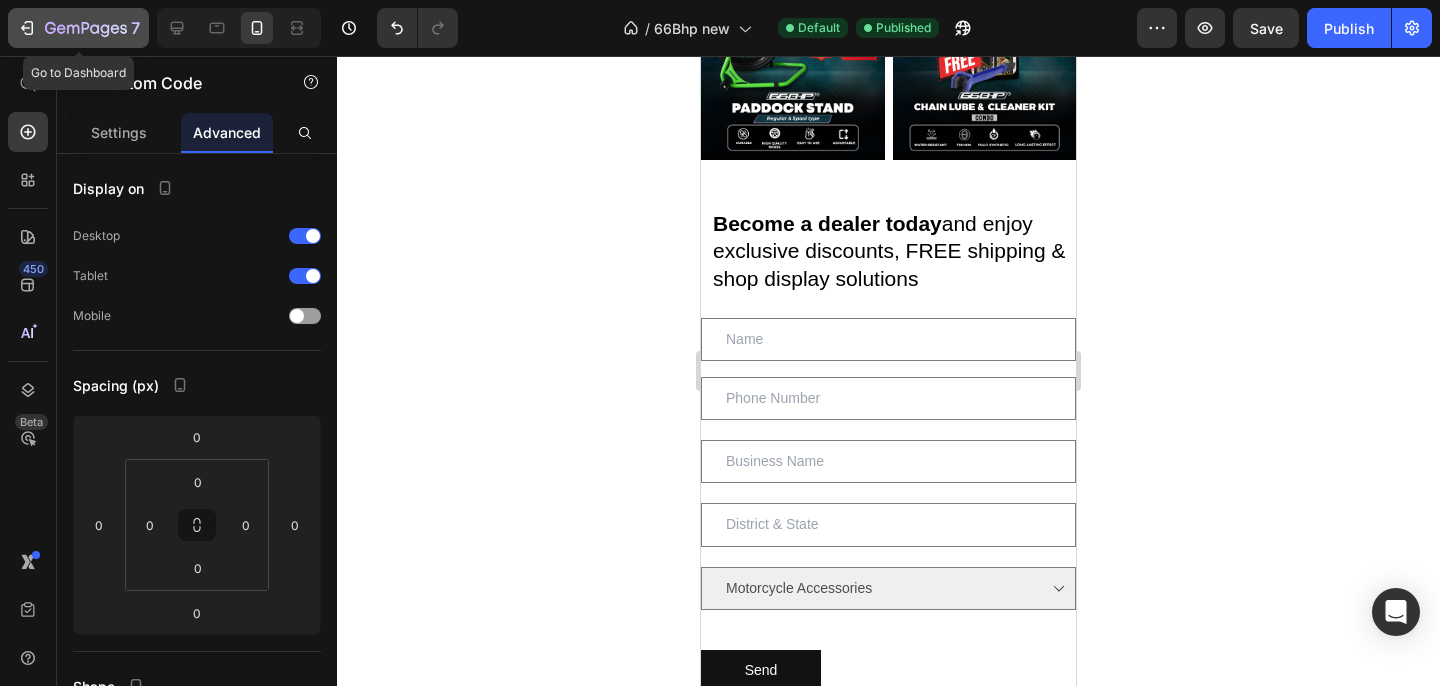 click 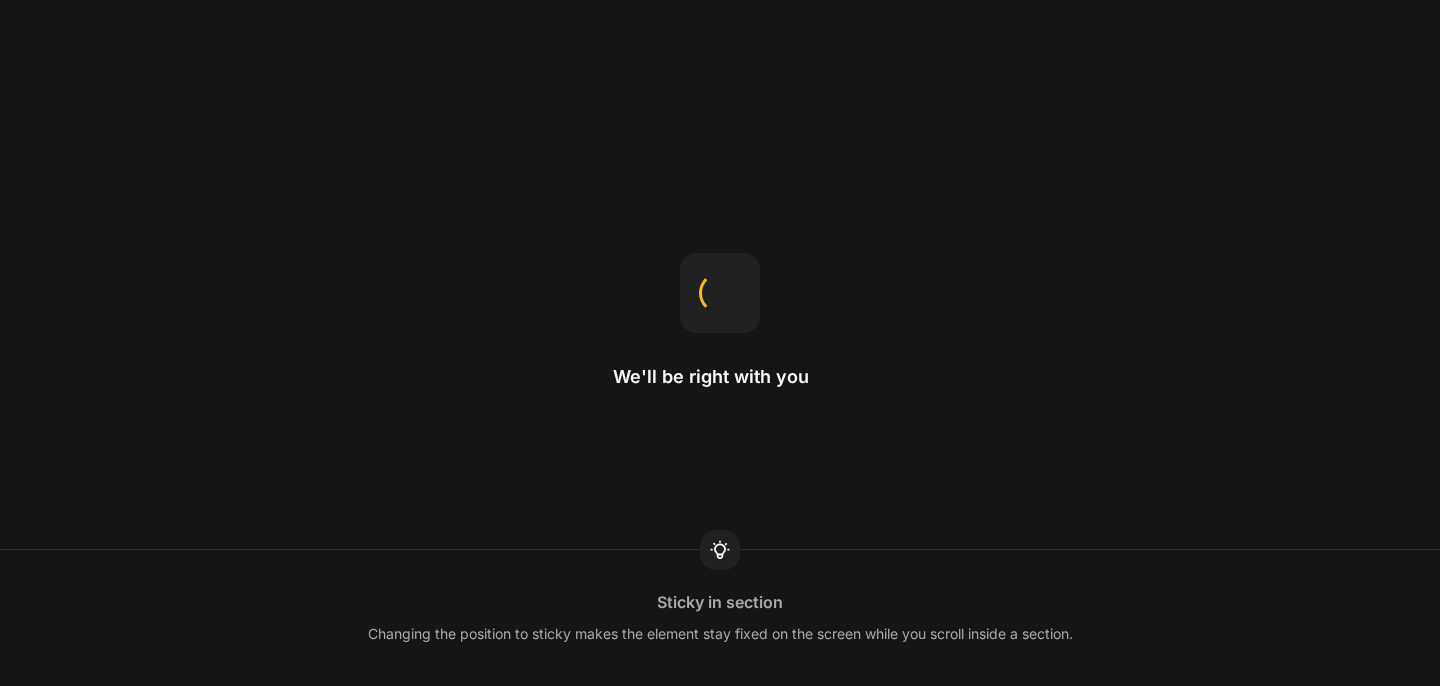 scroll, scrollTop: 0, scrollLeft: 0, axis: both 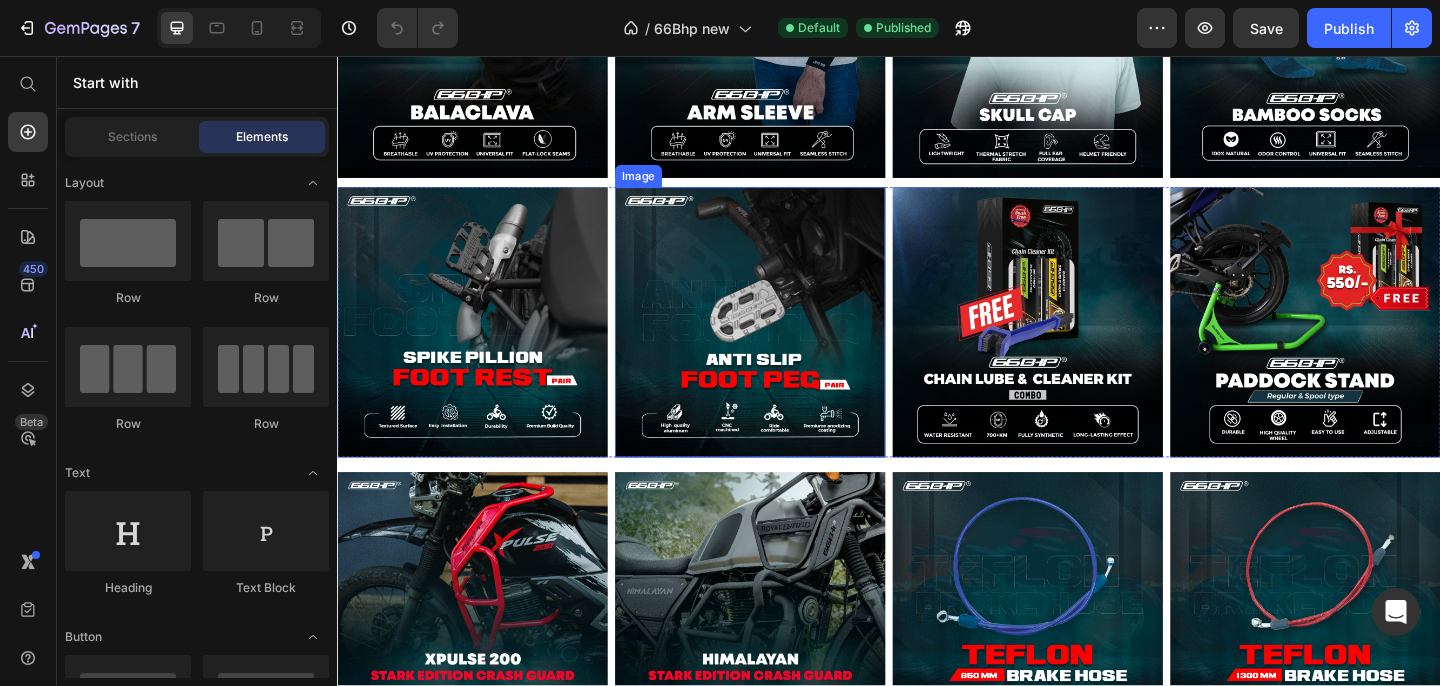 click at bounding box center [786, 346] 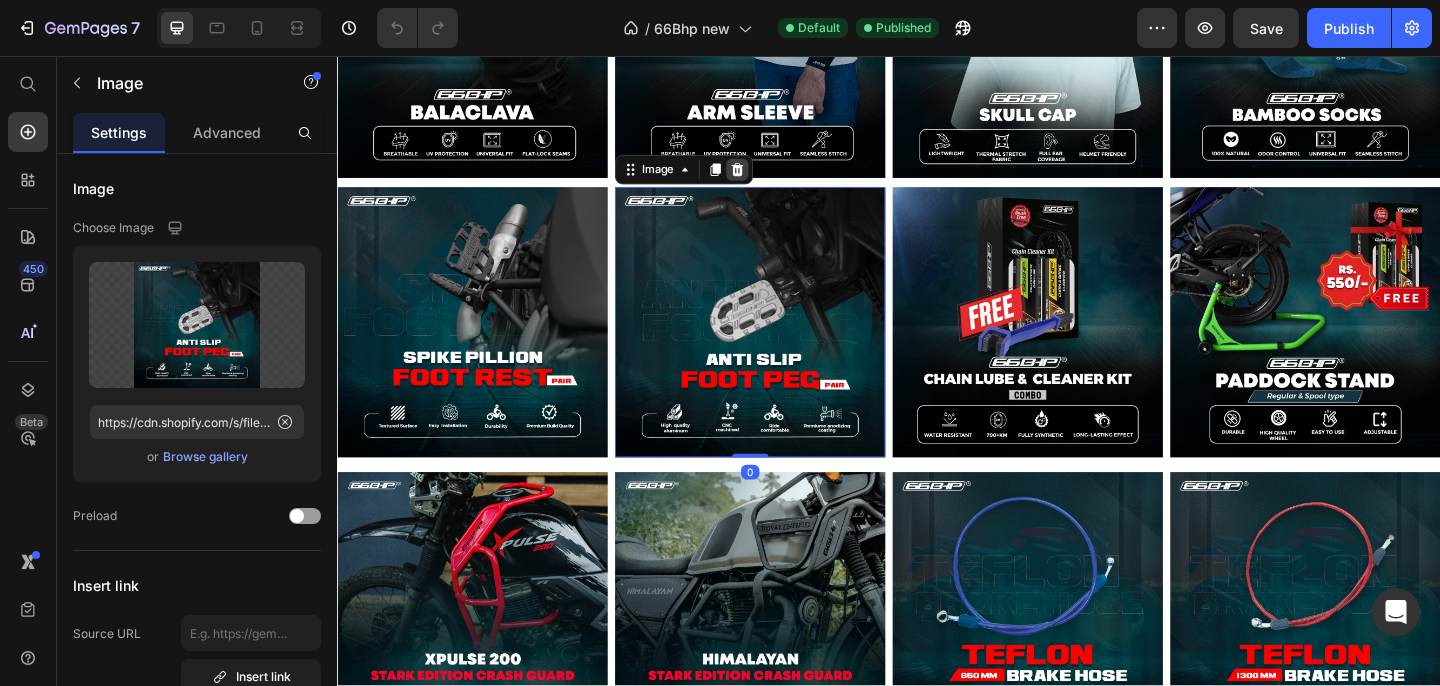 click at bounding box center [772, 180] 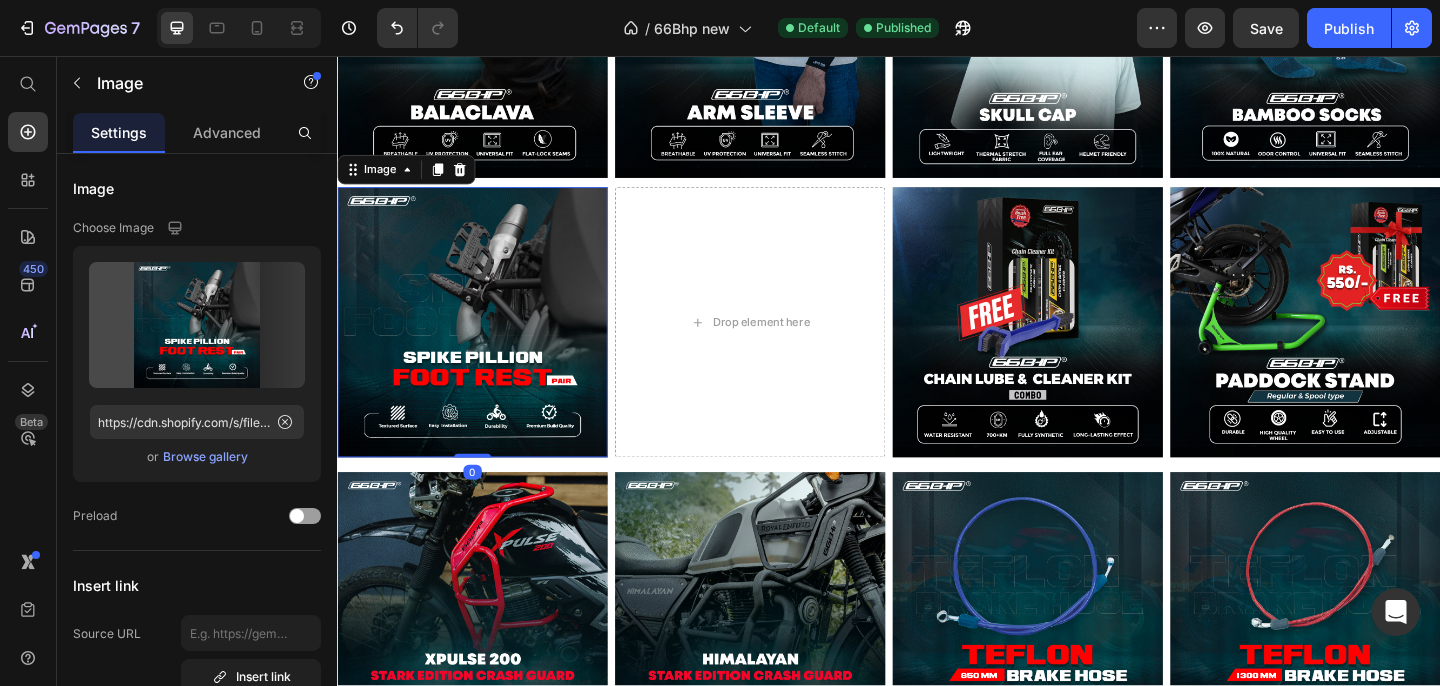 click at bounding box center [484, 346] 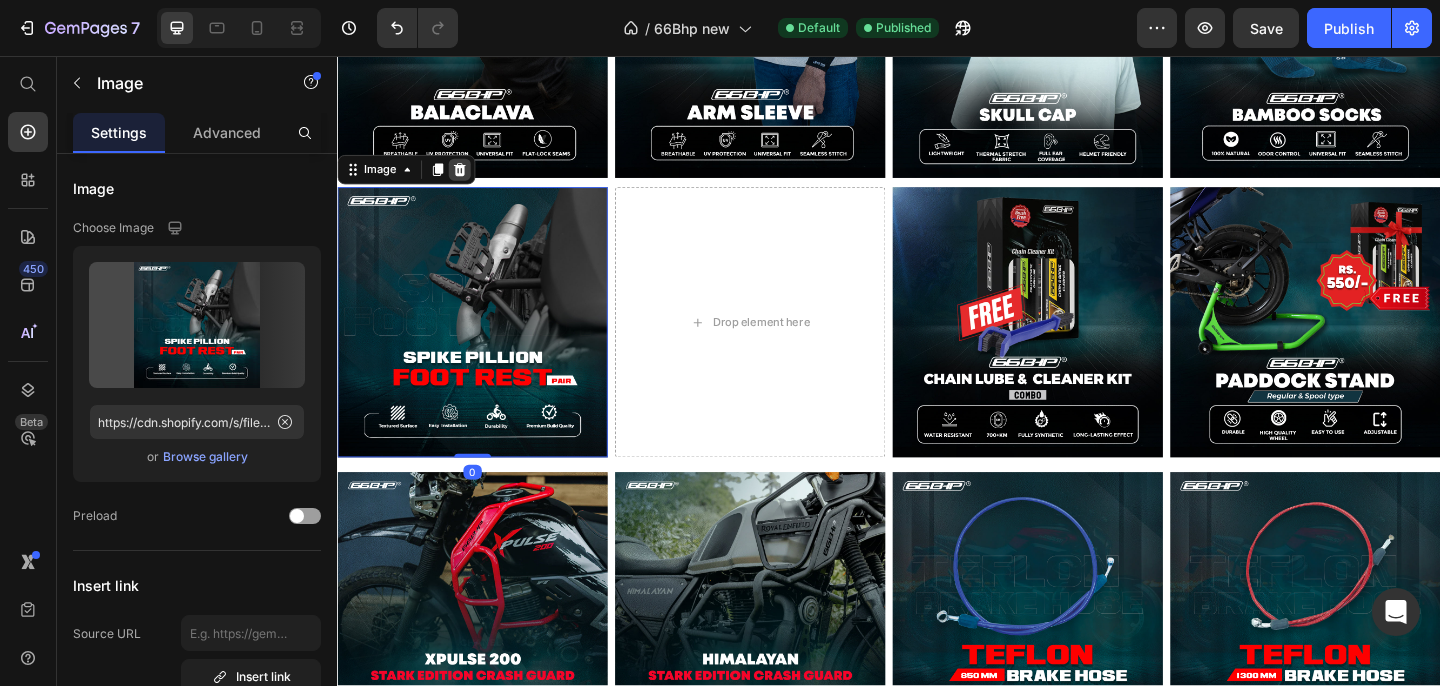 click 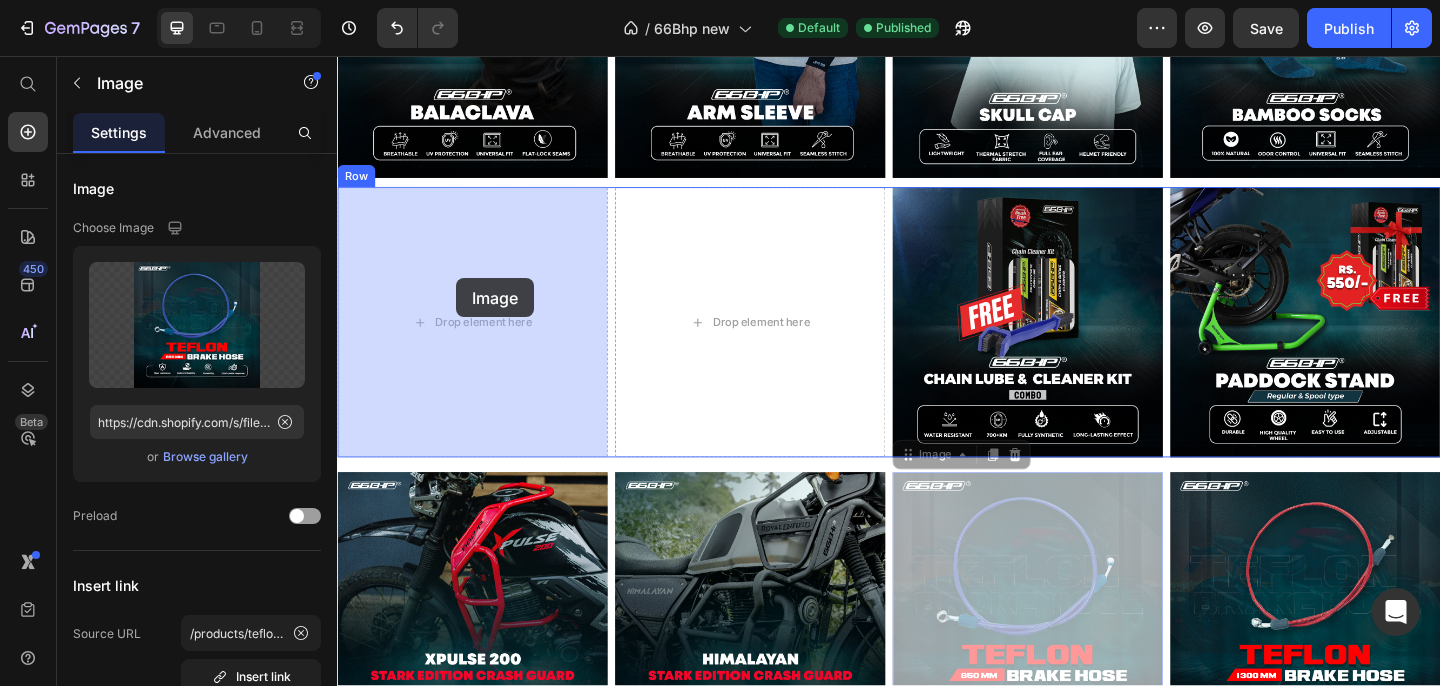 drag, startPoint x: 1091, startPoint y: 594, endPoint x: 466, endPoint y: 298, distance: 691.5497 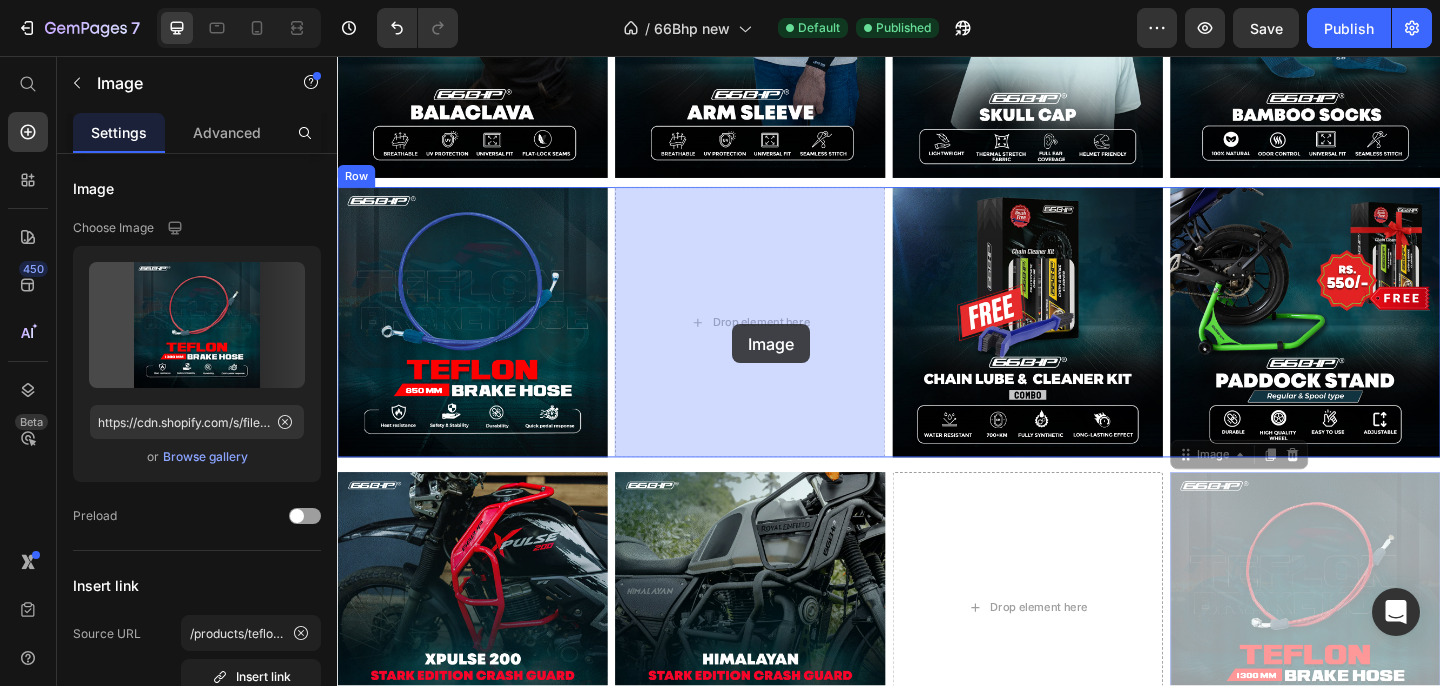 drag, startPoint x: 1401, startPoint y: 590, endPoint x: 767, endPoint y: 337, distance: 682.6163 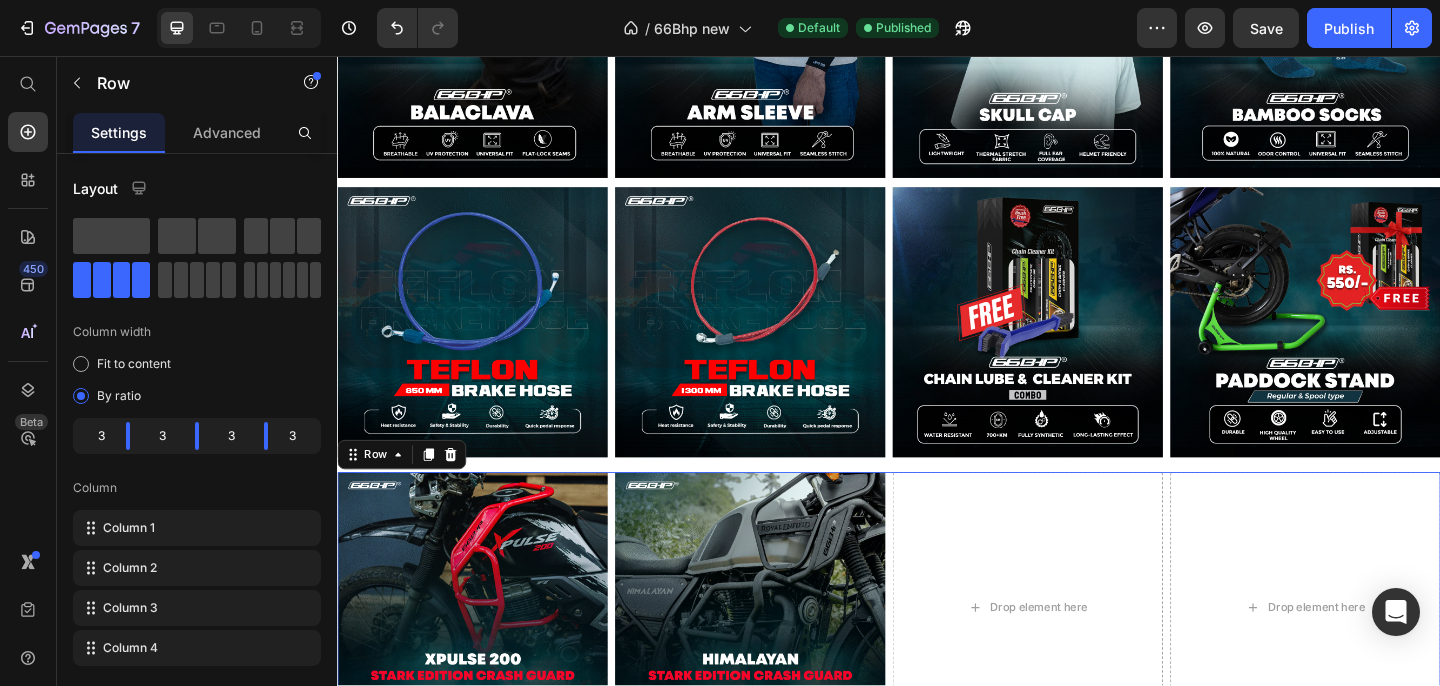 click on "Image Image
Drop element here
Drop element here Row   16" at bounding box center [937, 656] 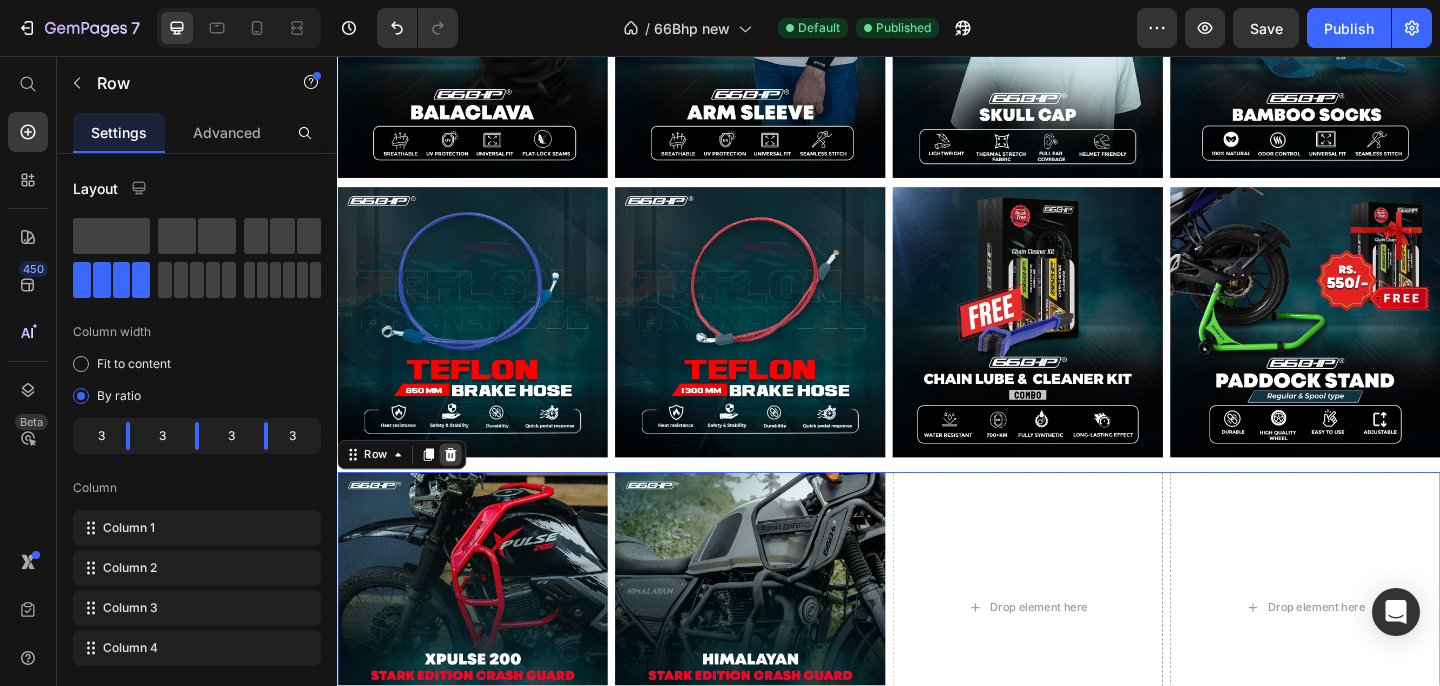 click 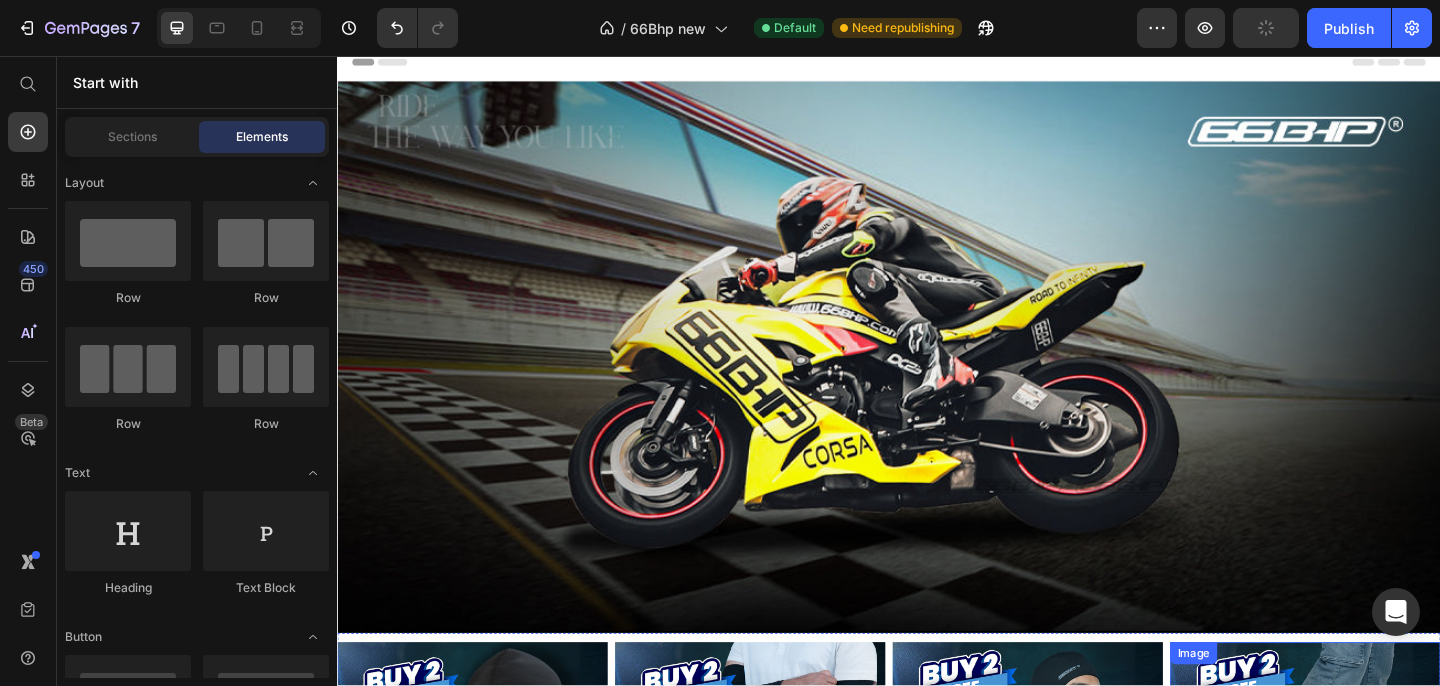 scroll, scrollTop: 14, scrollLeft: 0, axis: vertical 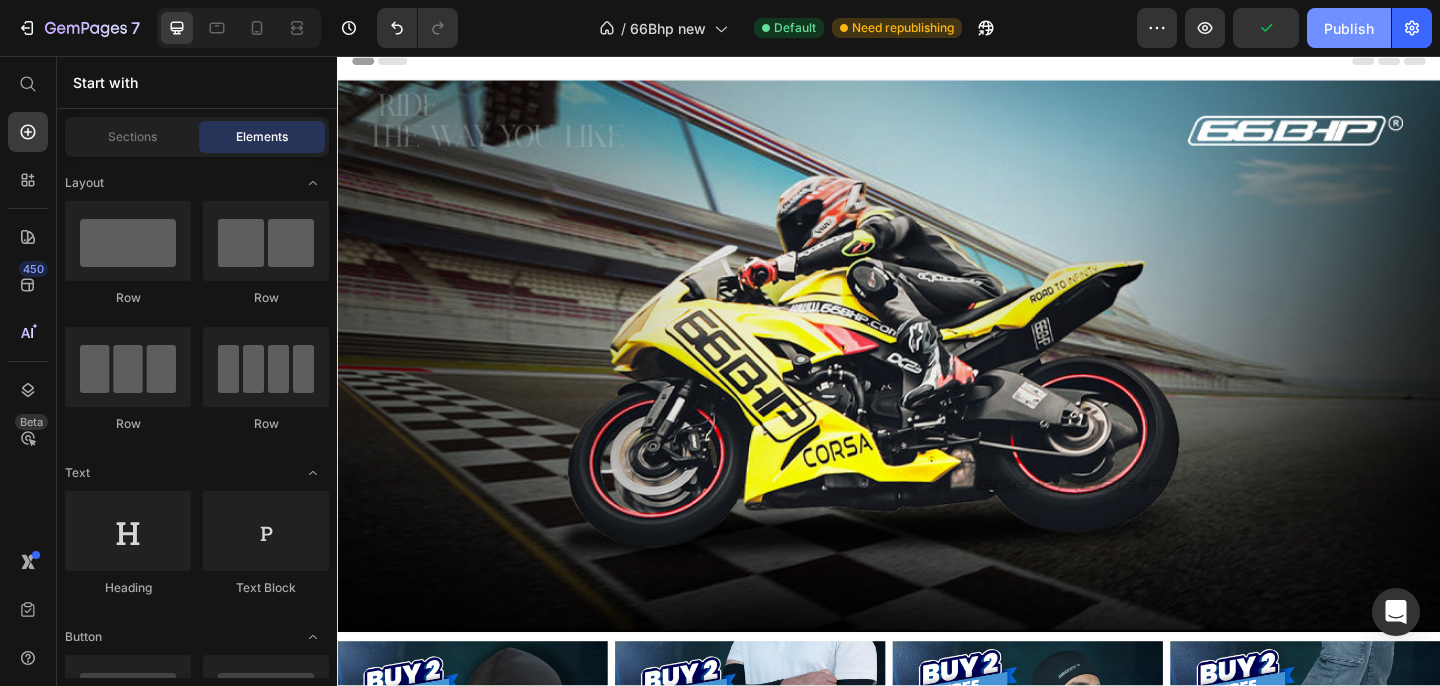 click on "Publish" 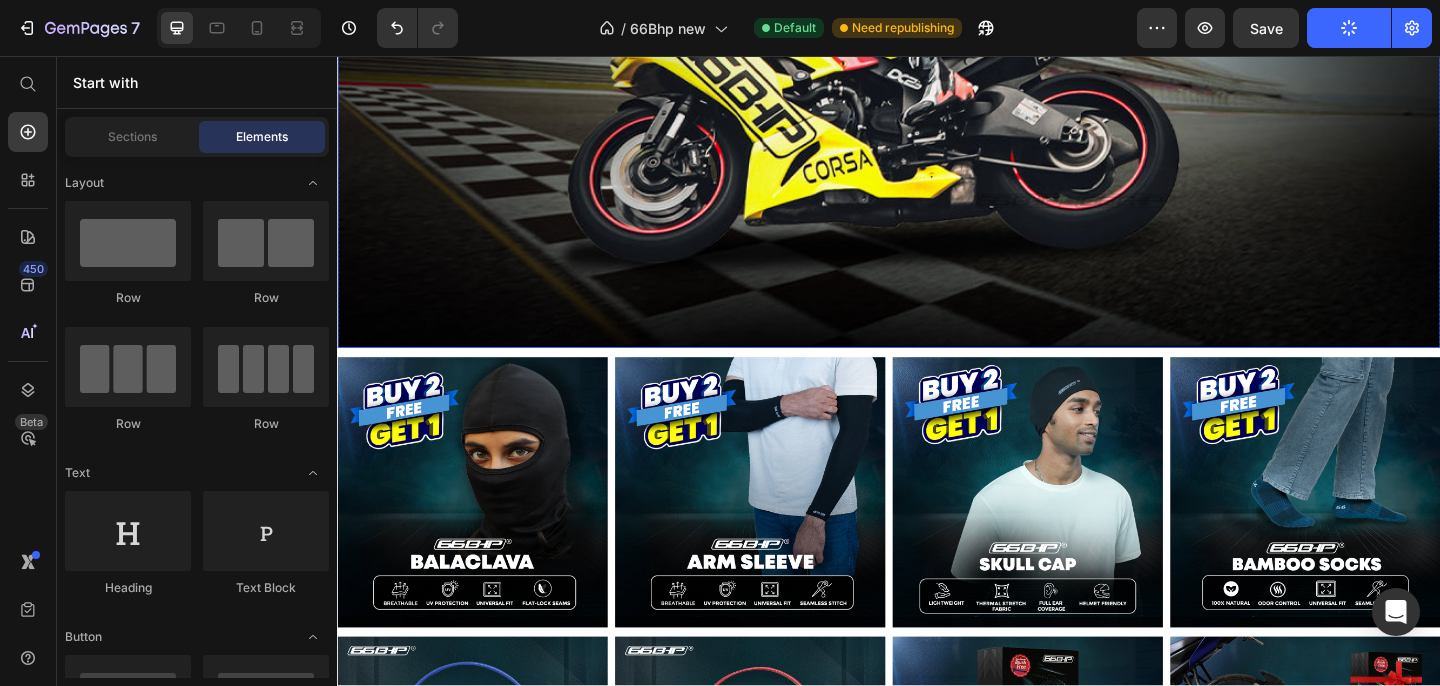scroll, scrollTop: 0, scrollLeft: 0, axis: both 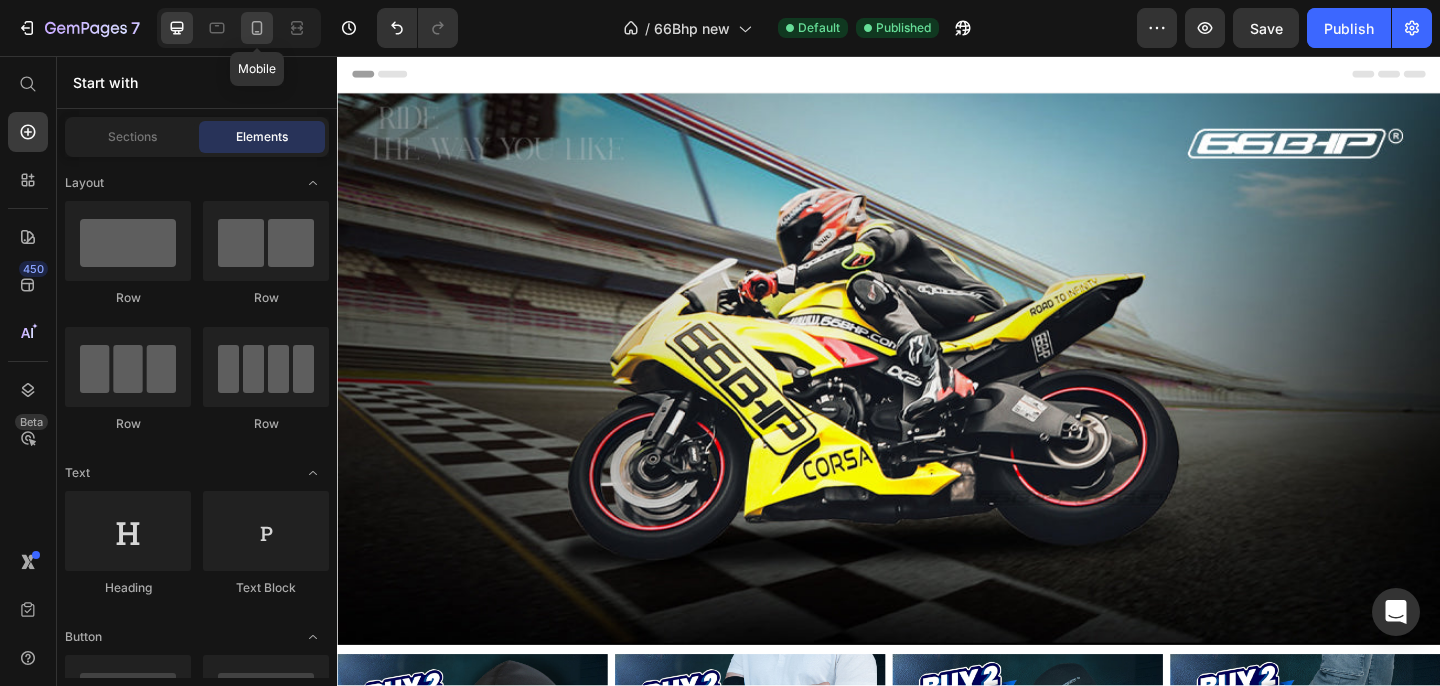 click 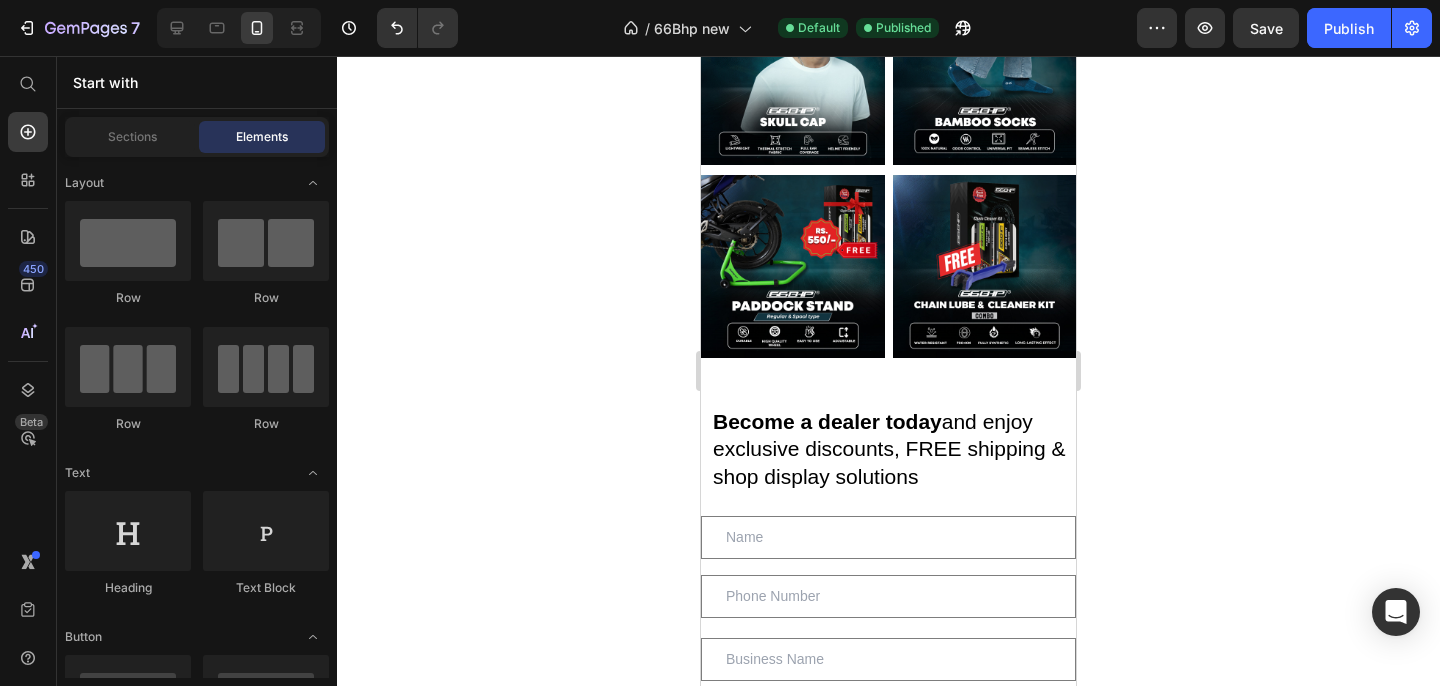 scroll, scrollTop: 500, scrollLeft: 0, axis: vertical 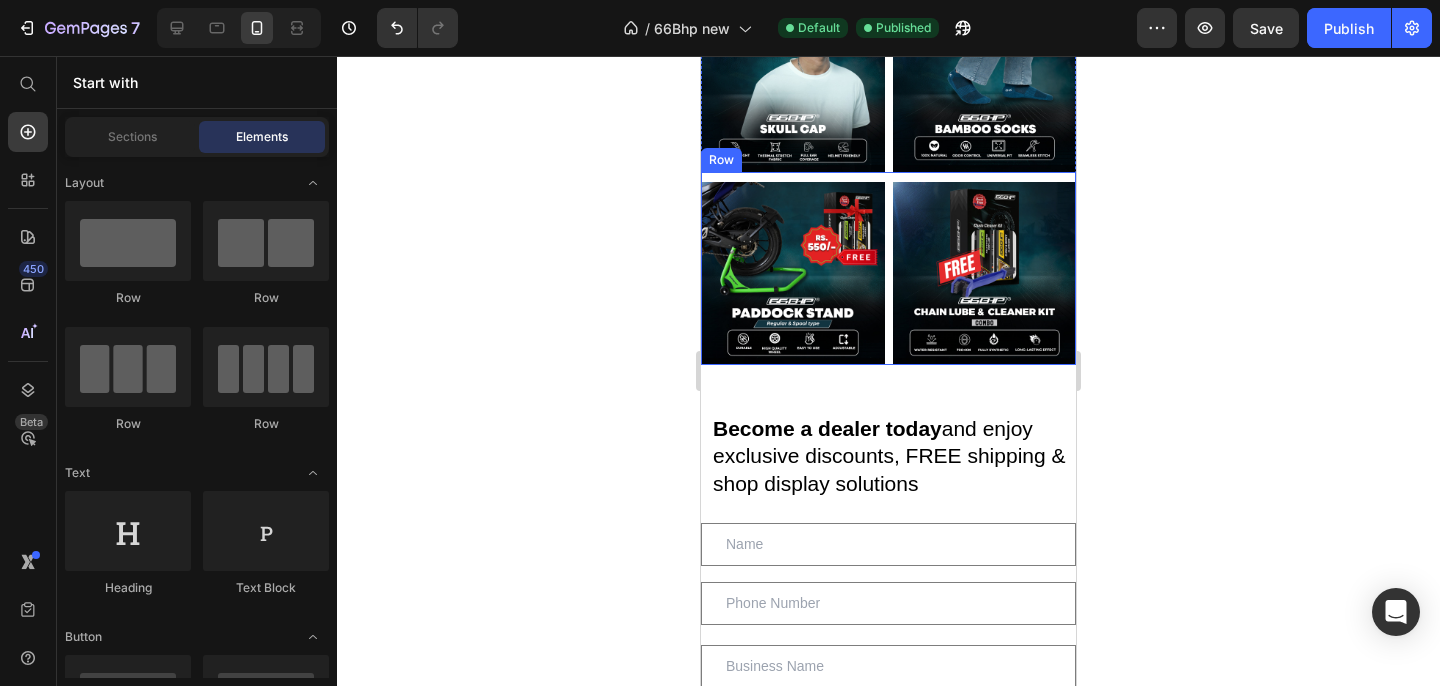 click on "Image Image Row" at bounding box center (888, 269) 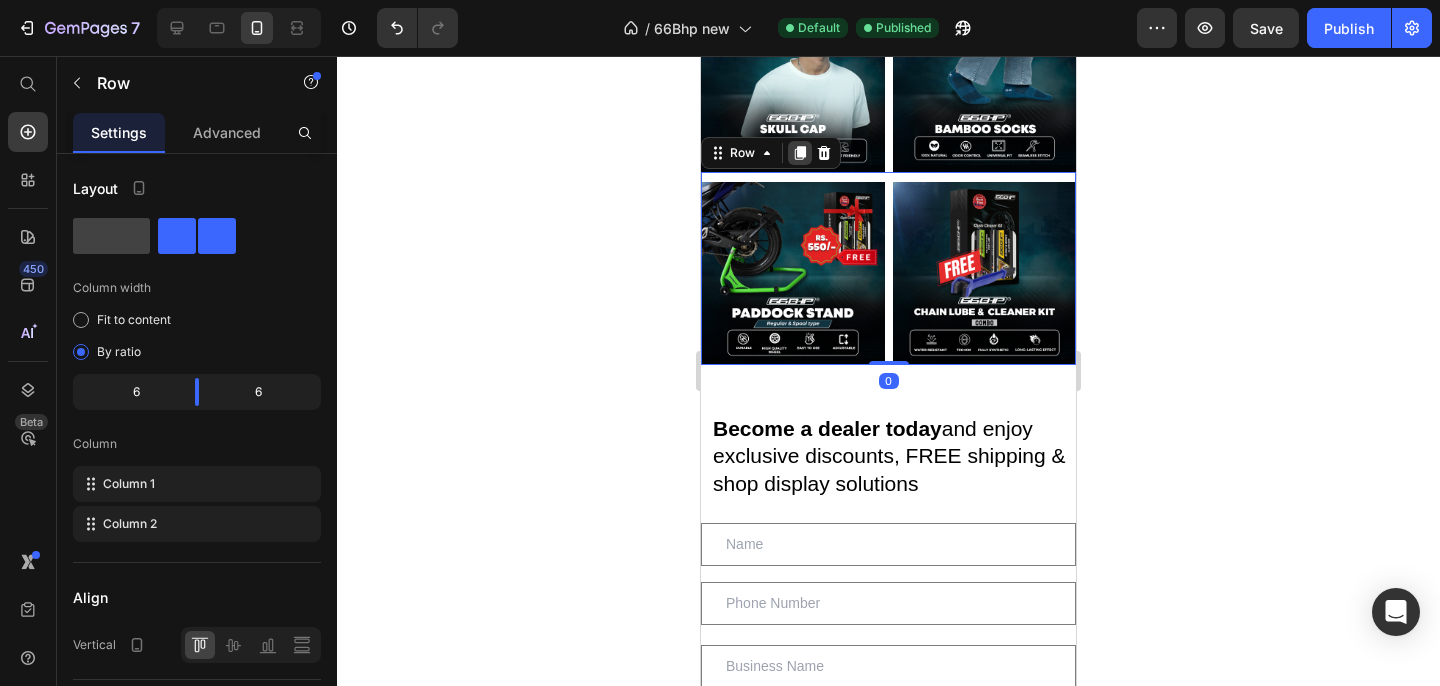 click 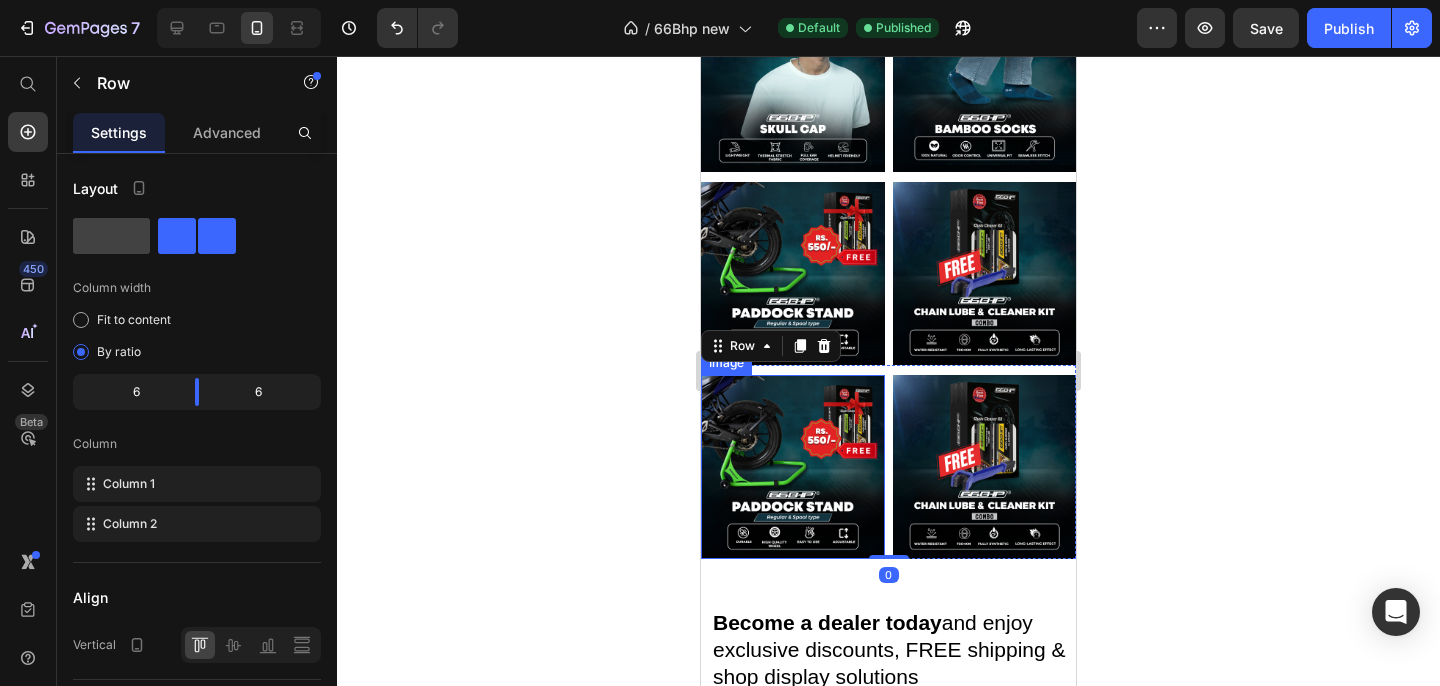click at bounding box center [793, 467] 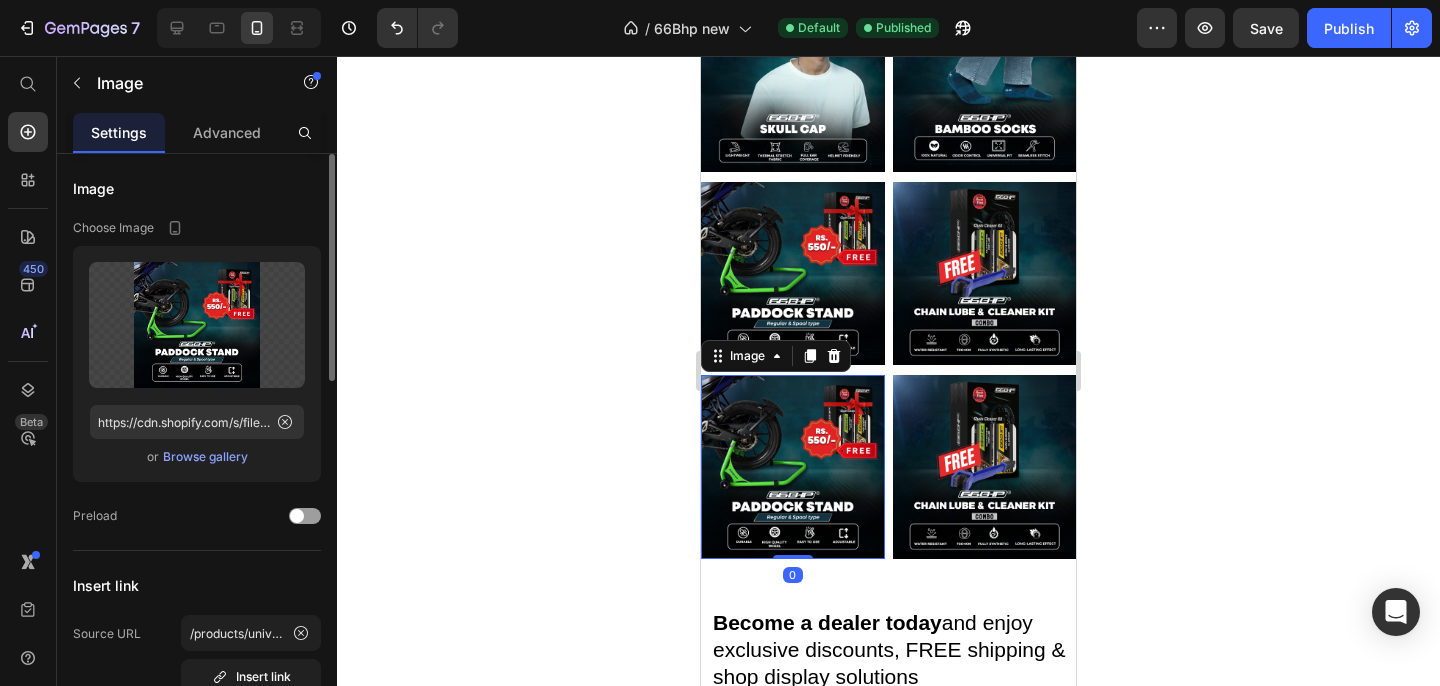 click on "Browse gallery" at bounding box center [205, 457] 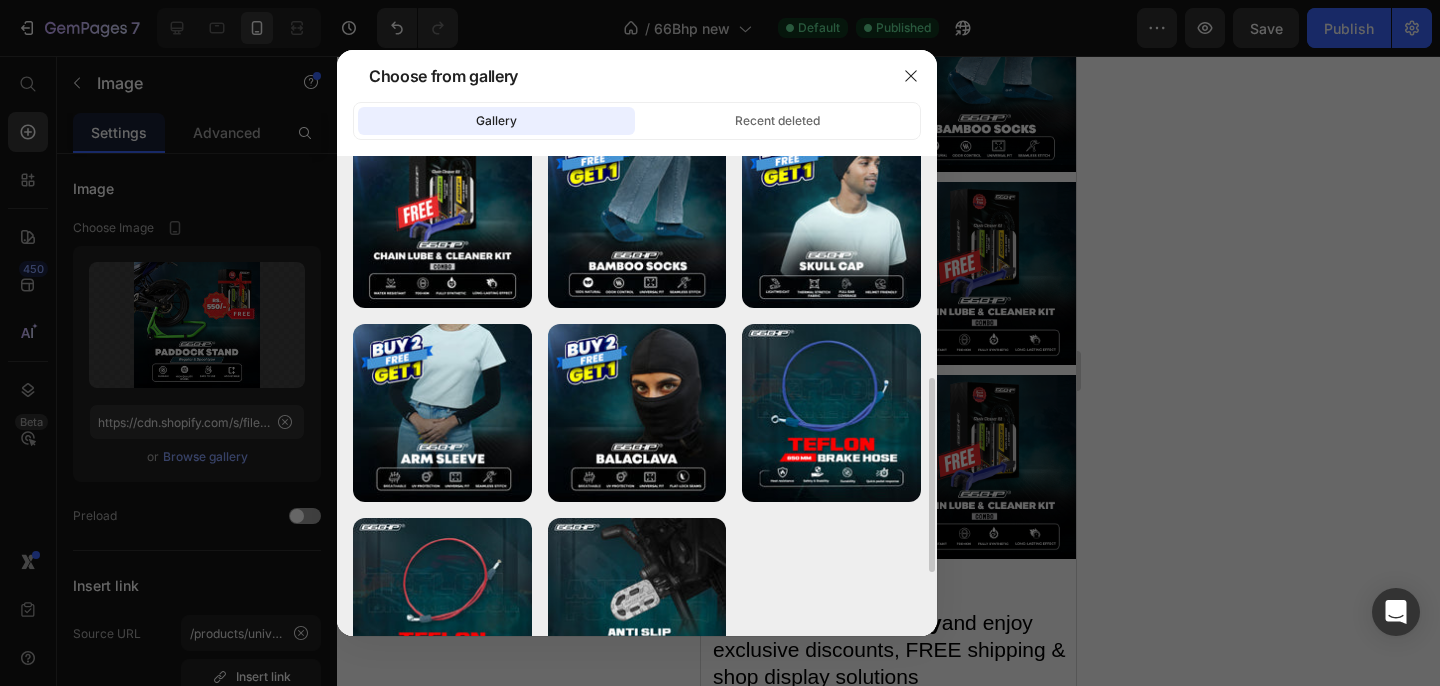 scroll, scrollTop: 704, scrollLeft: 0, axis: vertical 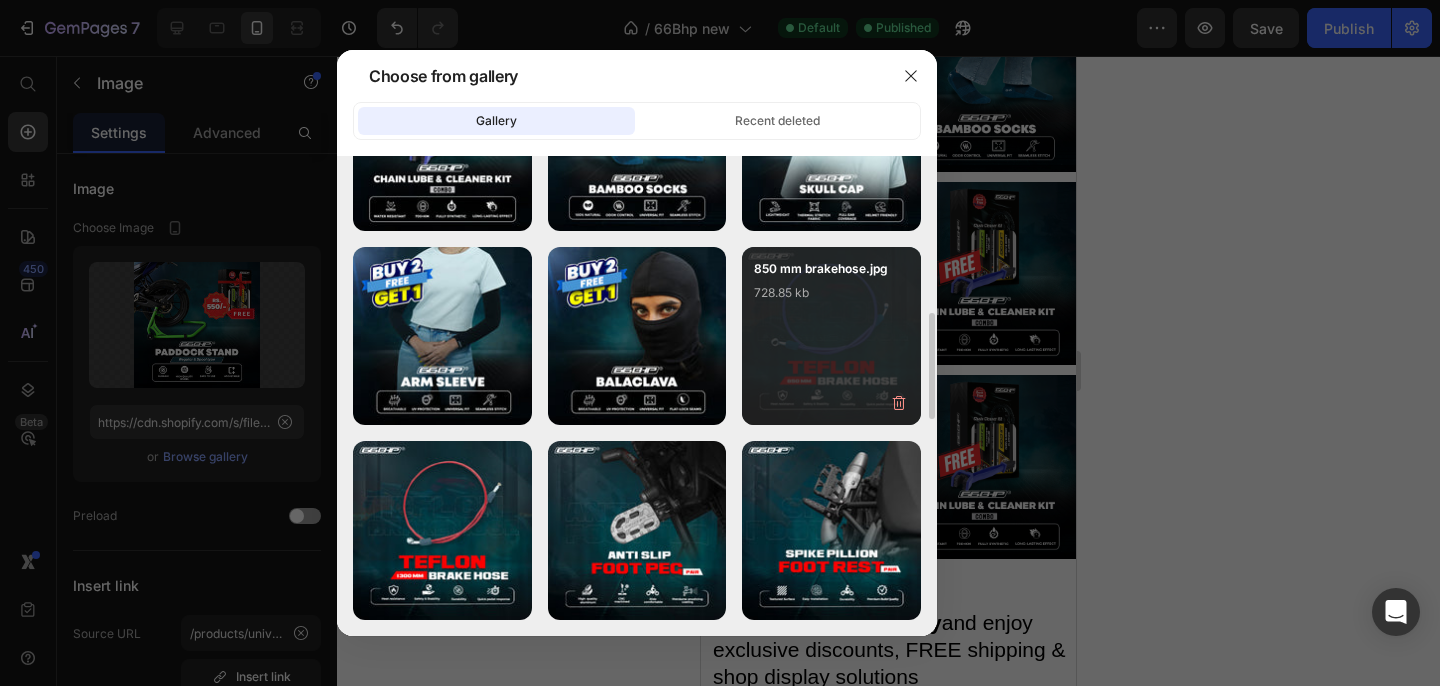 click on "850 mm brakehose.jpg 728.85 kb" at bounding box center (831, 299) 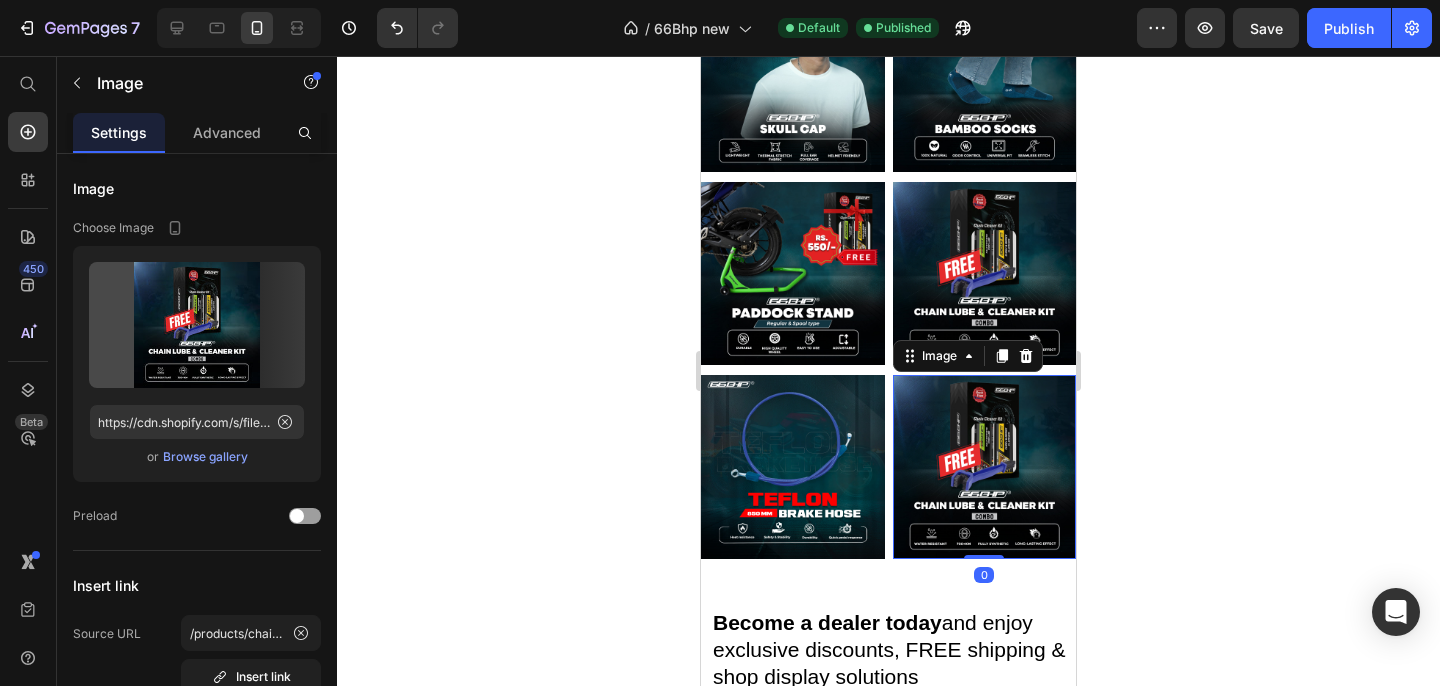 click at bounding box center (985, 467) 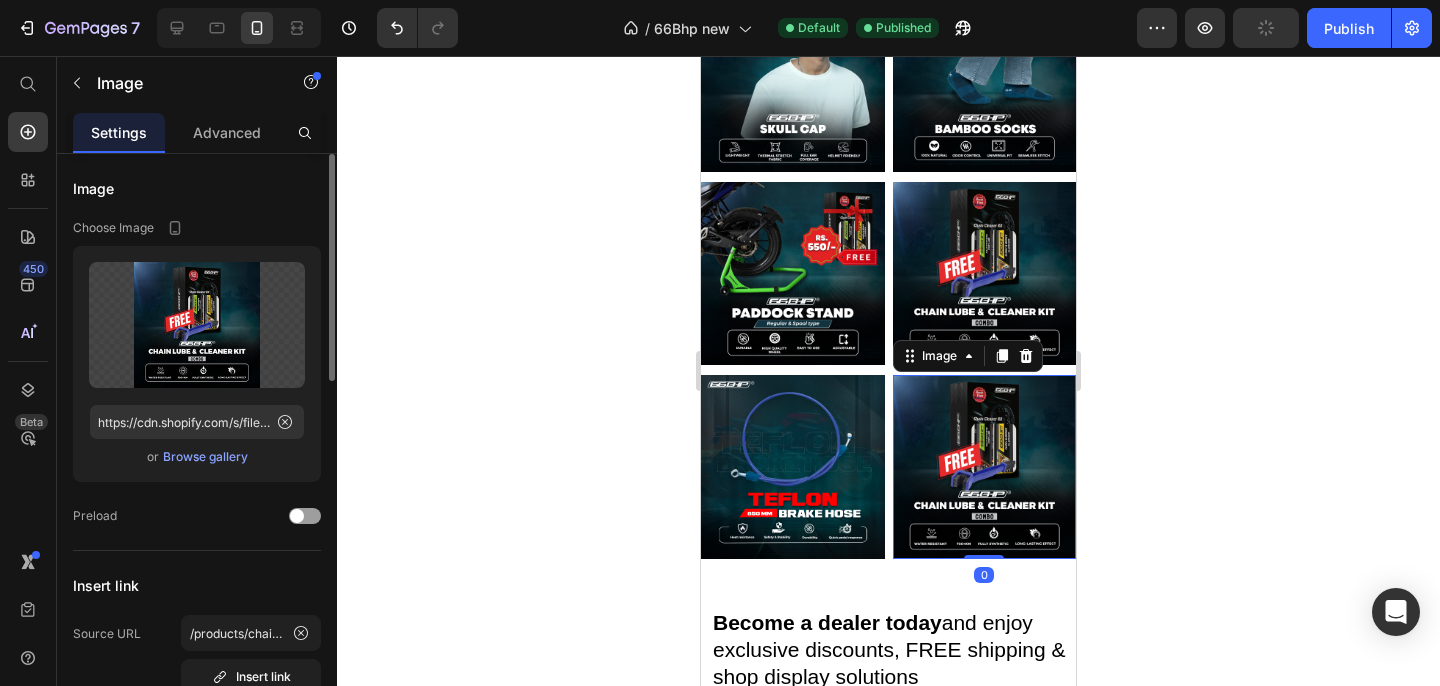 click on "Browse gallery" at bounding box center (205, 457) 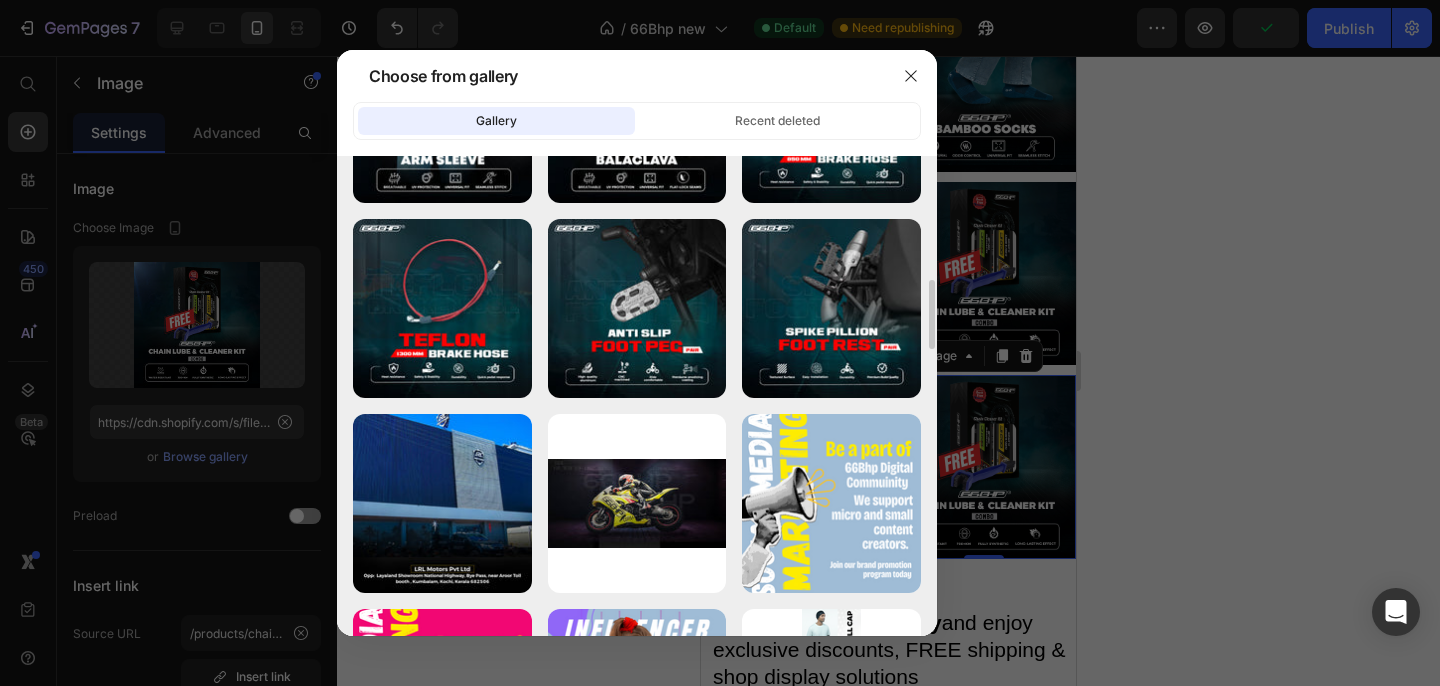scroll, scrollTop: 918, scrollLeft: 0, axis: vertical 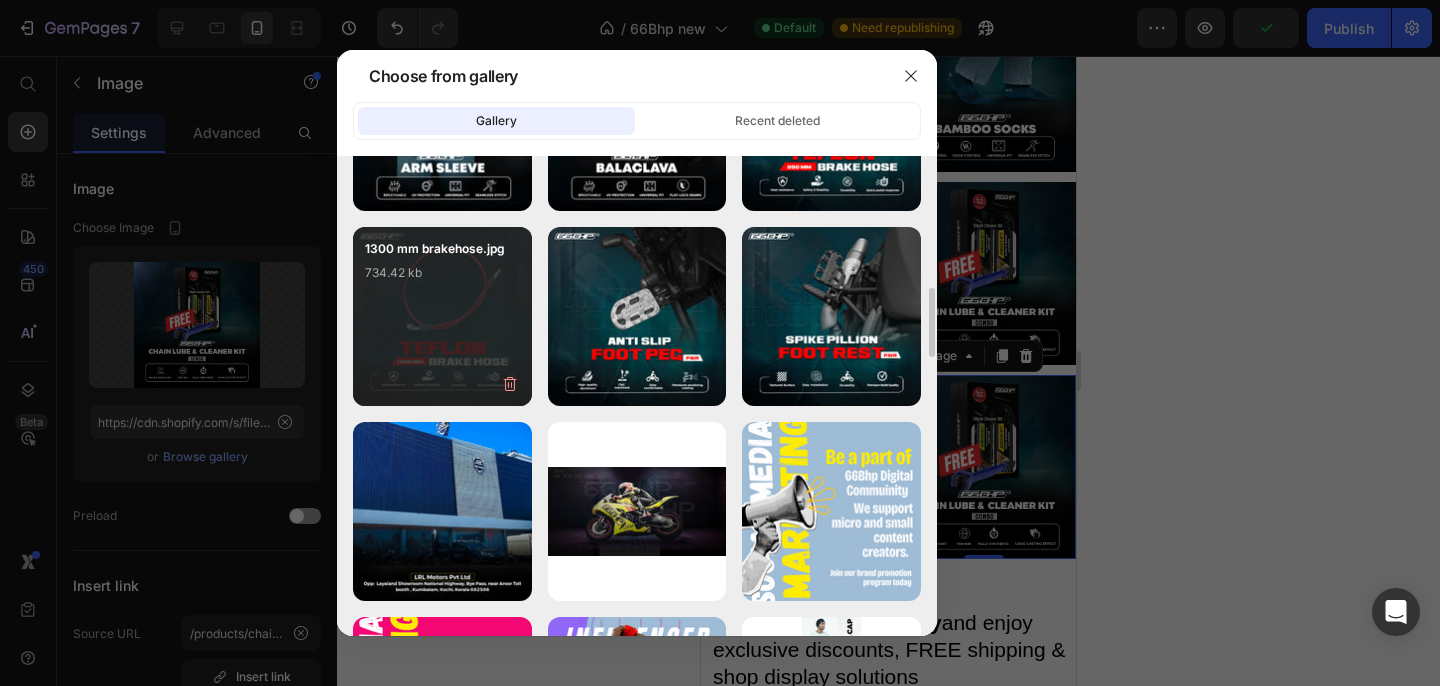click on "1300 mm brakehose.jpg 734.42 kb" at bounding box center [442, 279] 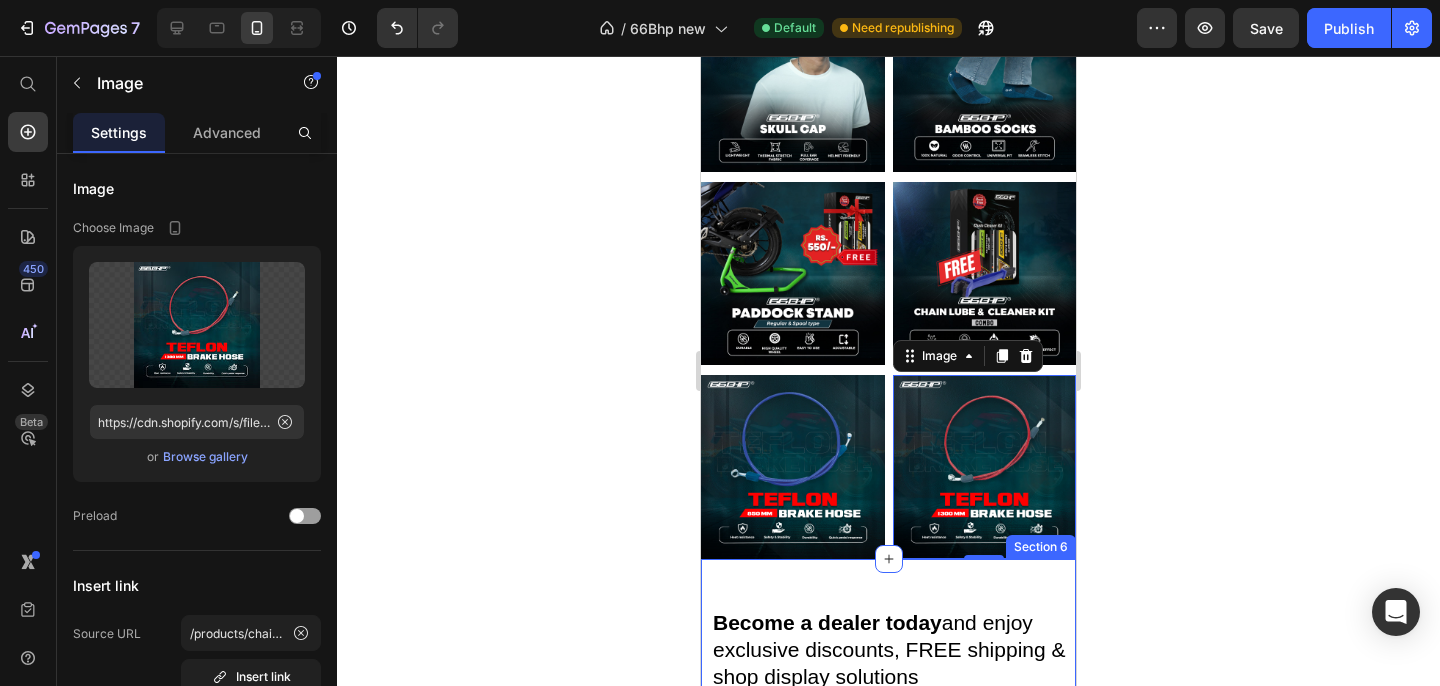 click 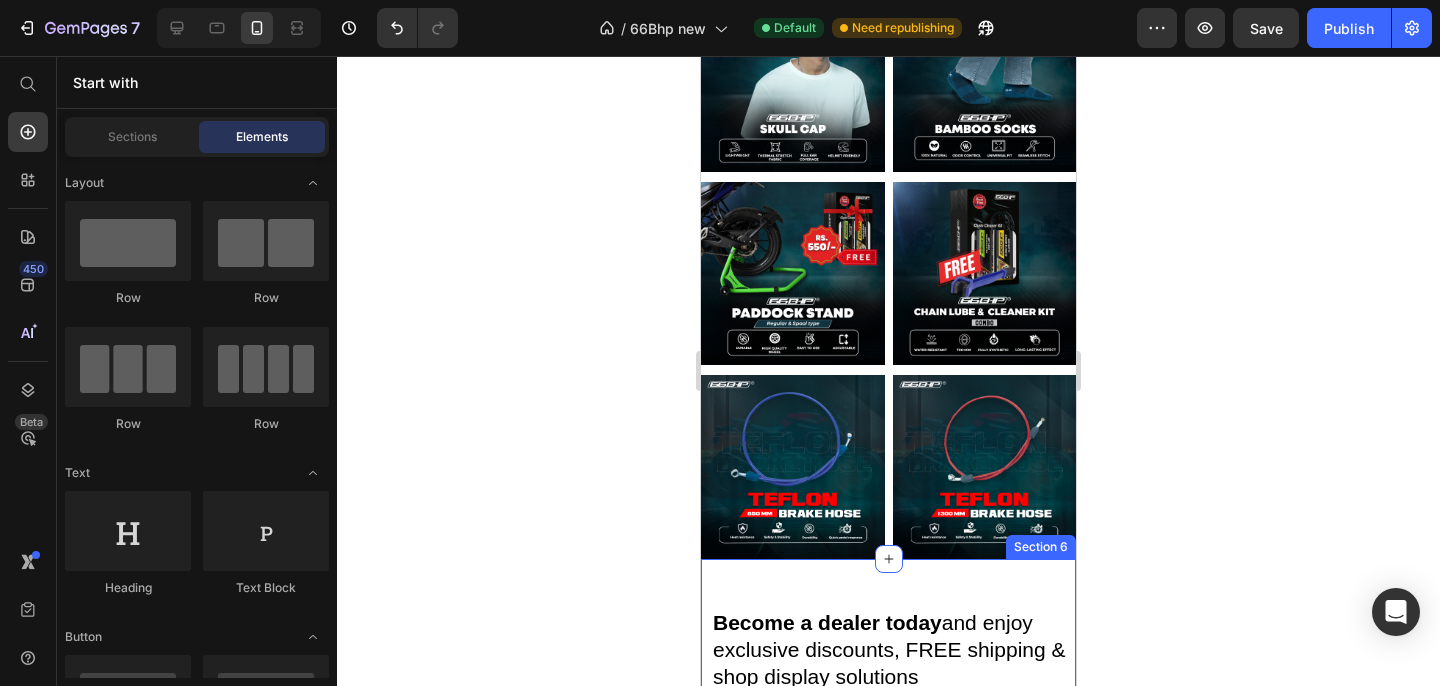 click 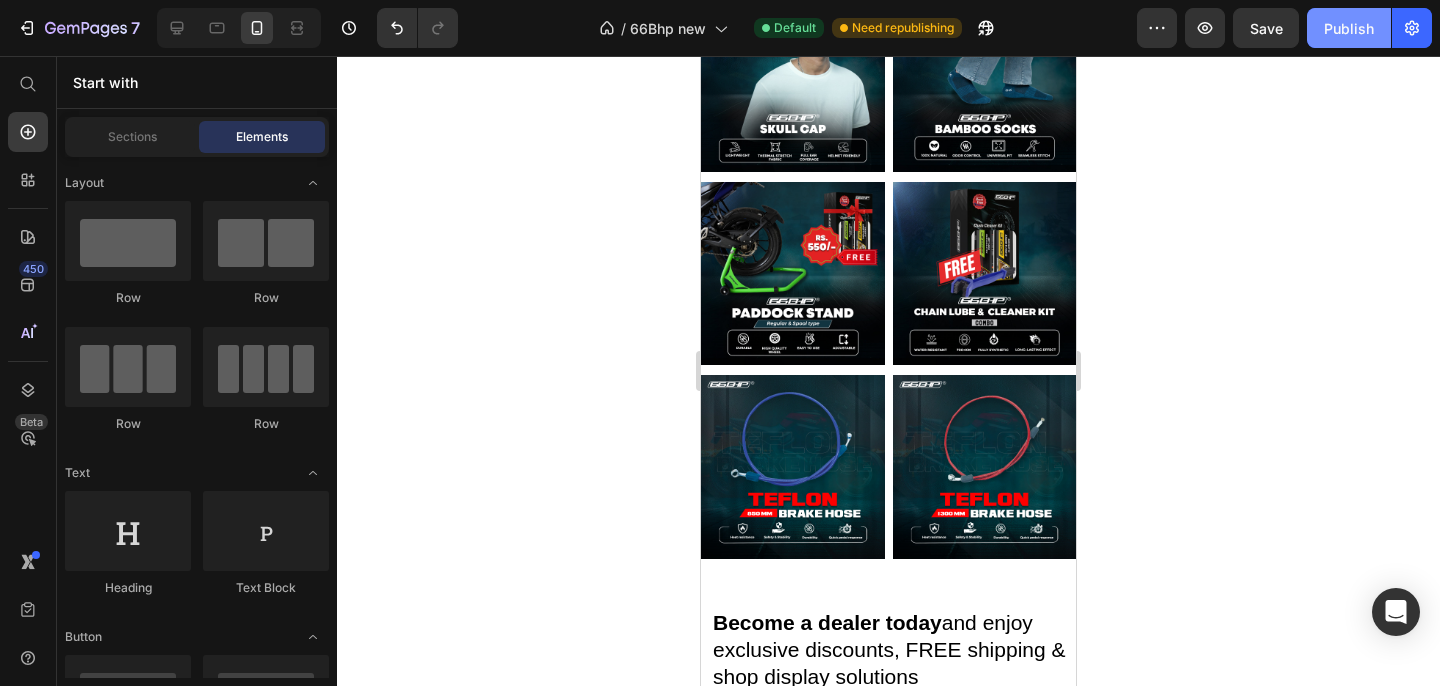 click on "Publish" 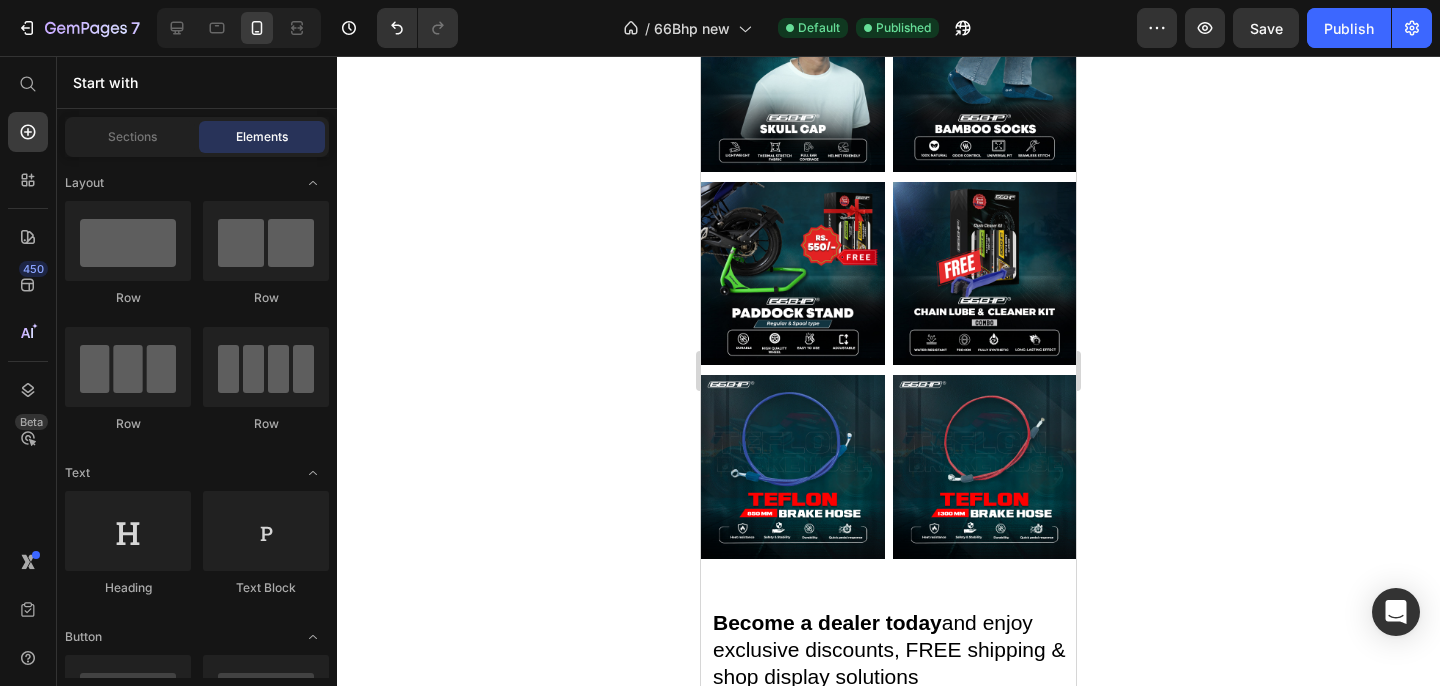 click 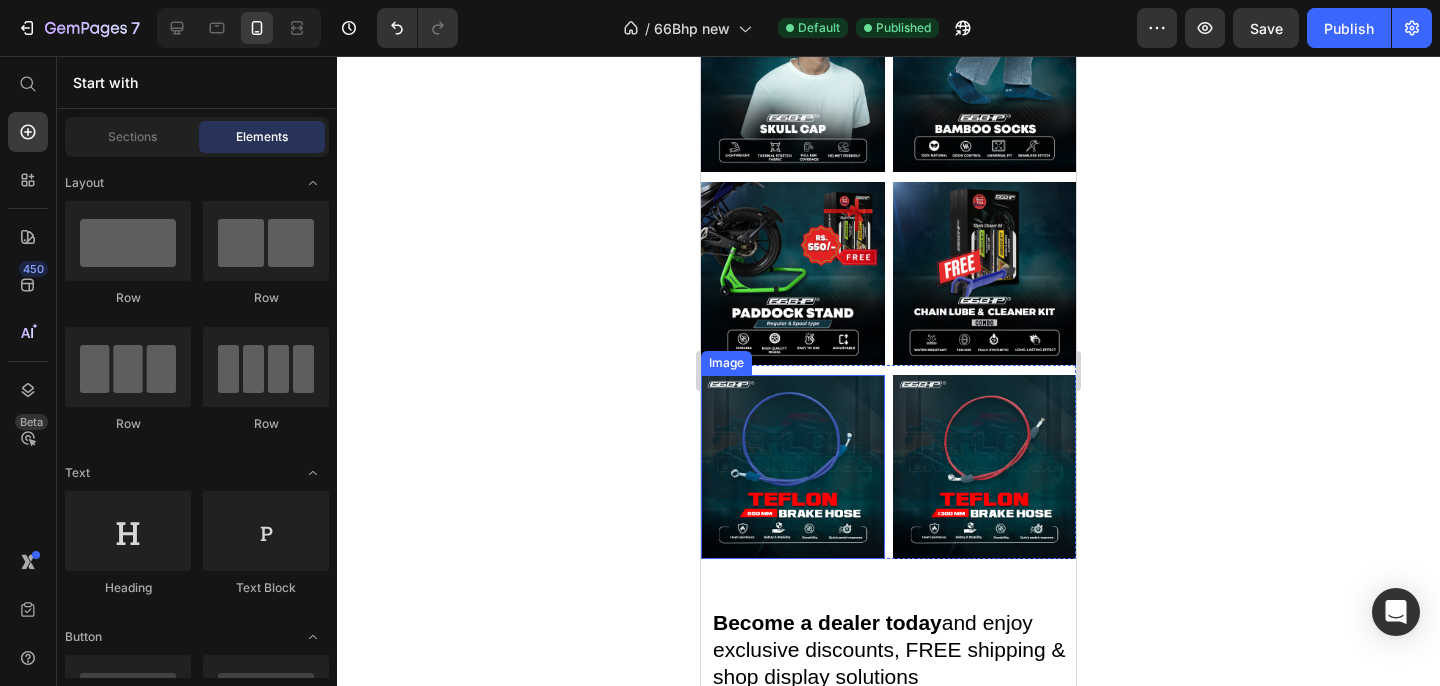 click at bounding box center [793, 467] 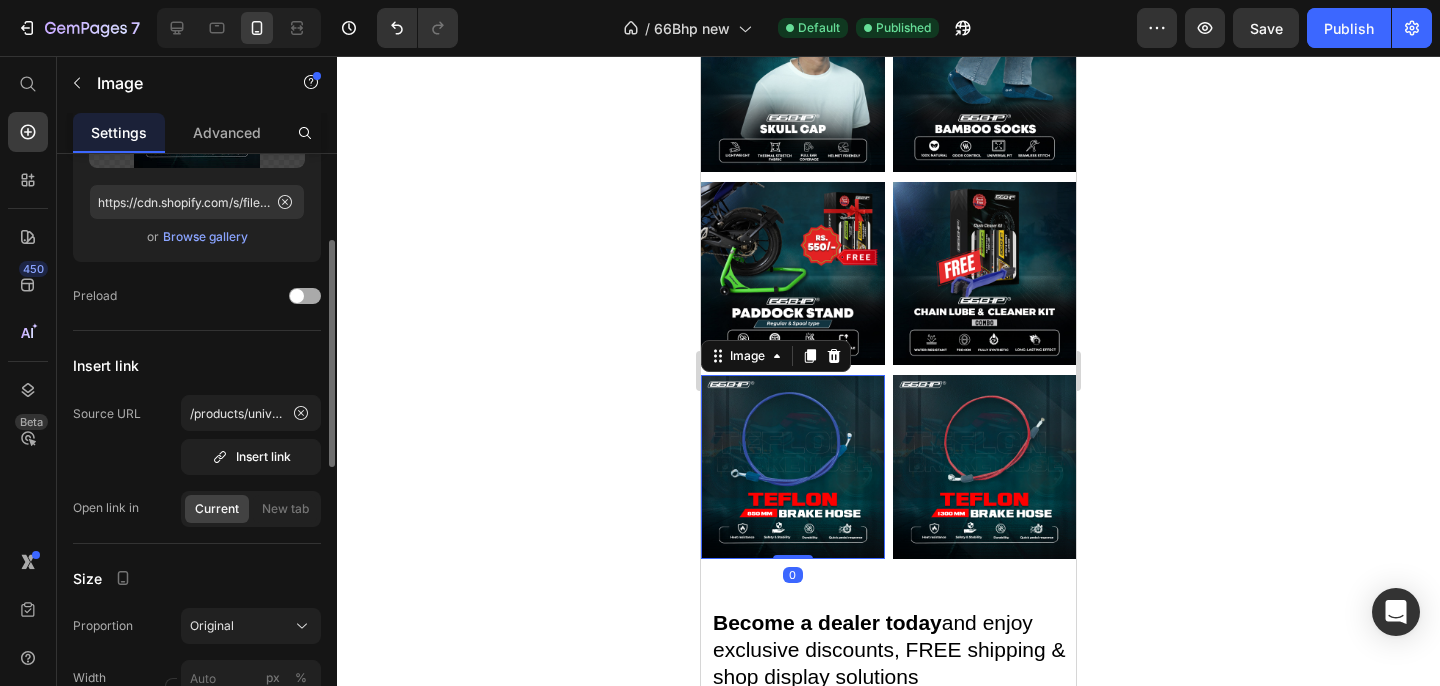 scroll, scrollTop: 227, scrollLeft: 0, axis: vertical 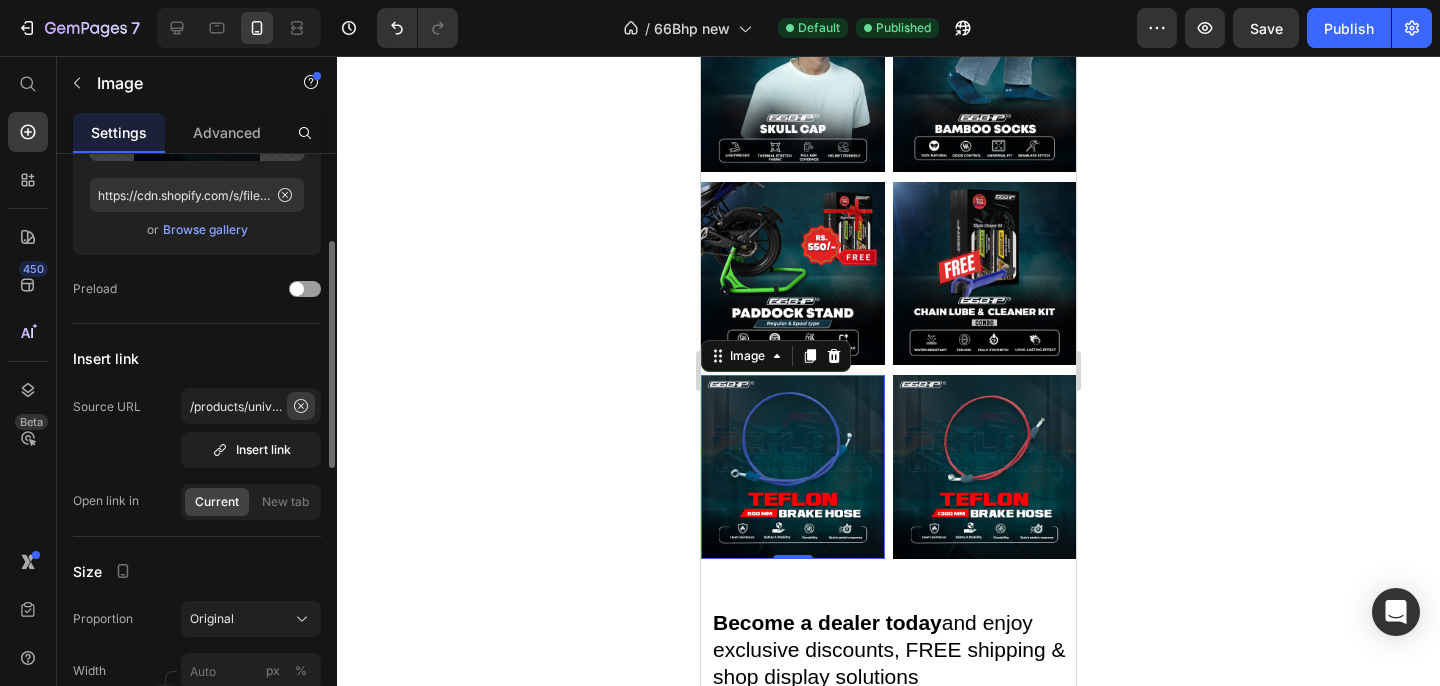 click 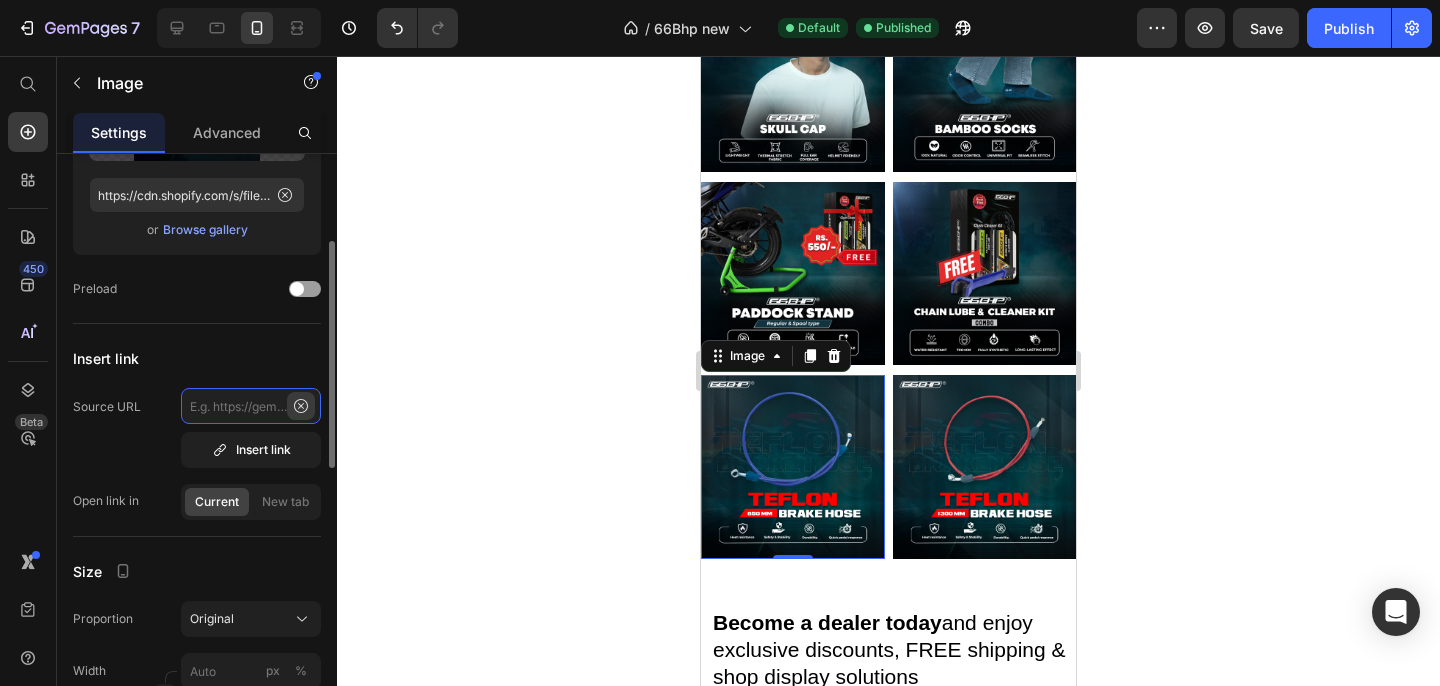scroll, scrollTop: 0, scrollLeft: 0, axis: both 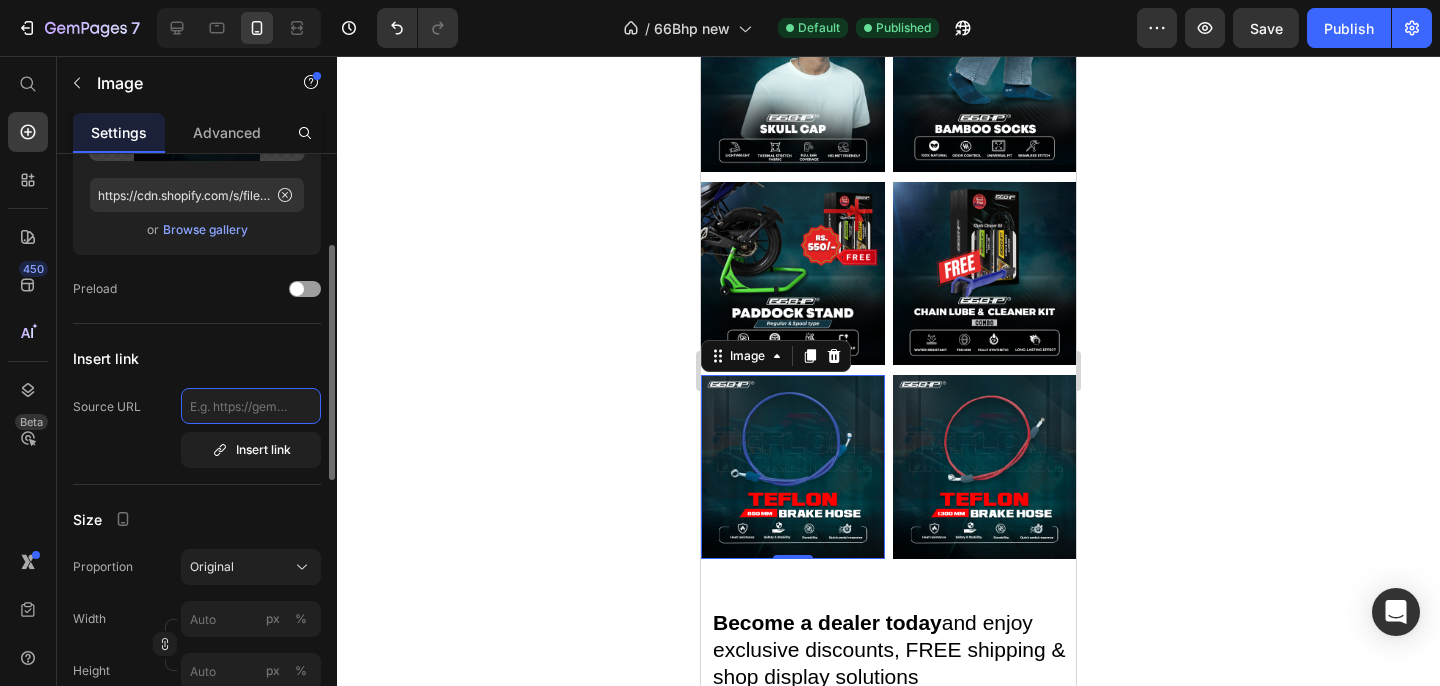 paste on "https://www.66bhp.com/products/teflon-brake-hose-850mm" 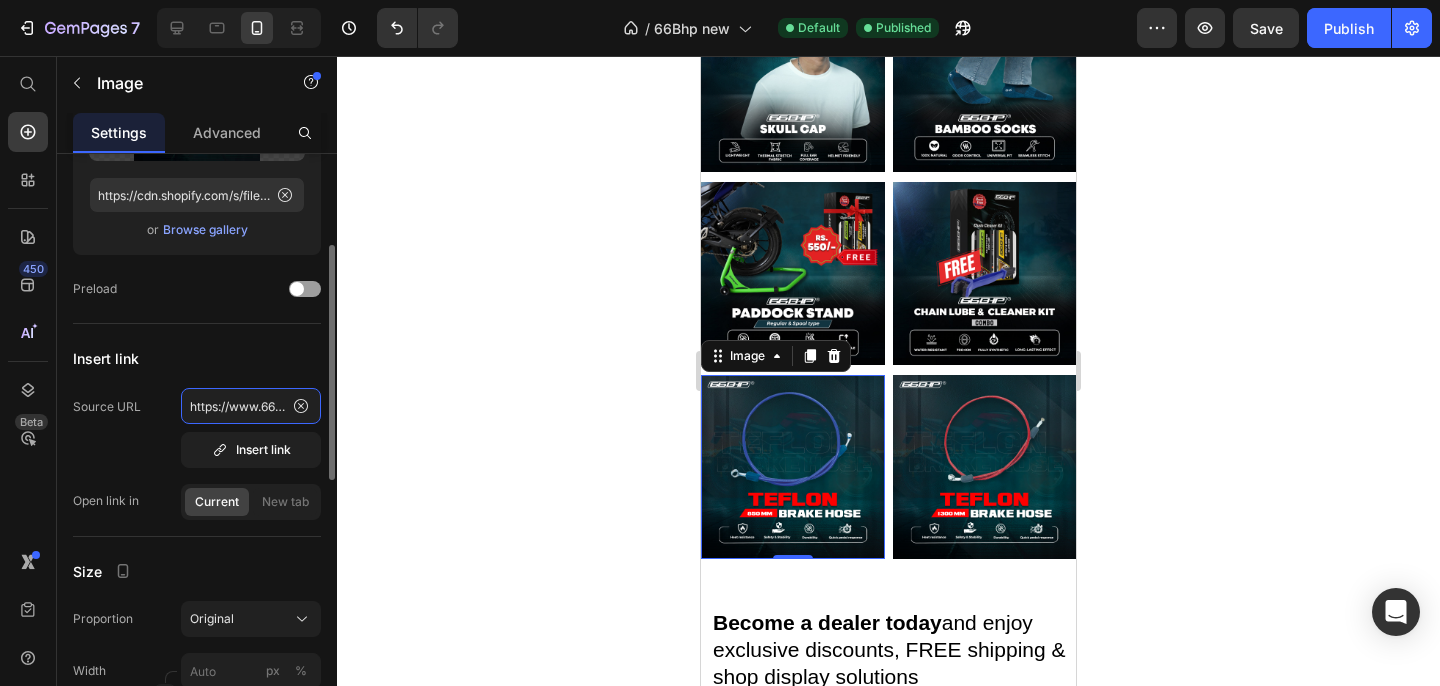 scroll, scrollTop: 0, scrollLeft: 249, axis: horizontal 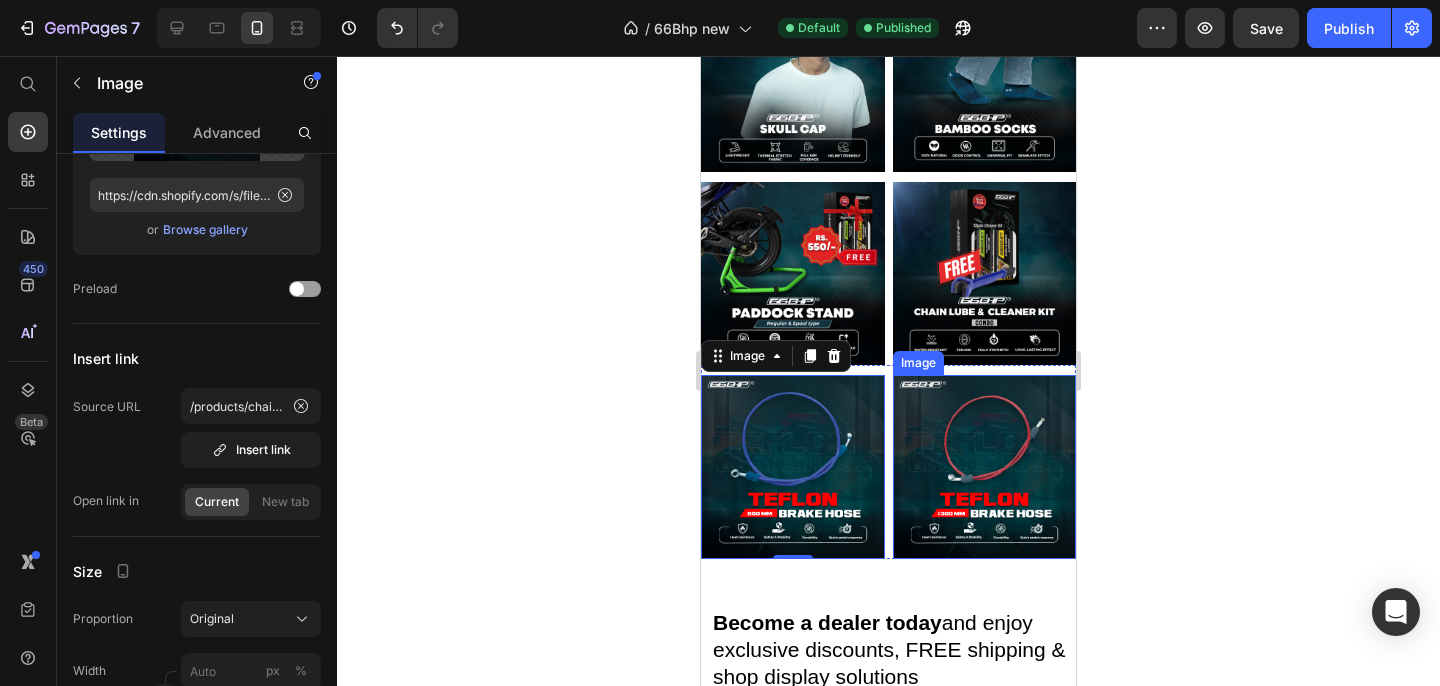 click at bounding box center (985, 467) 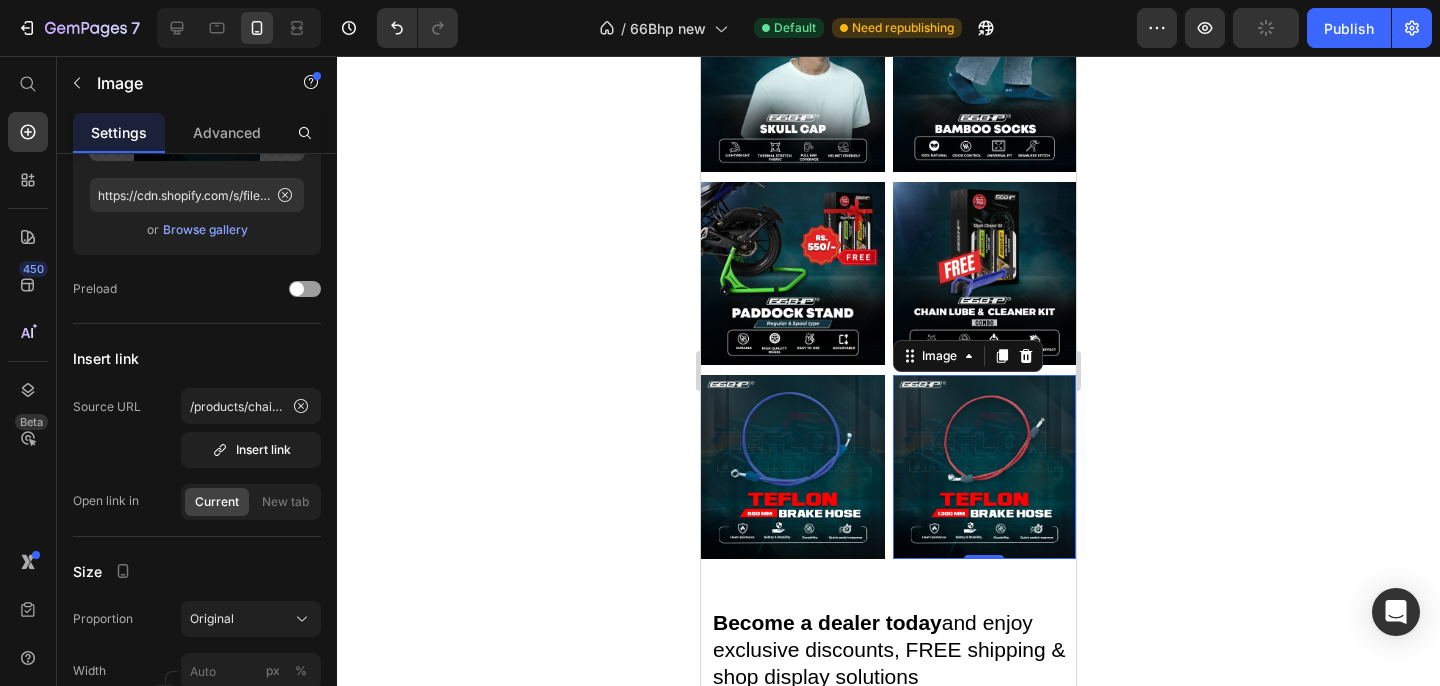 click at bounding box center [985, 467] 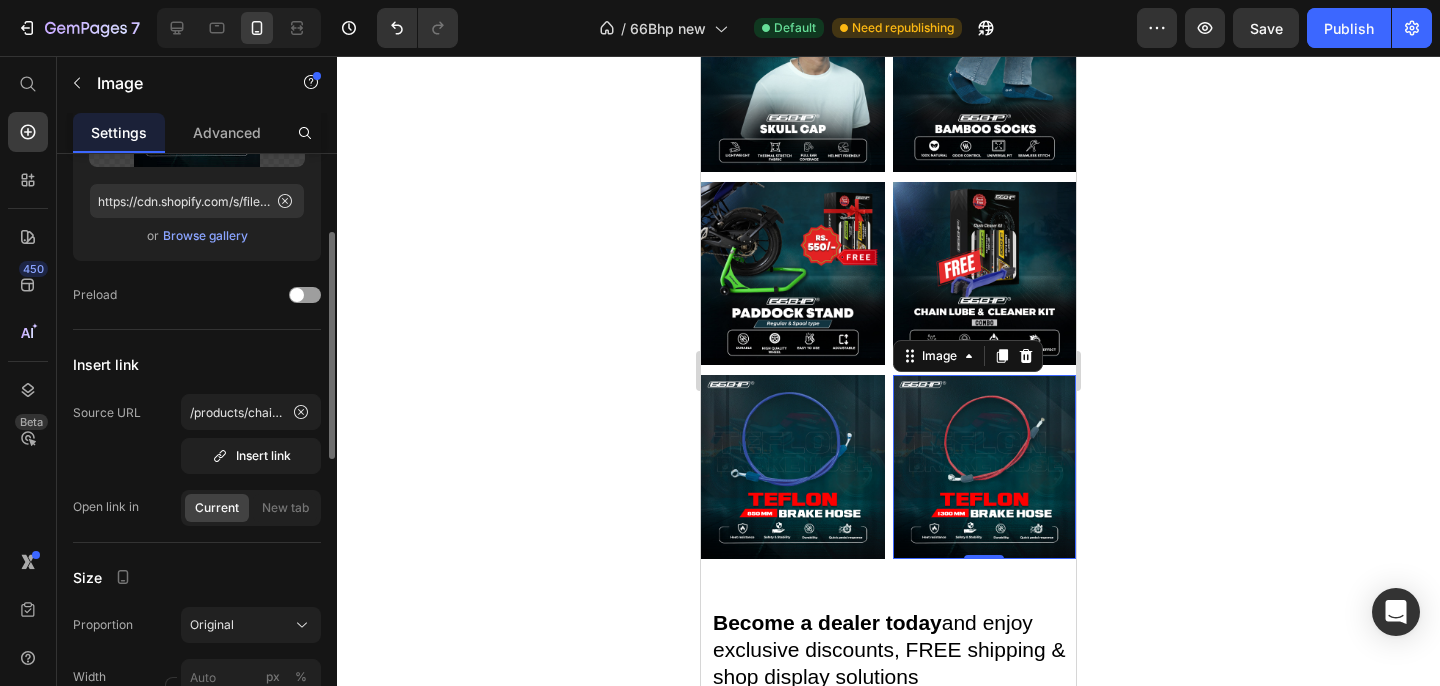 scroll, scrollTop: 207, scrollLeft: 0, axis: vertical 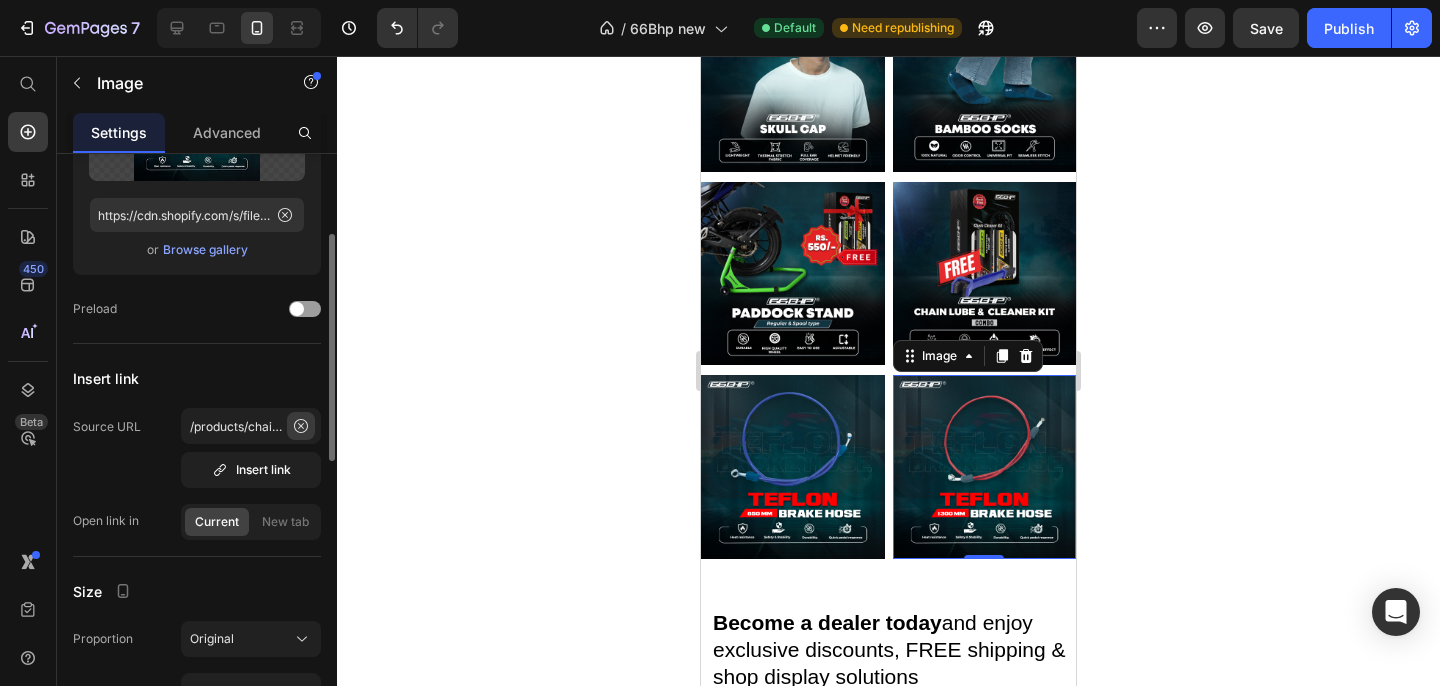 click 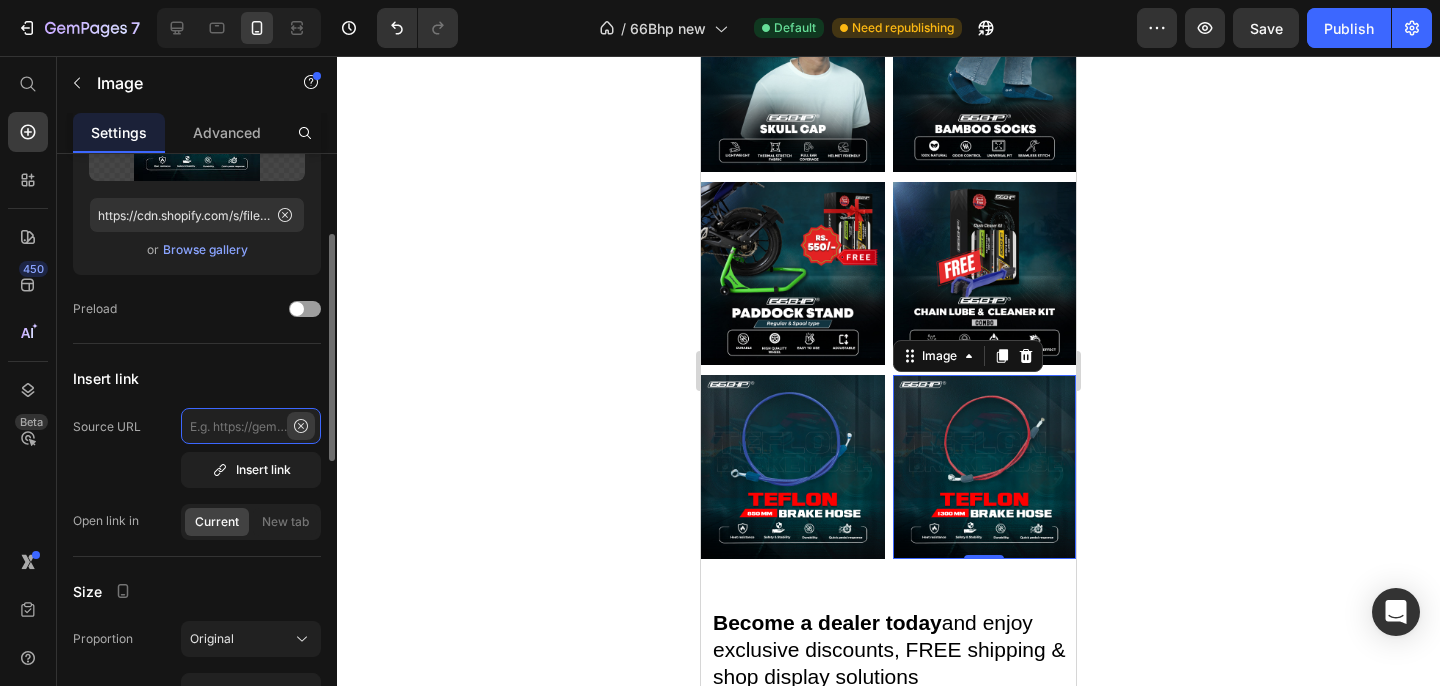 scroll, scrollTop: 0, scrollLeft: 0, axis: both 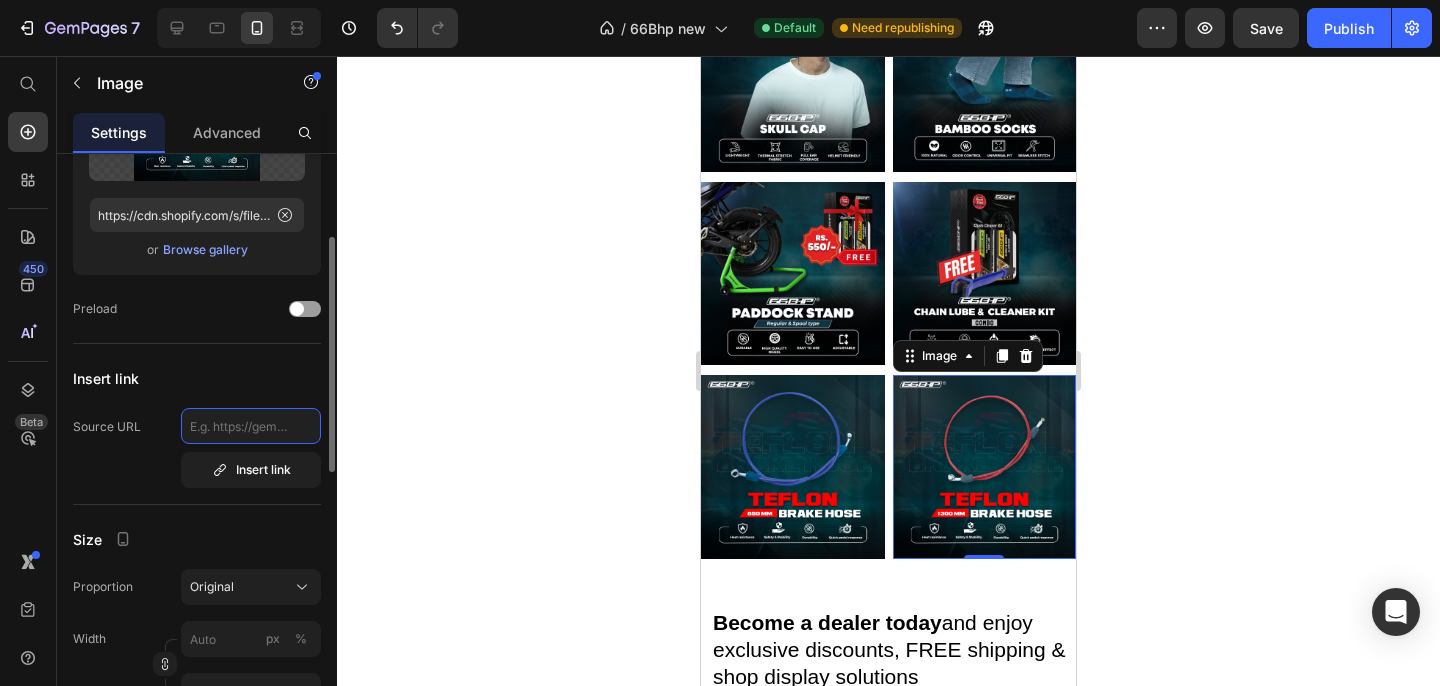 paste on "https://www.66bhp.com/products/teflon-brake-hose-850mm" 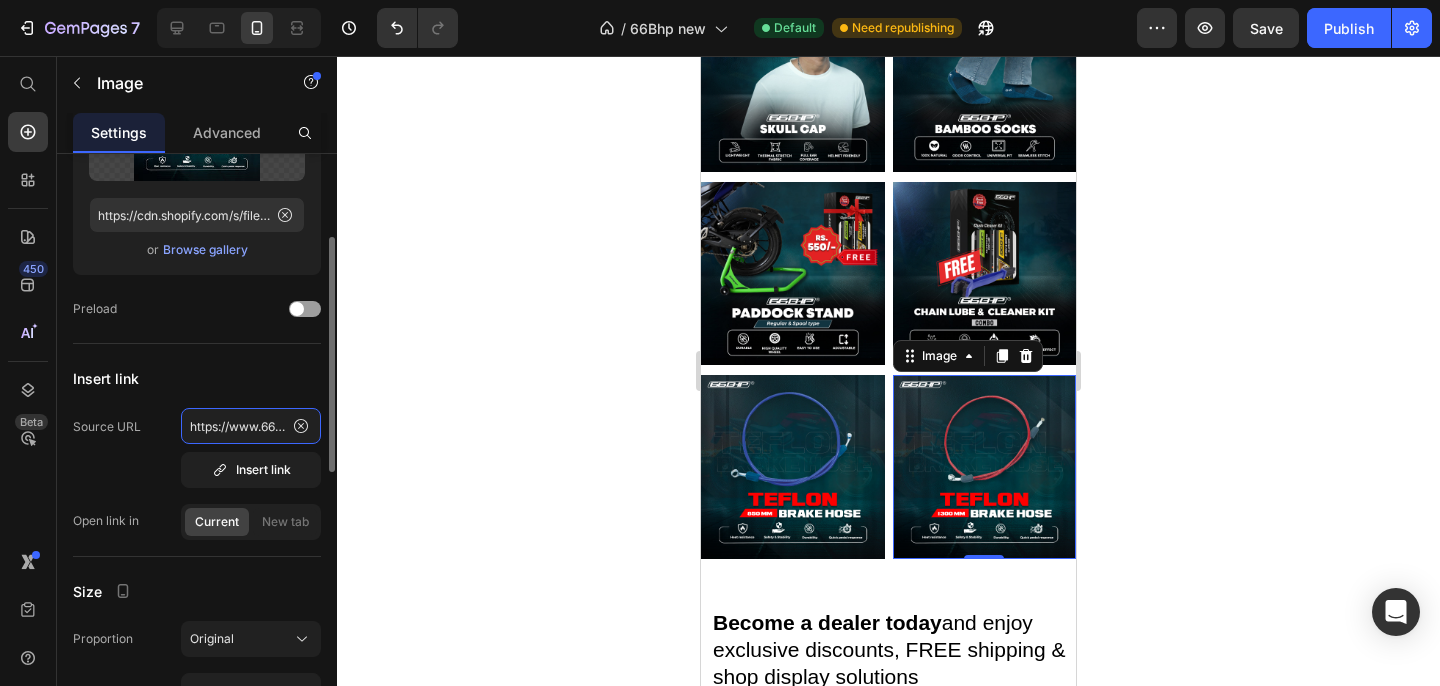 scroll, scrollTop: 0, scrollLeft: 249, axis: horizontal 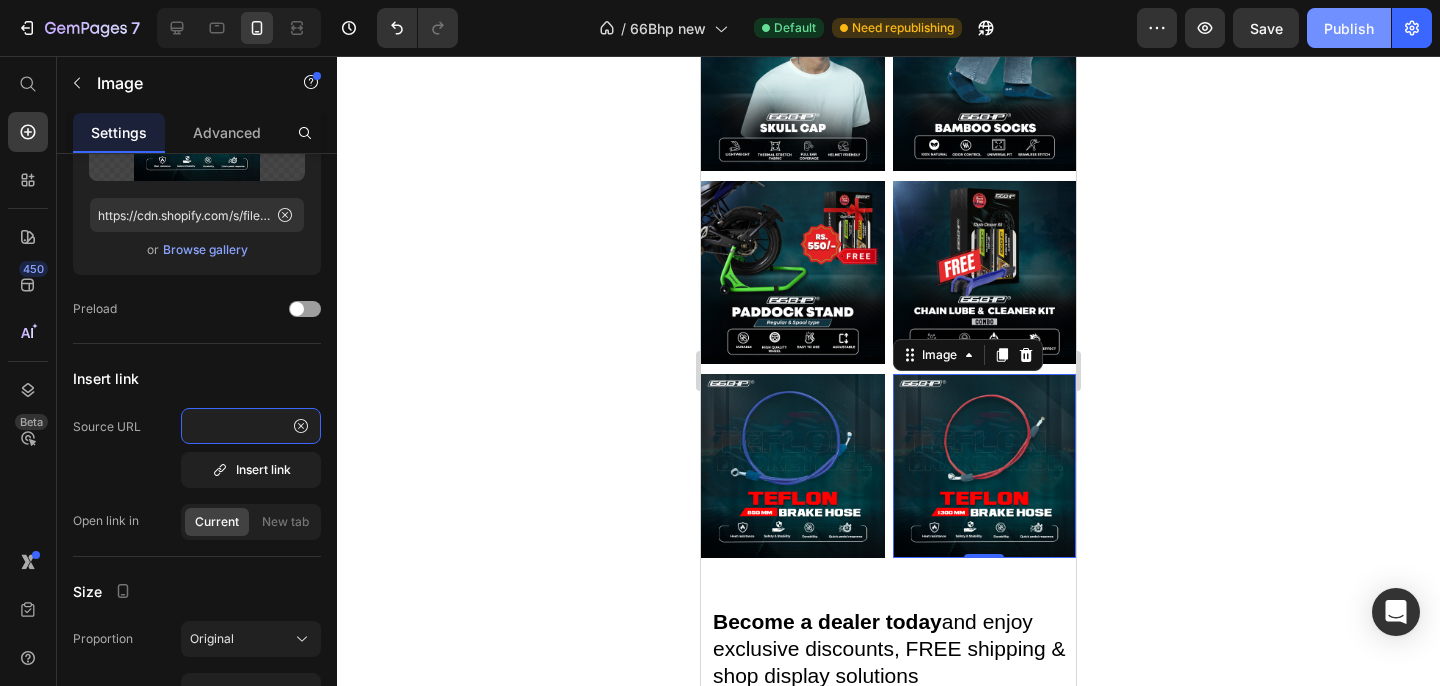 type on "https://www.66bhp.com/products/teflon-brake-hose-850mm" 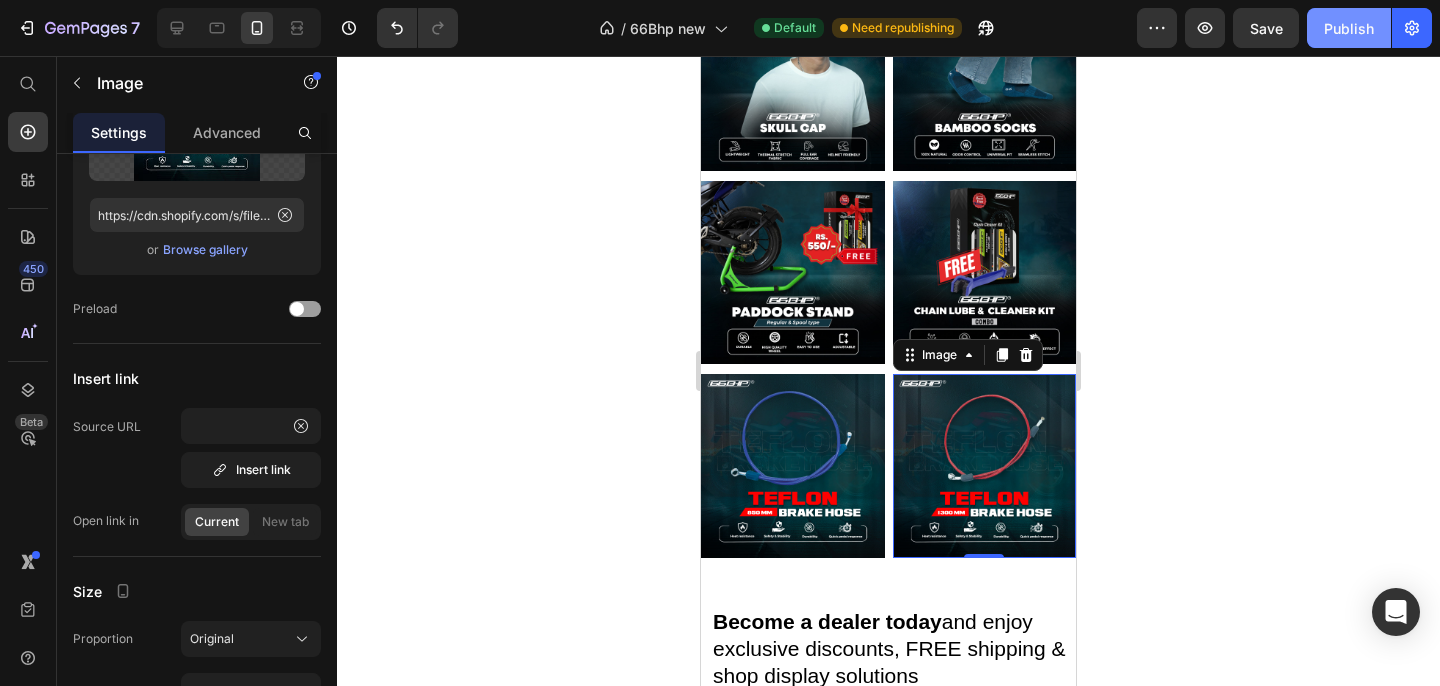 scroll, scrollTop: 0, scrollLeft: 0, axis: both 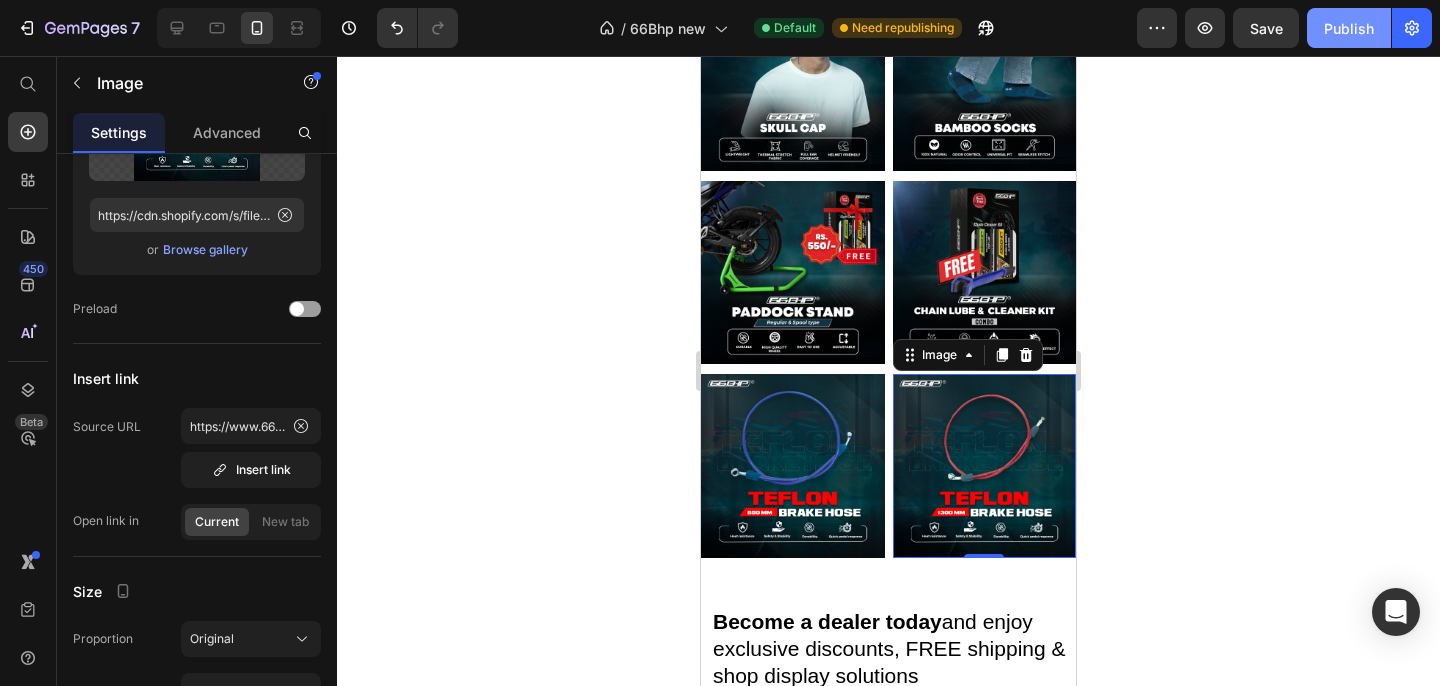 click on "Publish" at bounding box center (1349, 28) 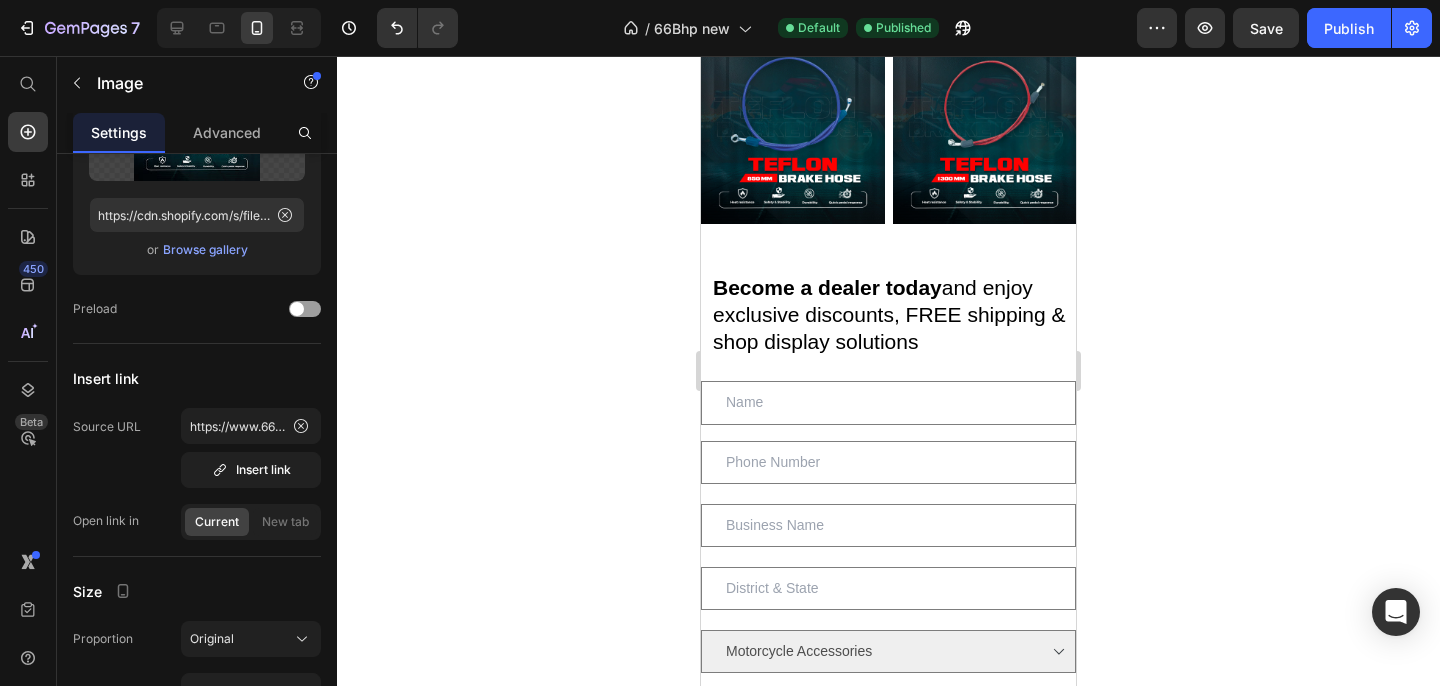scroll, scrollTop: 860, scrollLeft: 0, axis: vertical 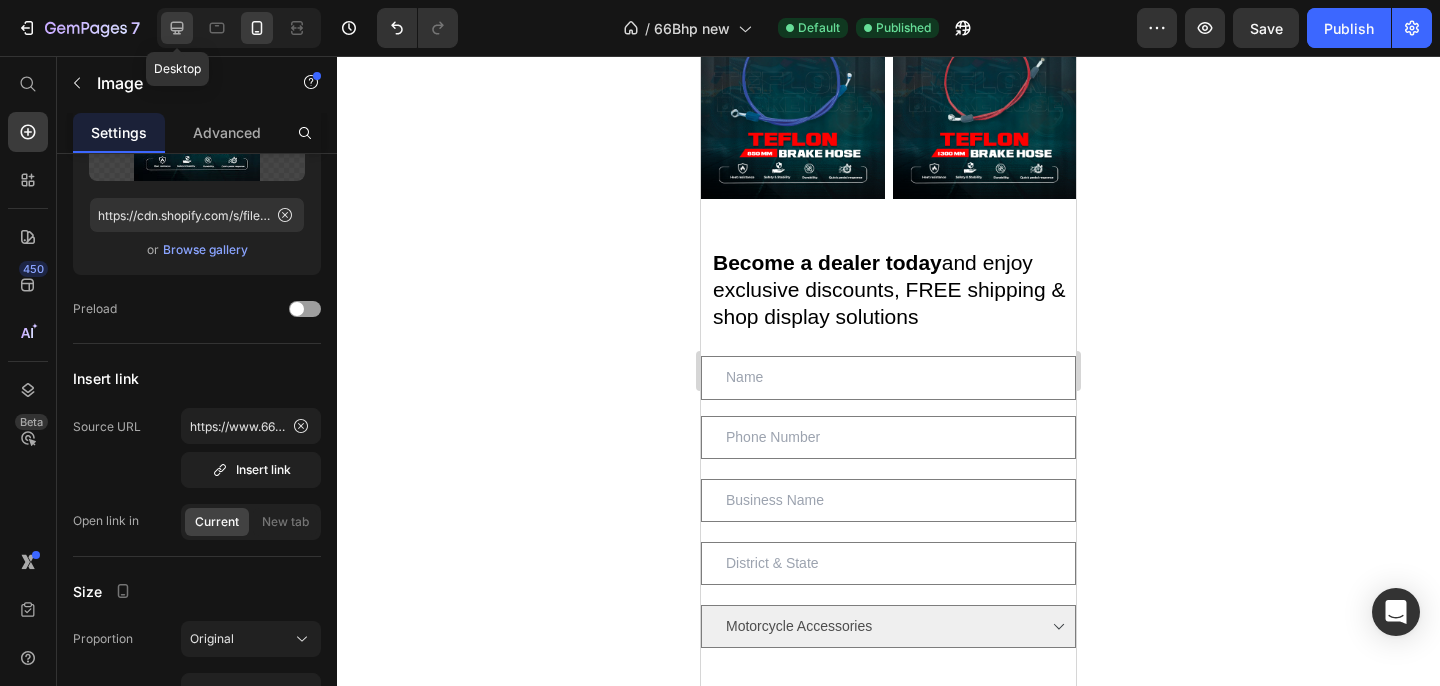 click 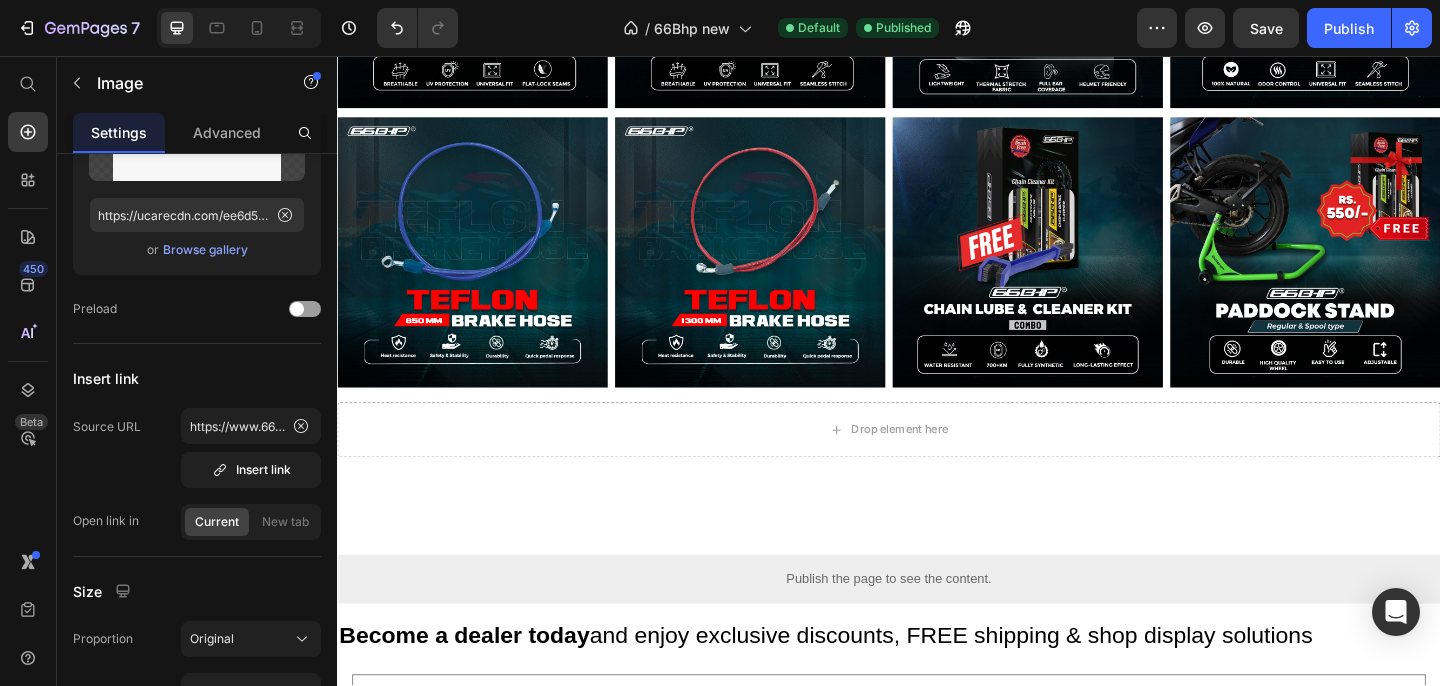 scroll, scrollTop: 881, scrollLeft: 0, axis: vertical 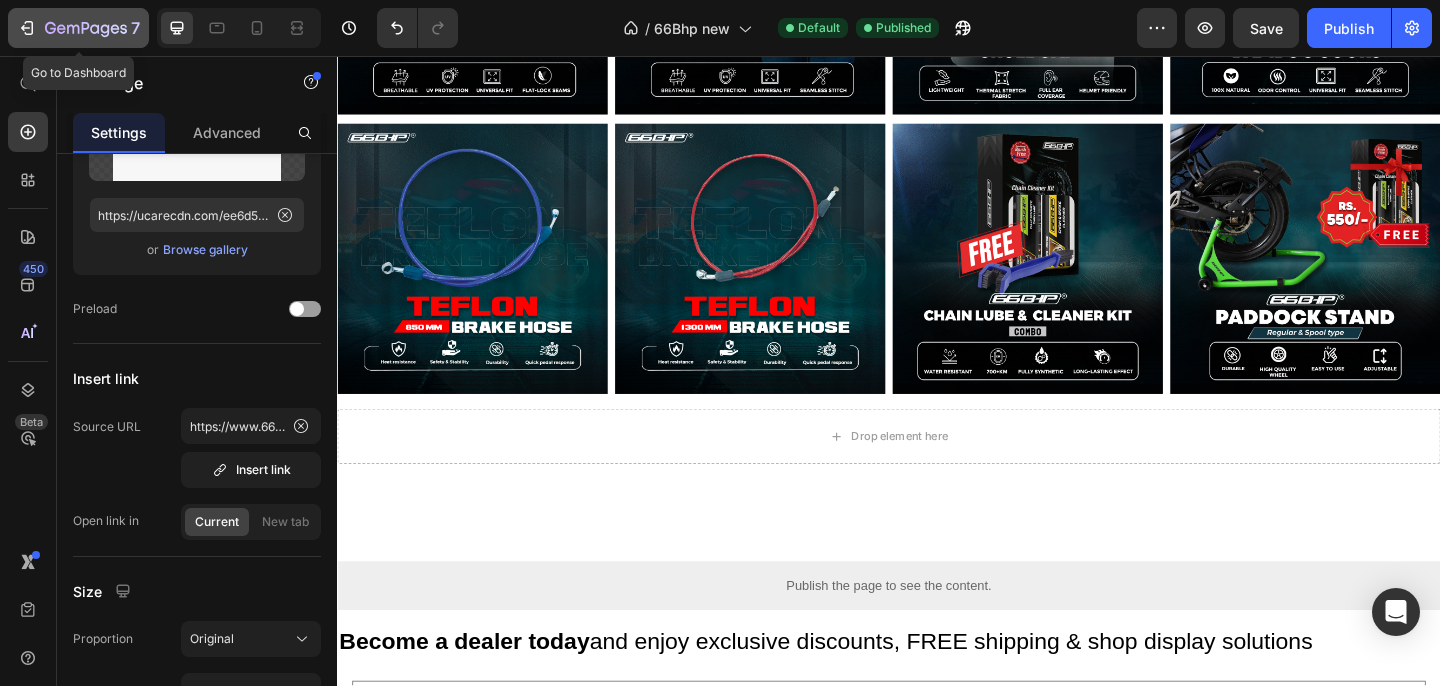 click on "7" 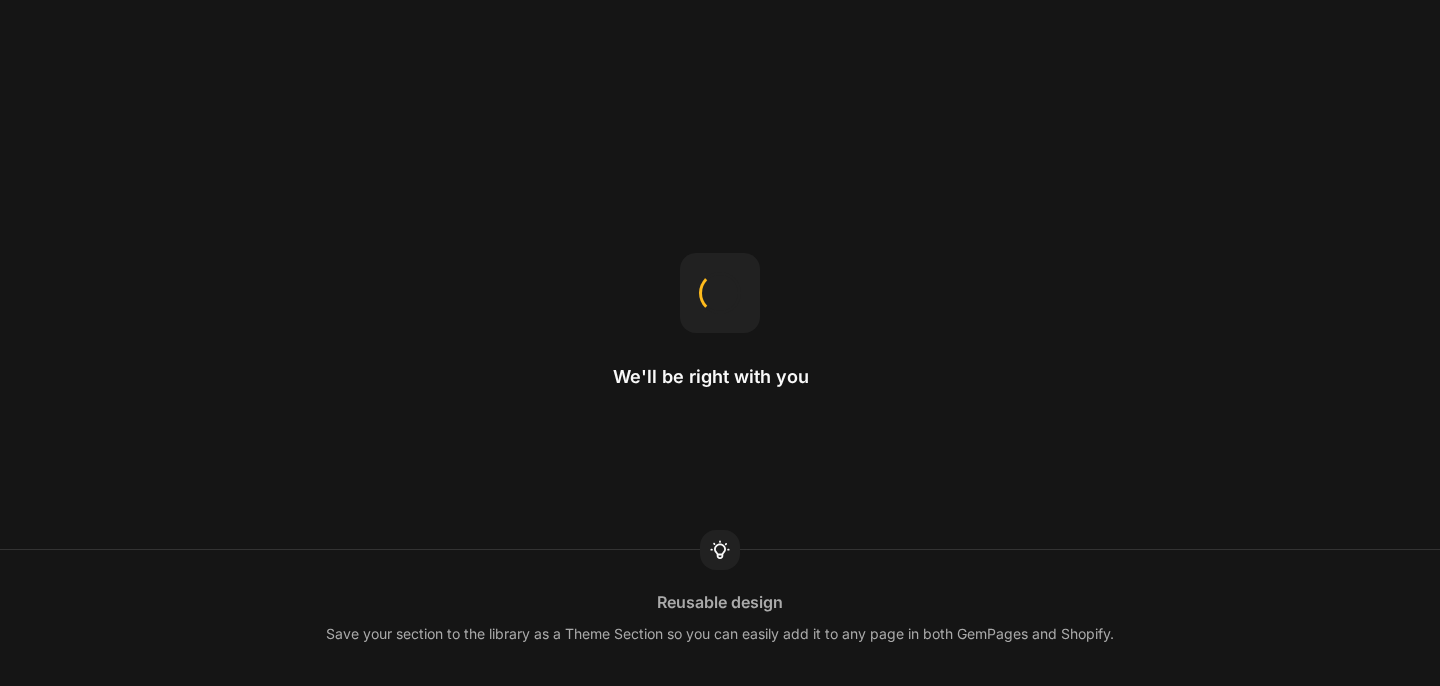 scroll, scrollTop: 0, scrollLeft: 0, axis: both 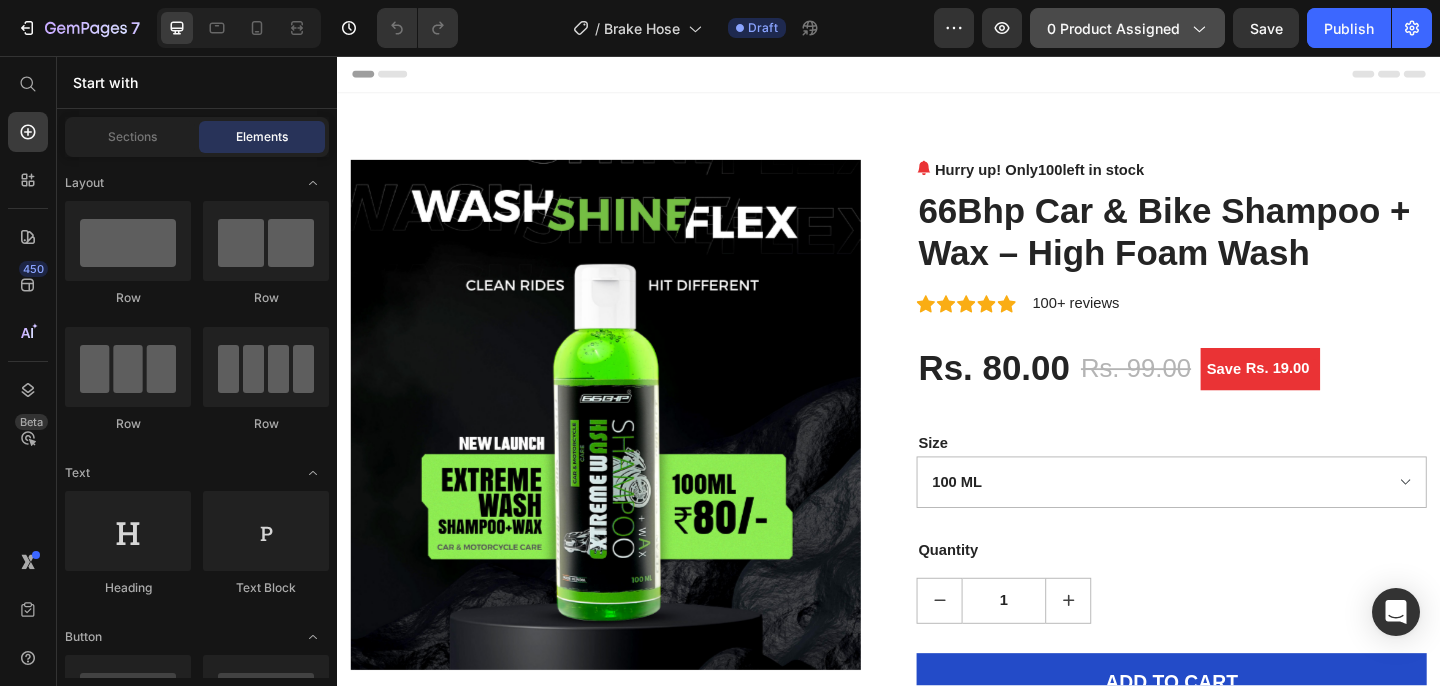 click on "0 product assigned" 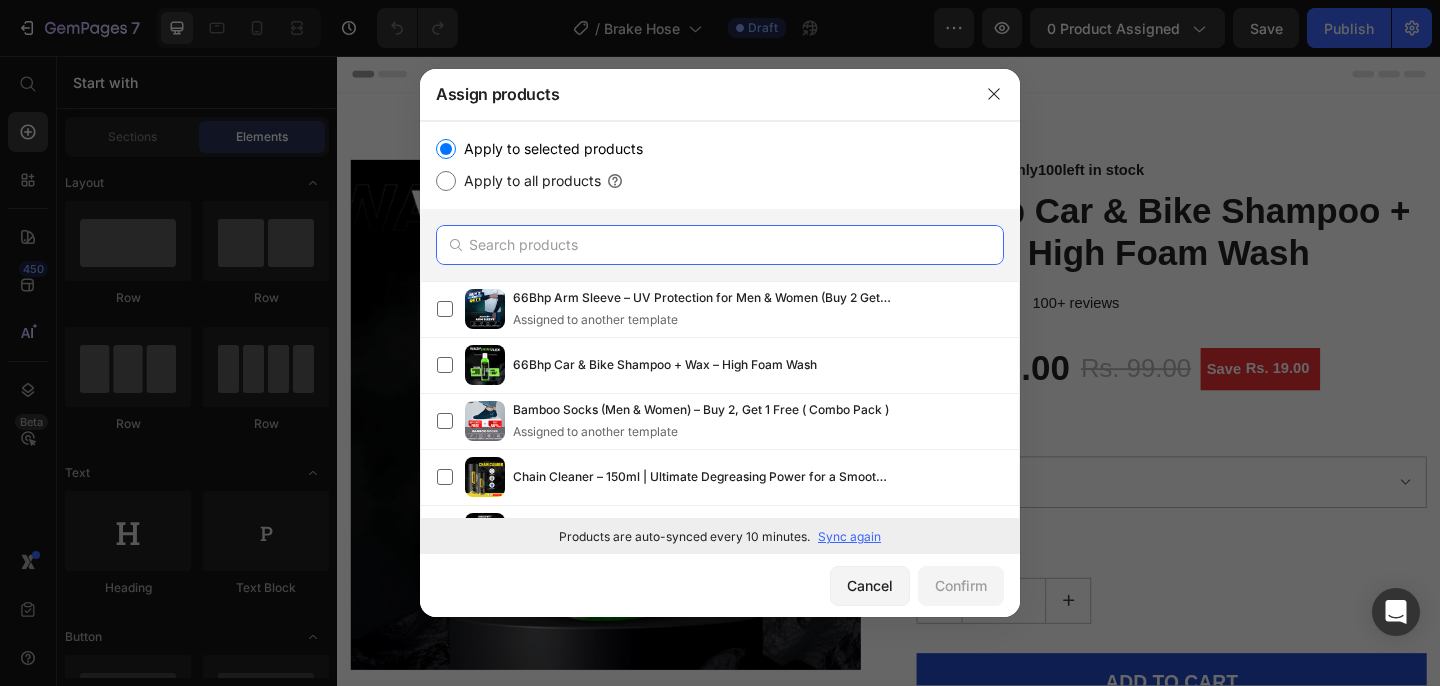 click at bounding box center [720, 245] 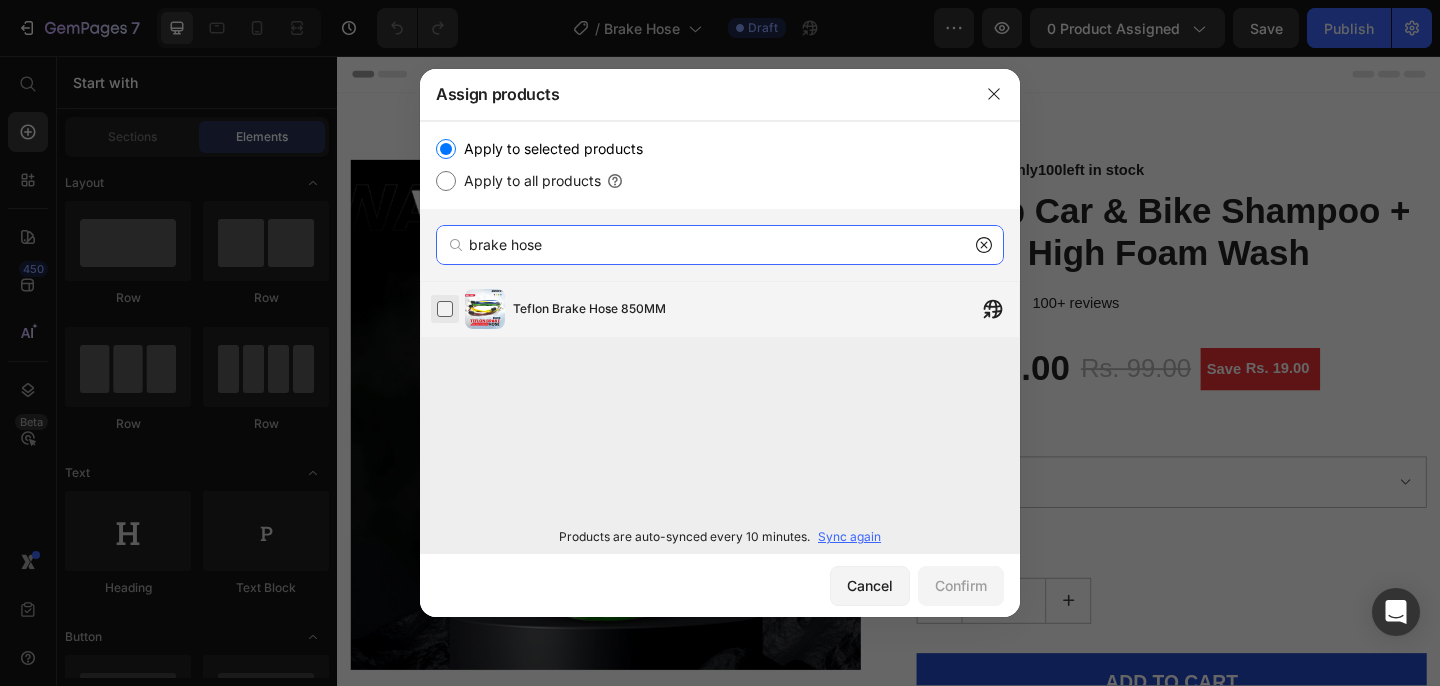 type on "brake hose" 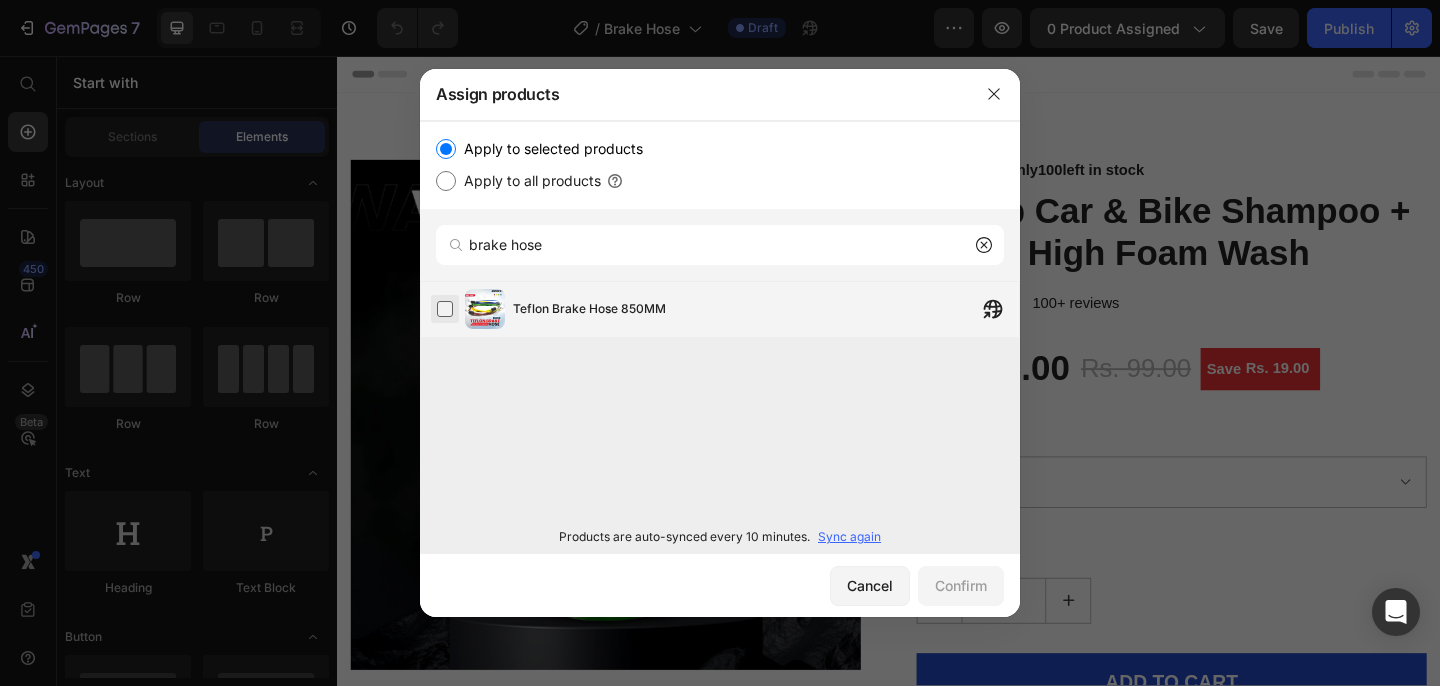 click at bounding box center (445, 309) 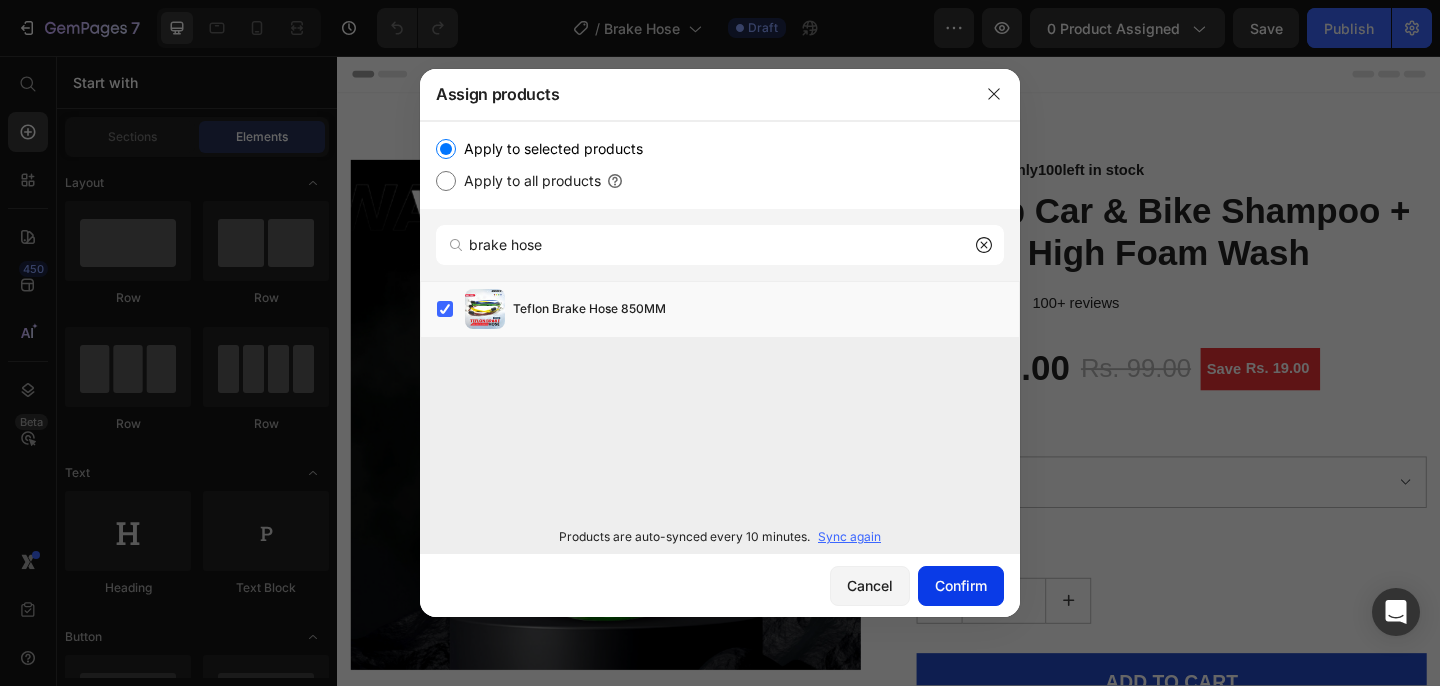 click on "Confirm" at bounding box center [961, 585] 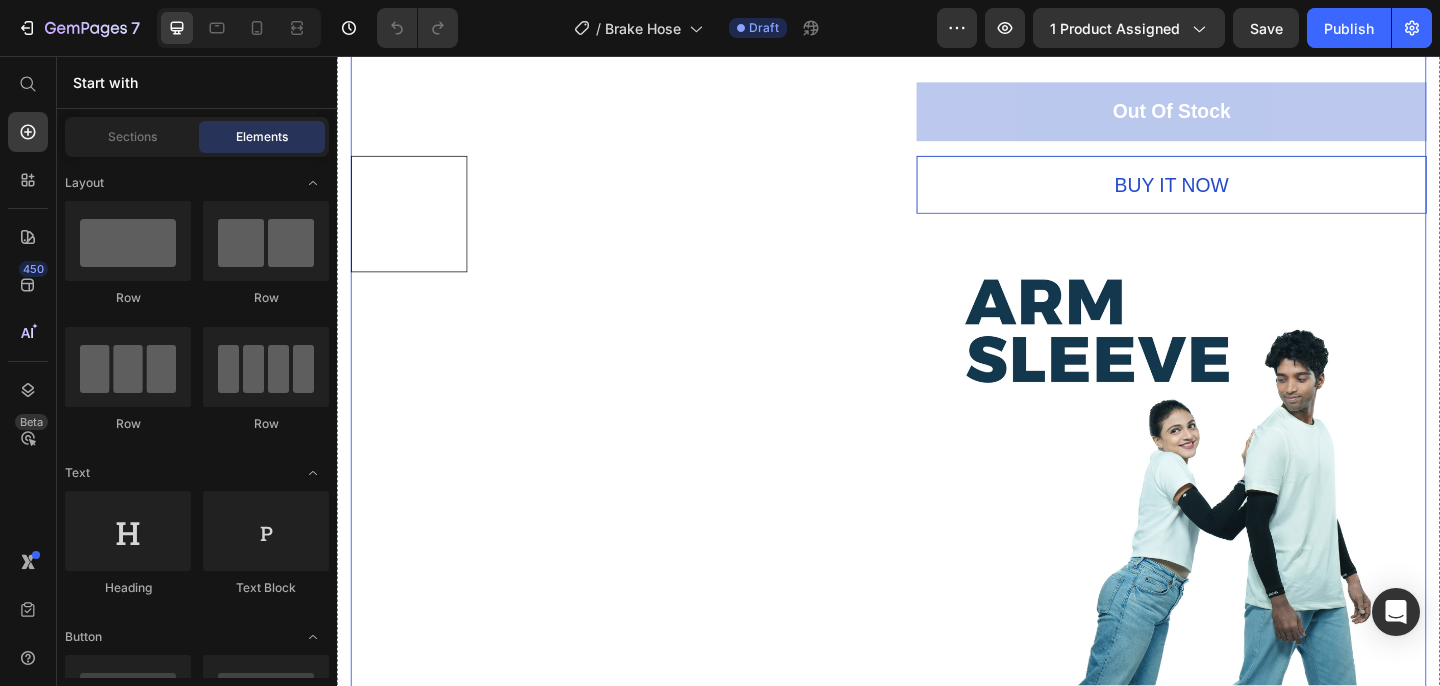 scroll, scrollTop: 536, scrollLeft: 0, axis: vertical 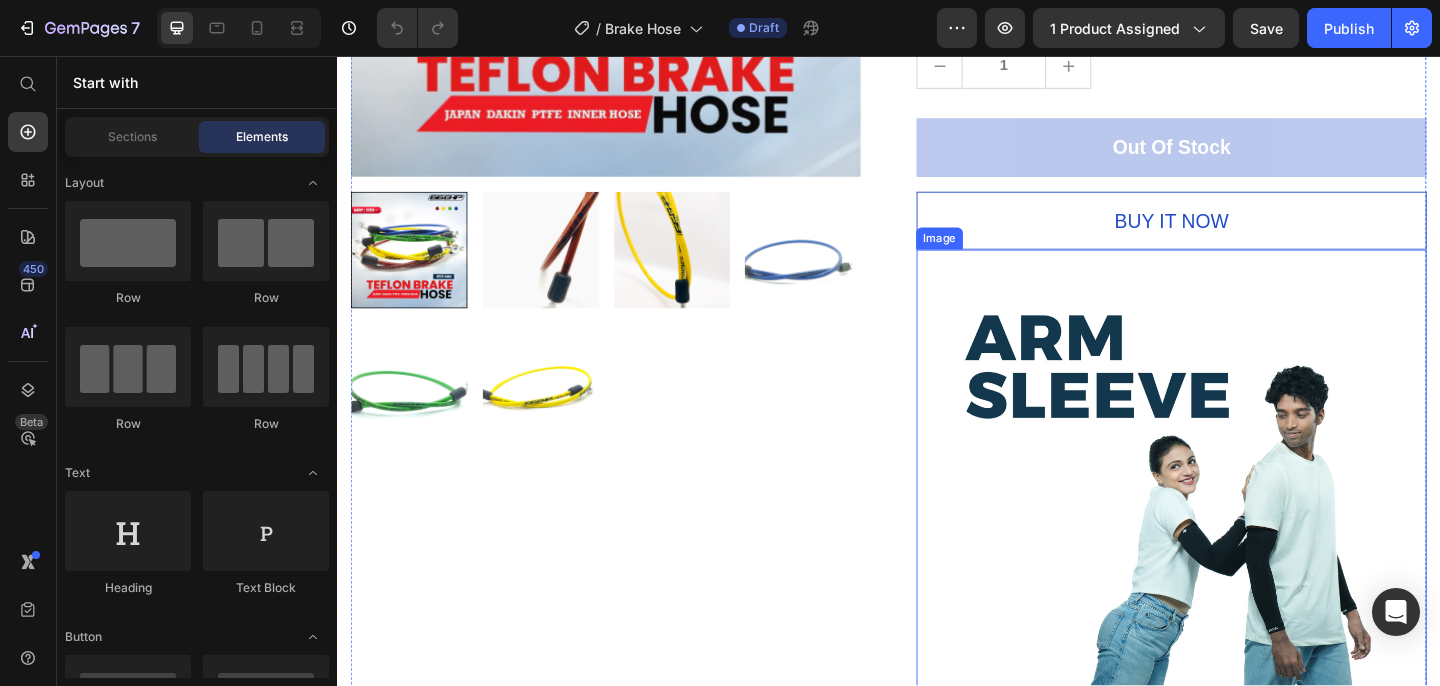 click at bounding box center (1244, 1099) 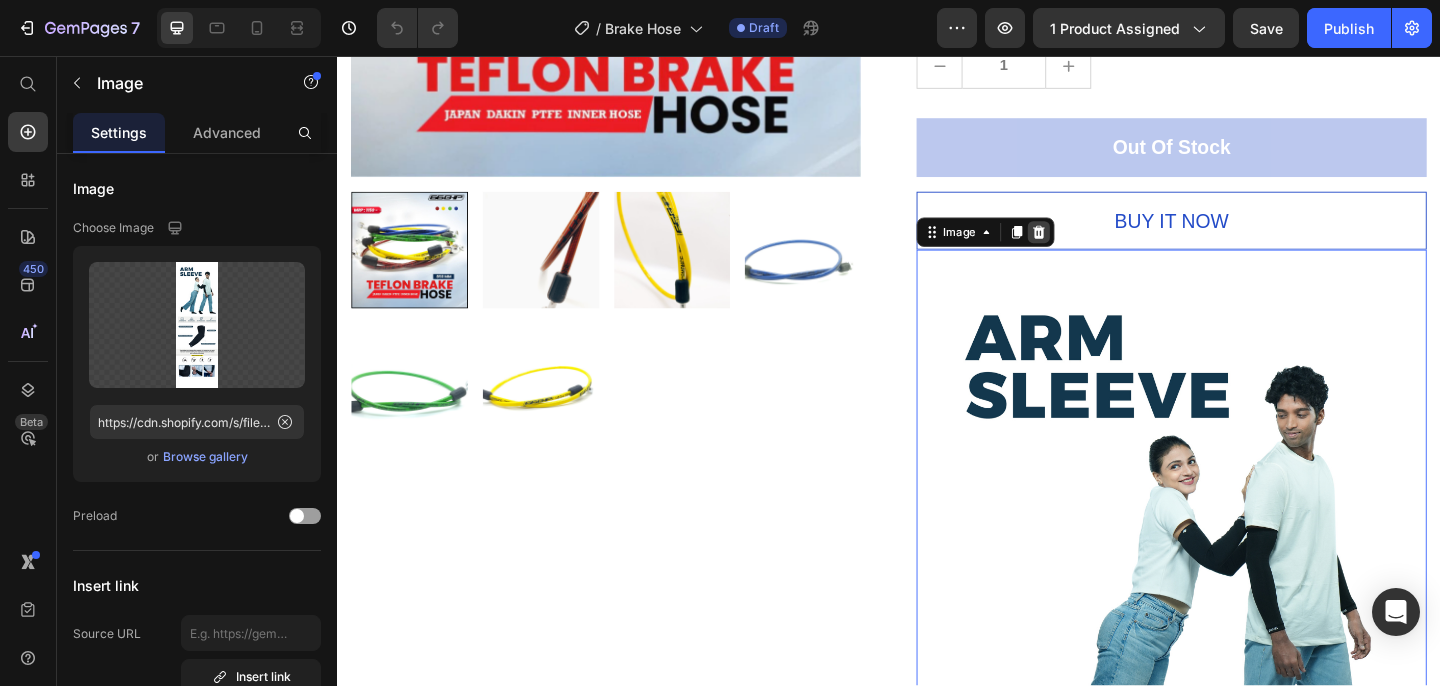 click at bounding box center [1100, 248] 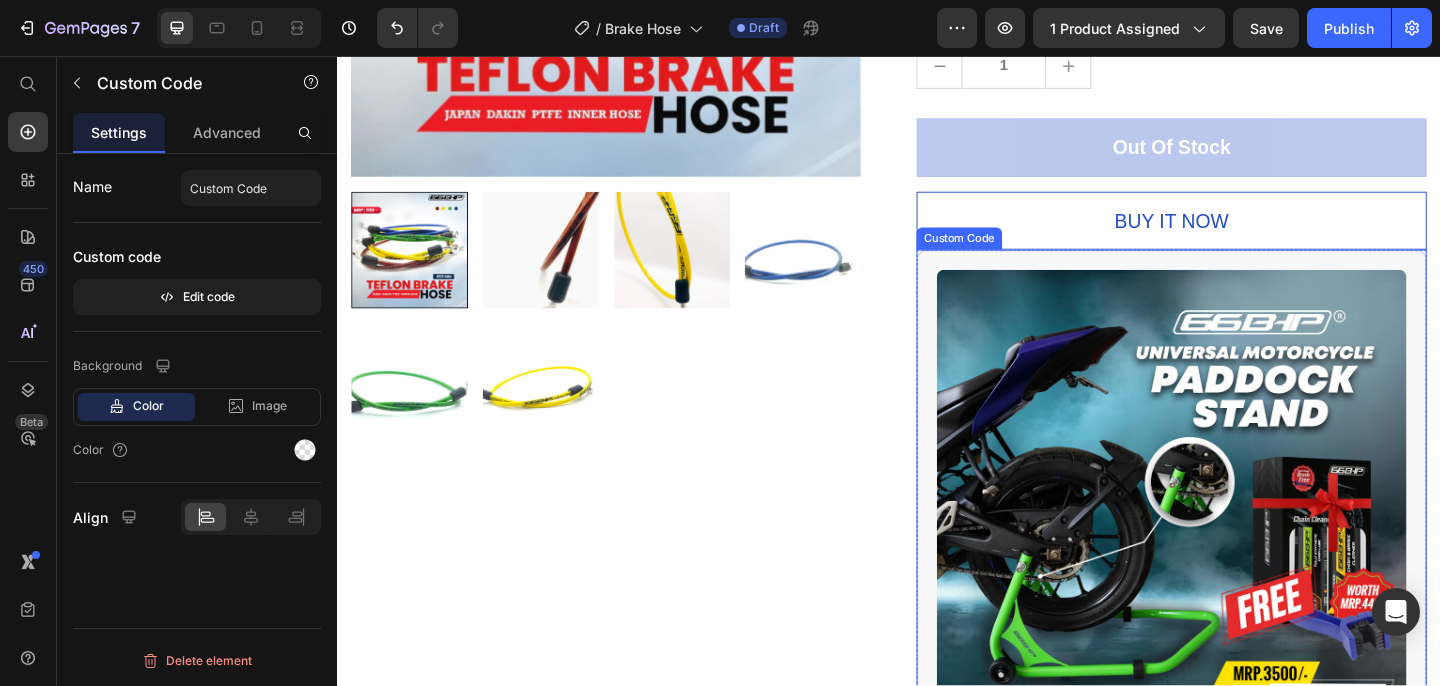 click at bounding box center (1244, 544) 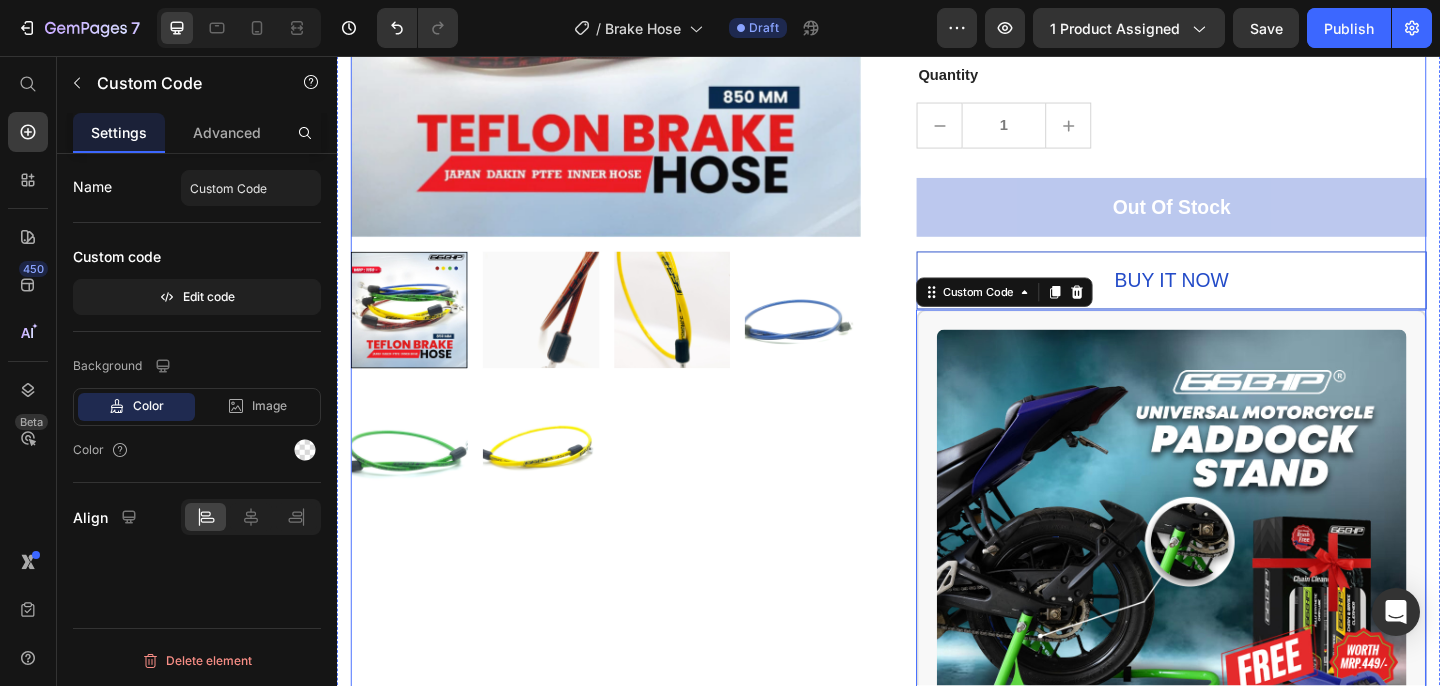 scroll, scrollTop: 357, scrollLeft: 0, axis: vertical 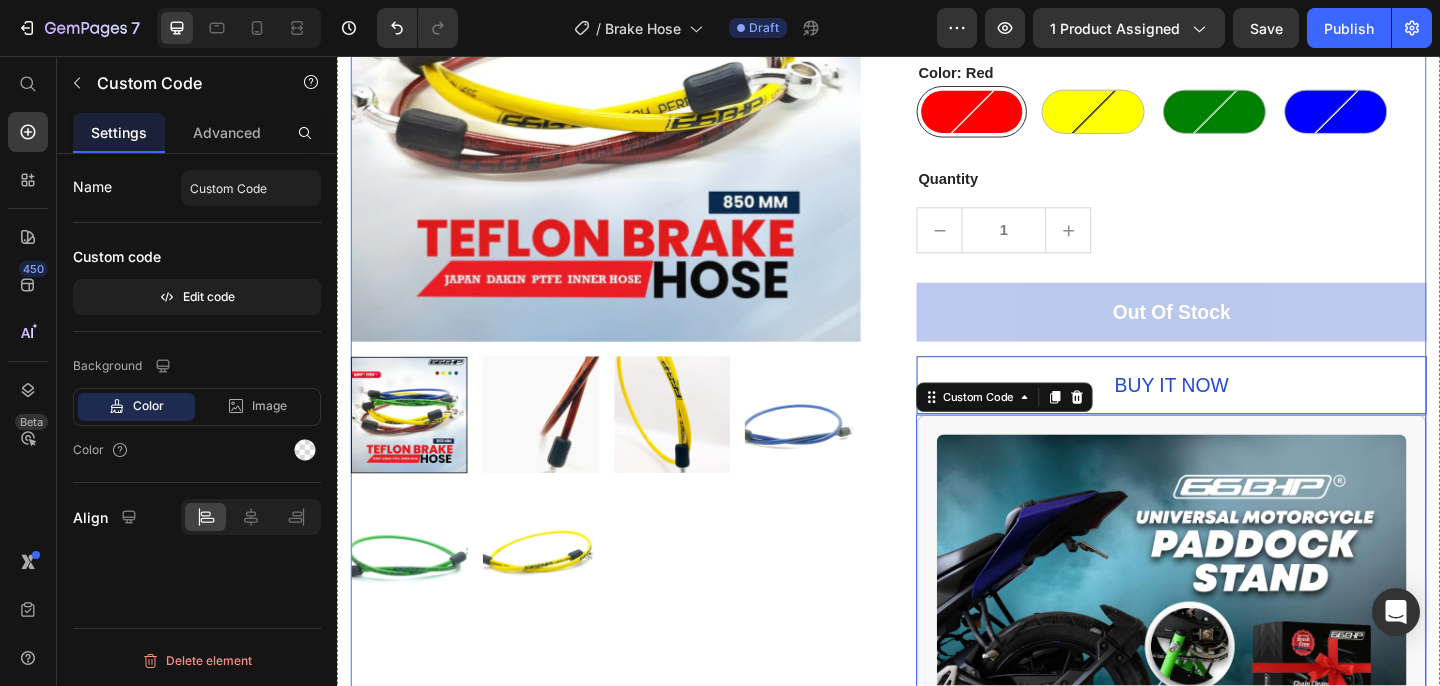 click on "Product Images
OUT OF STOCK (P) Stock Counter Teflon Brake Hose 850MM (P) Title
Icon
Icon
Icon
Icon
Icon Icon List Hoz 100+ reviews Text block Row Rs. 1,150.00 (P) Price Rs. 1,150.00 (P) Price Save Rs. 0.00 (P) Tag Row Color: Red Red Red Yellow Yellow Green Green Blue Blue (P) Variants & Swatches Quantity Text block 1 (P) Quantity Out Of Stock (P) Cart Button Buy it now (P) Dynamic Checkout
Love caring your bike?
Use  66Bhp Universal Paddock Stand  — now at an  unmatched discount!
🛒 Buy Now
Custom Code   0 Row Product" at bounding box center [937, 500] 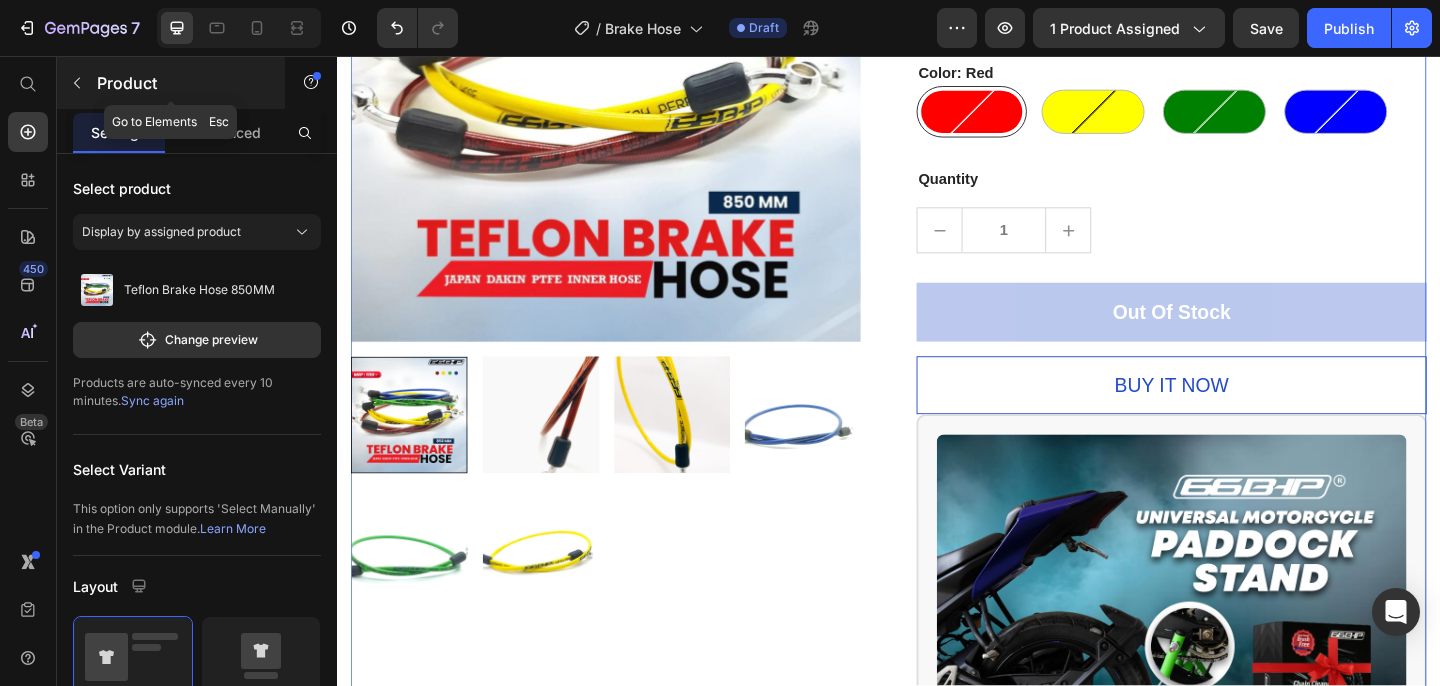 click at bounding box center [77, 83] 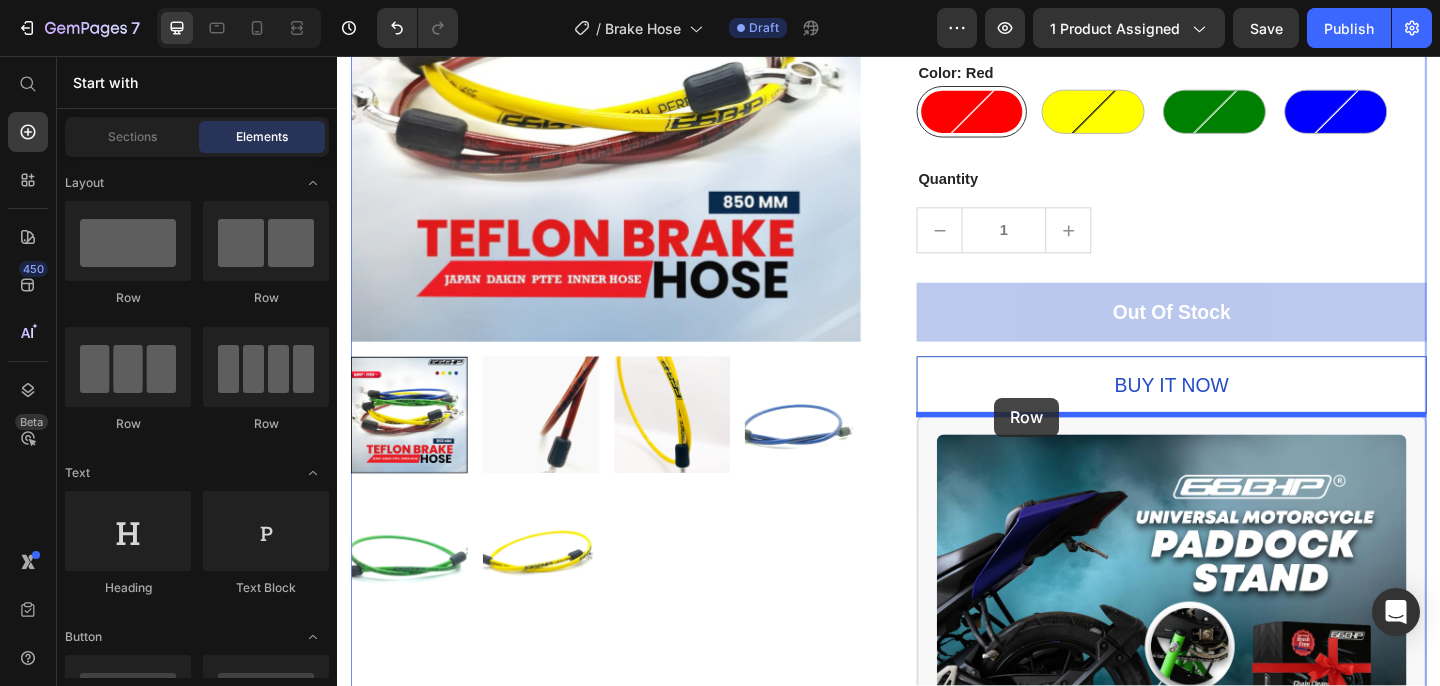 drag, startPoint x: 470, startPoint y: 330, endPoint x: 1052, endPoint y: 428, distance: 590.1932 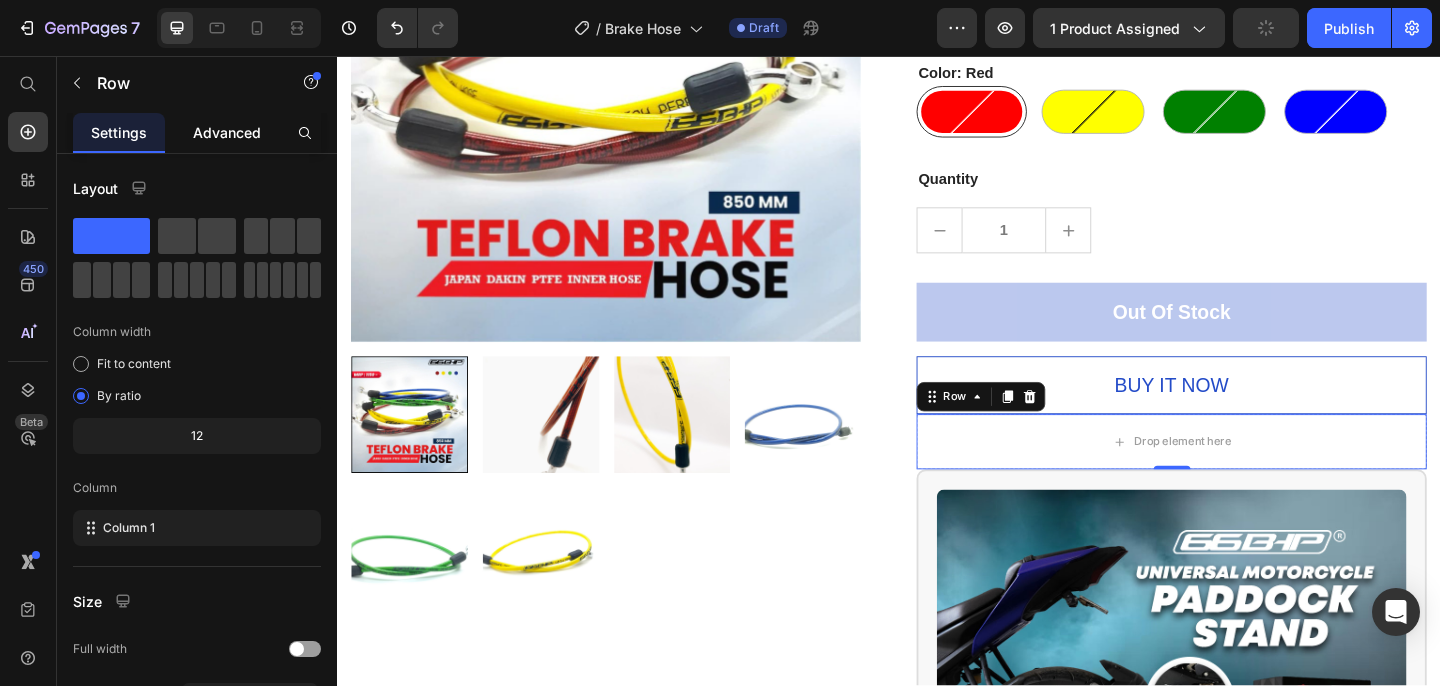 click on "Advanced" at bounding box center (227, 132) 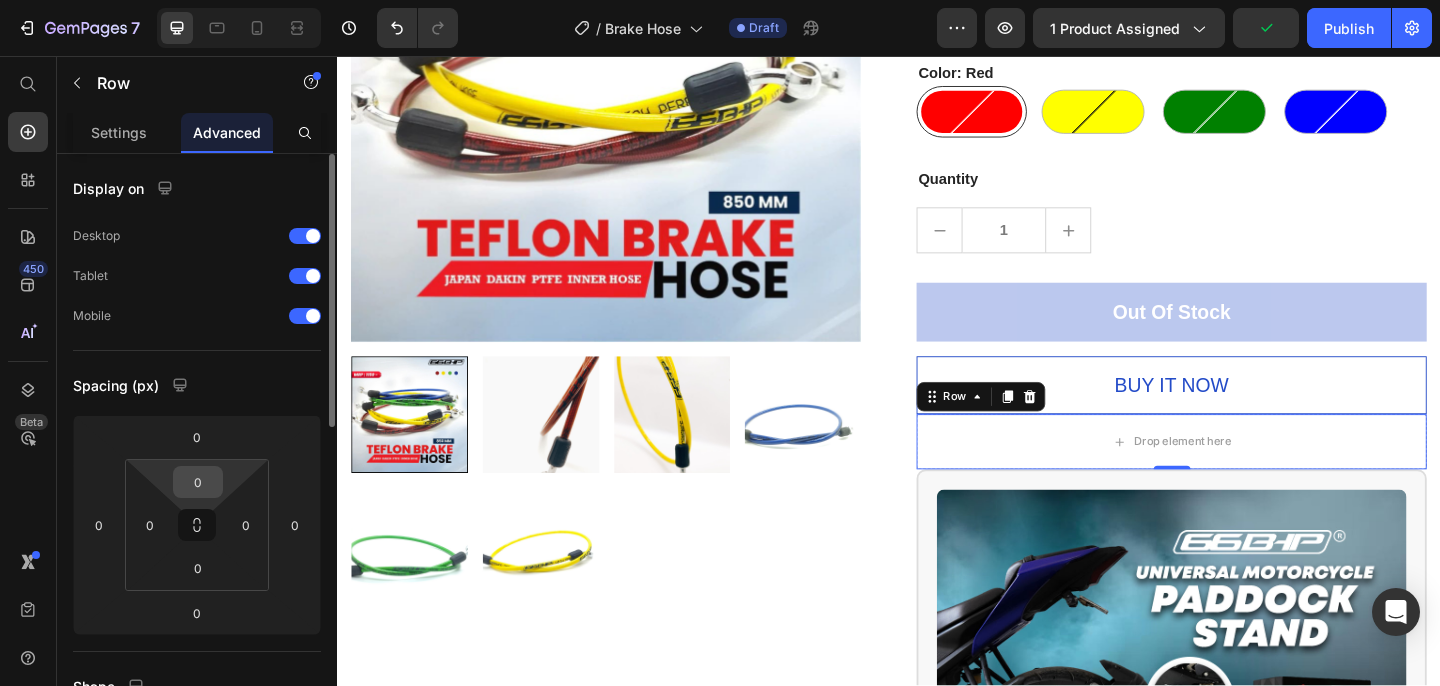 click on "0" at bounding box center [198, 482] 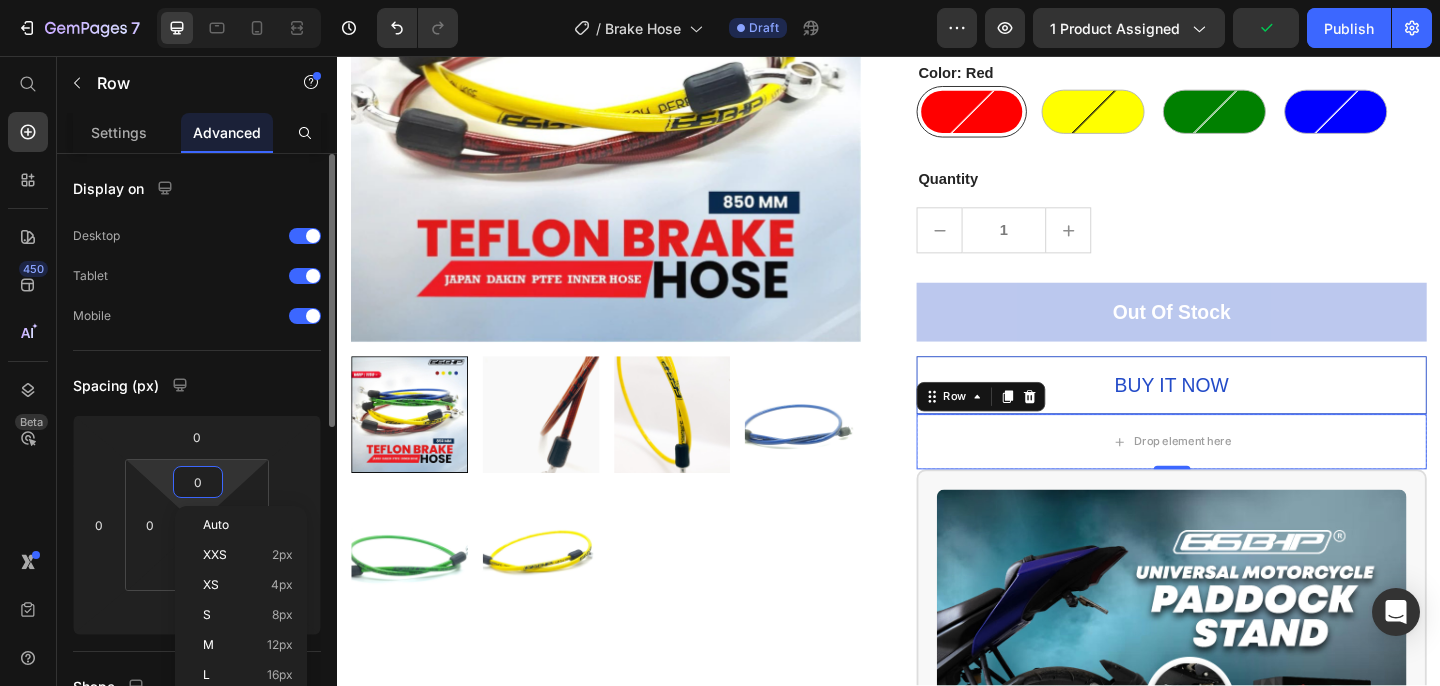 click on "0" at bounding box center [198, 482] 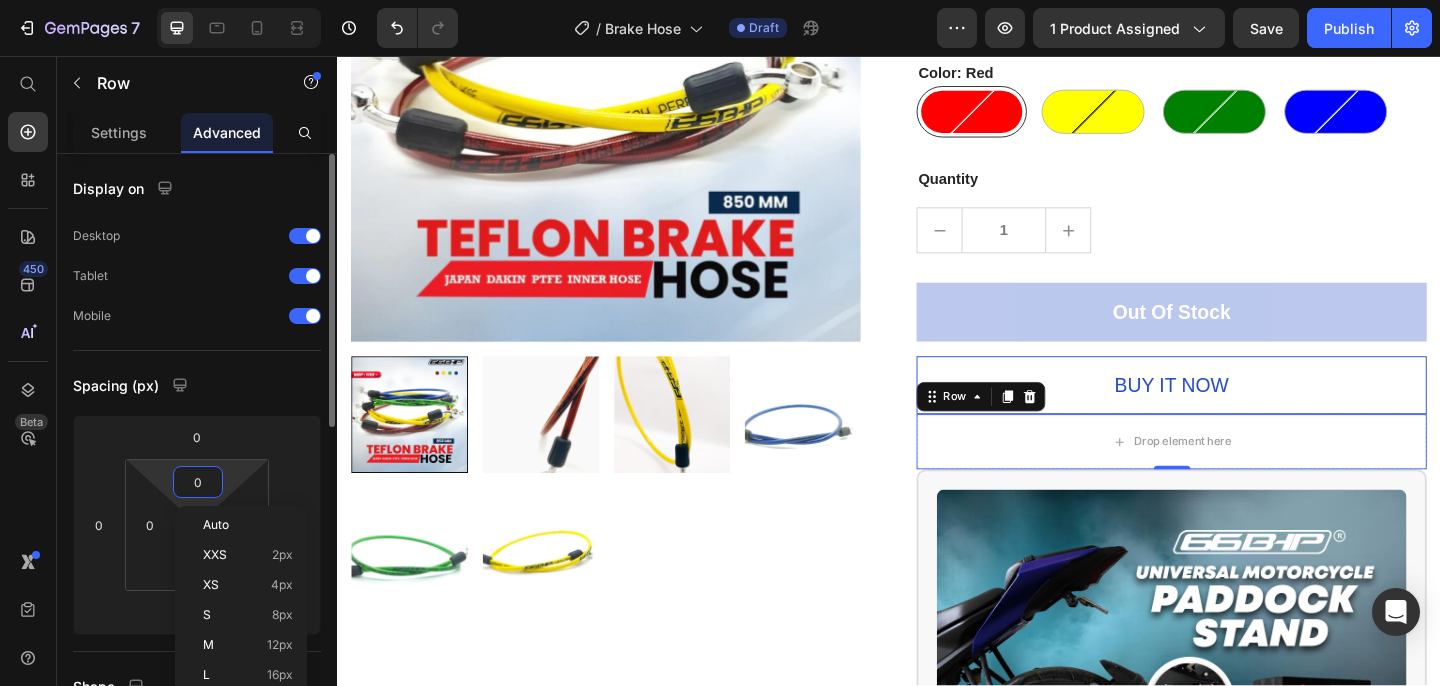 type on "20" 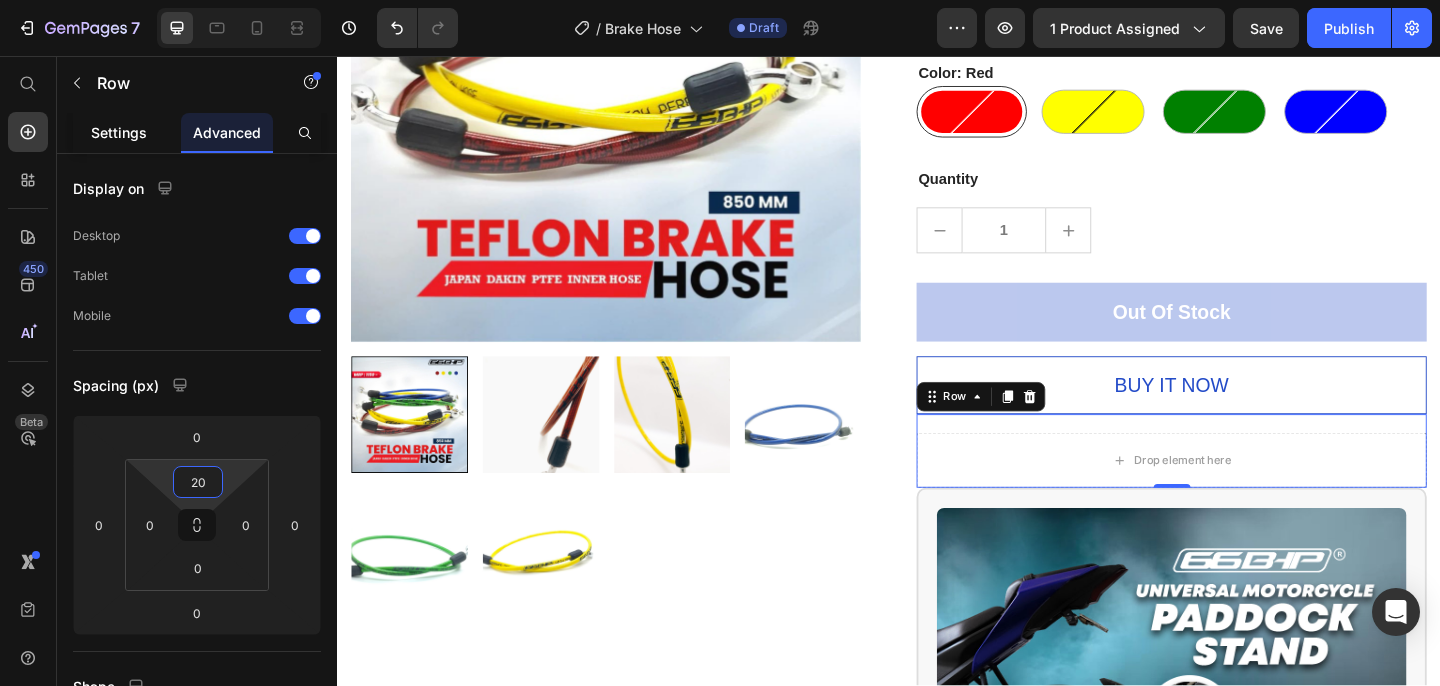 click on "Settings" at bounding box center [119, 132] 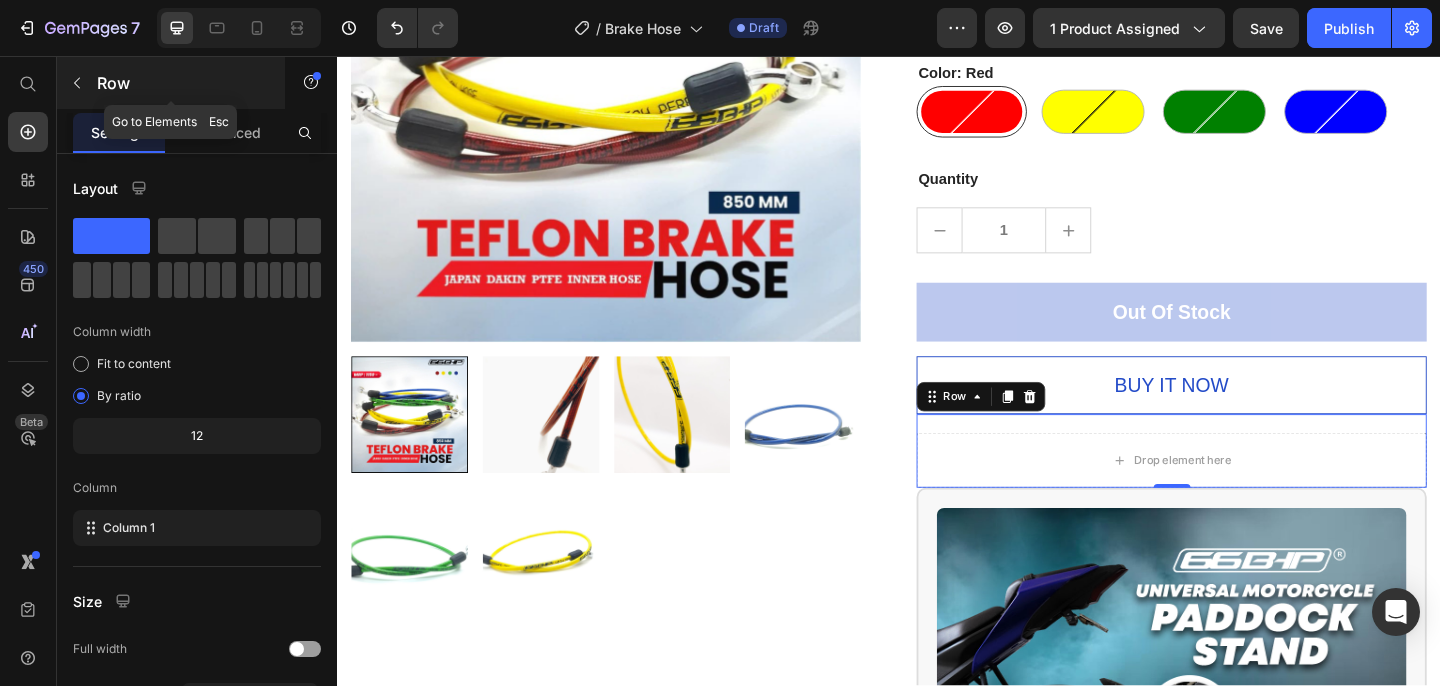 click 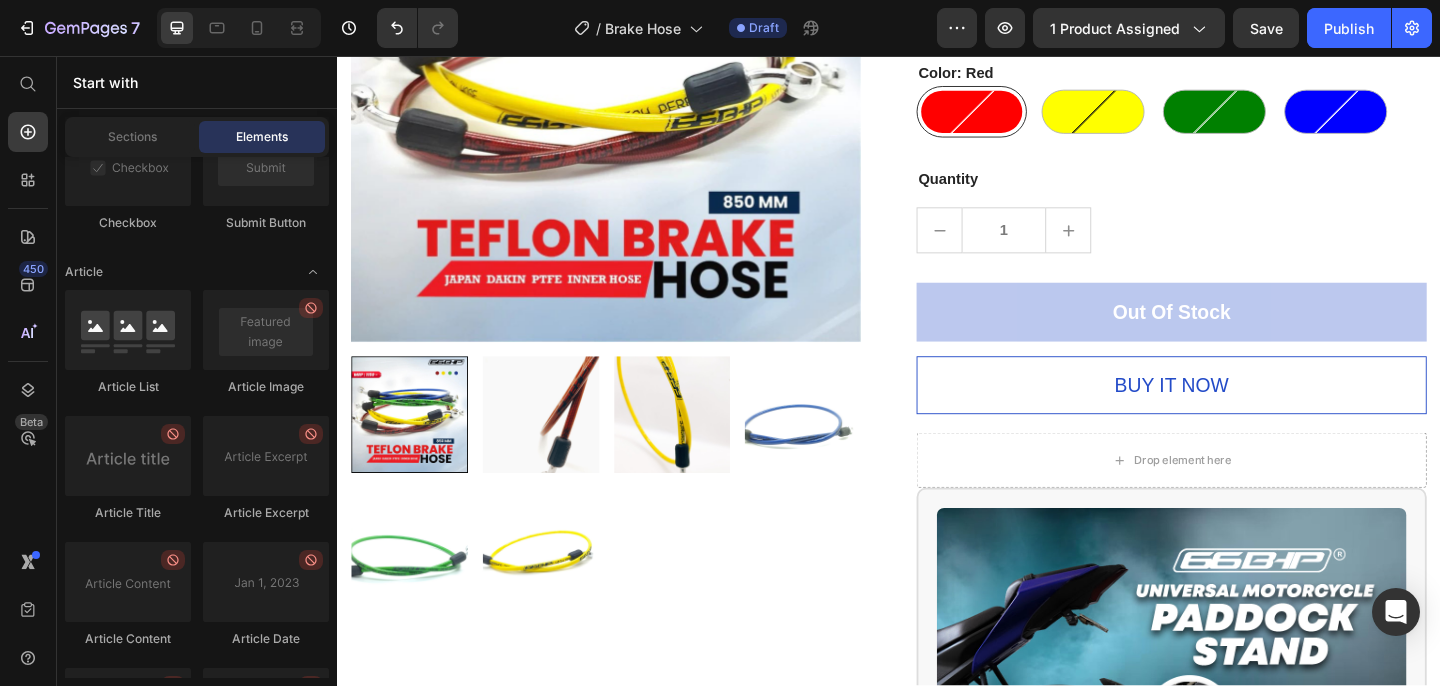 scroll, scrollTop: 5664, scrollLeft: 0, axis: vertical 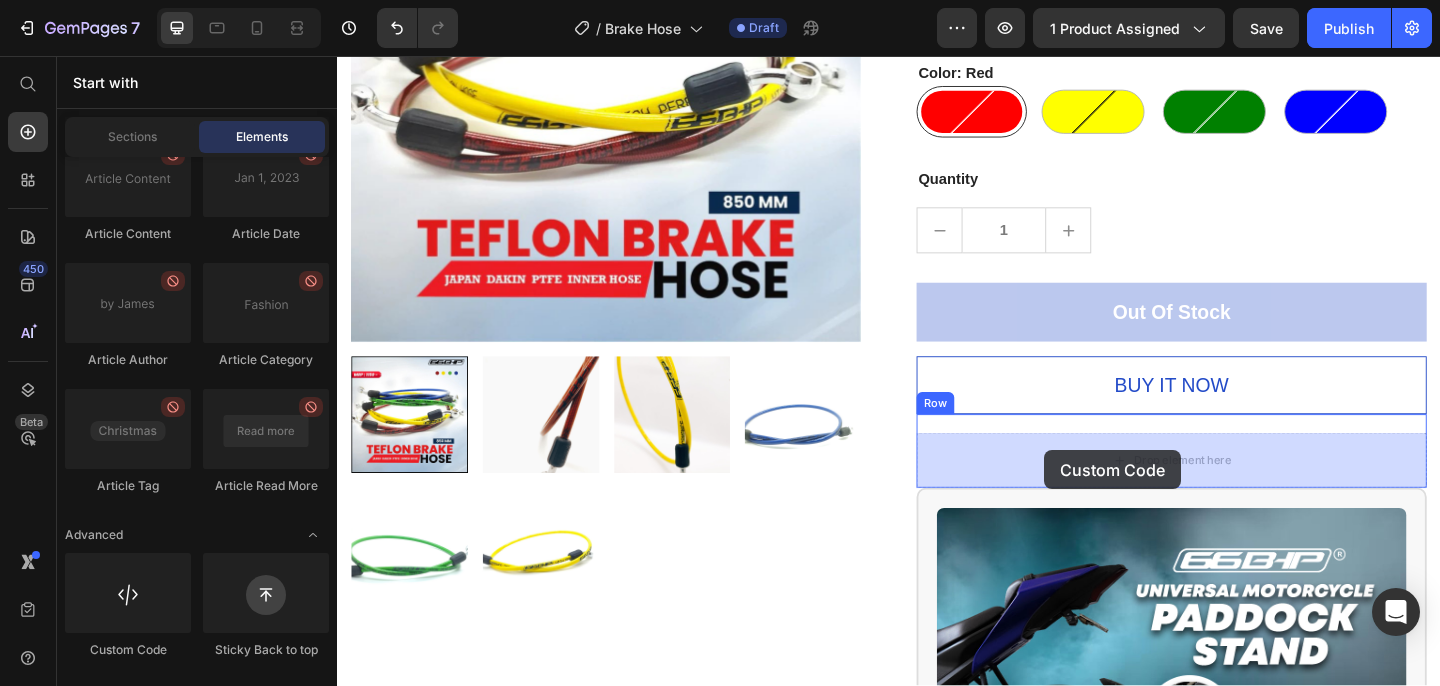 drag, startPoint x: 467, startPoint y: 633, endPoint x: 1106, endPoint y: 485, distance: 655.9154 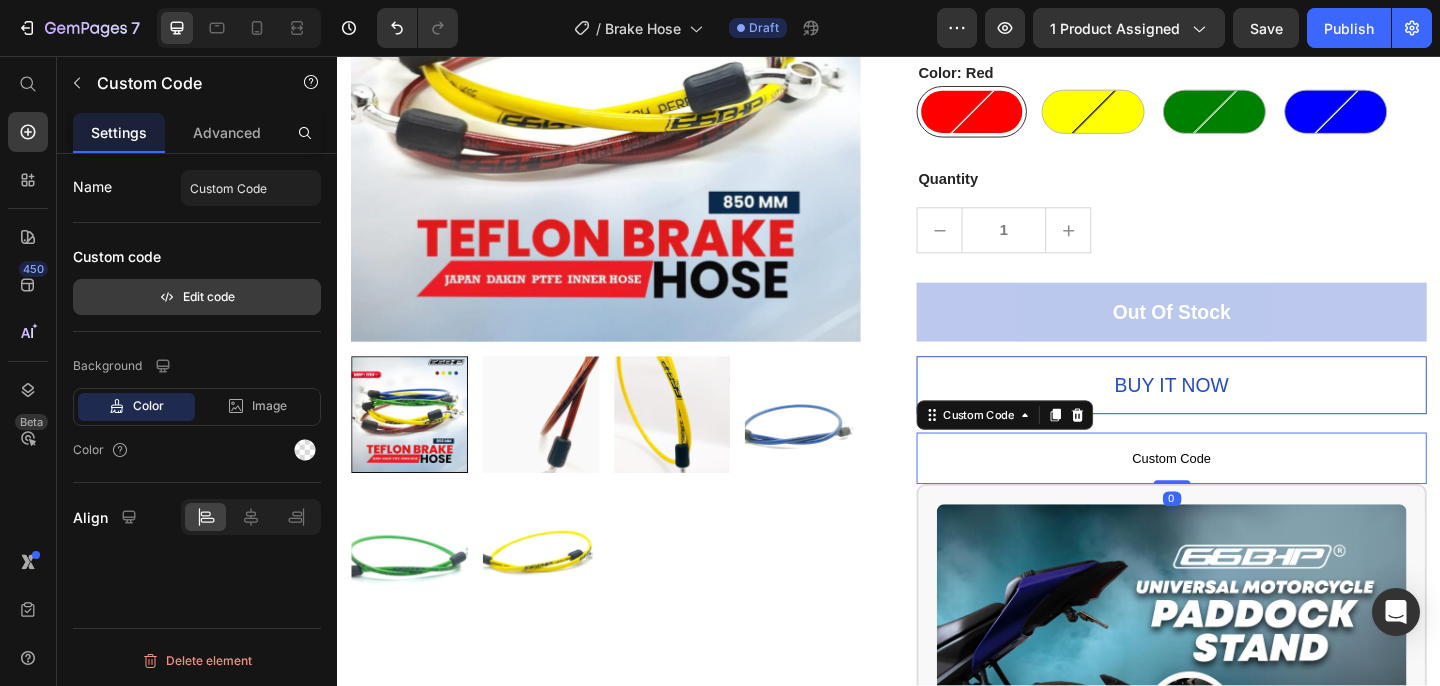 click on "Edit code" at bounding box center (197, 297) 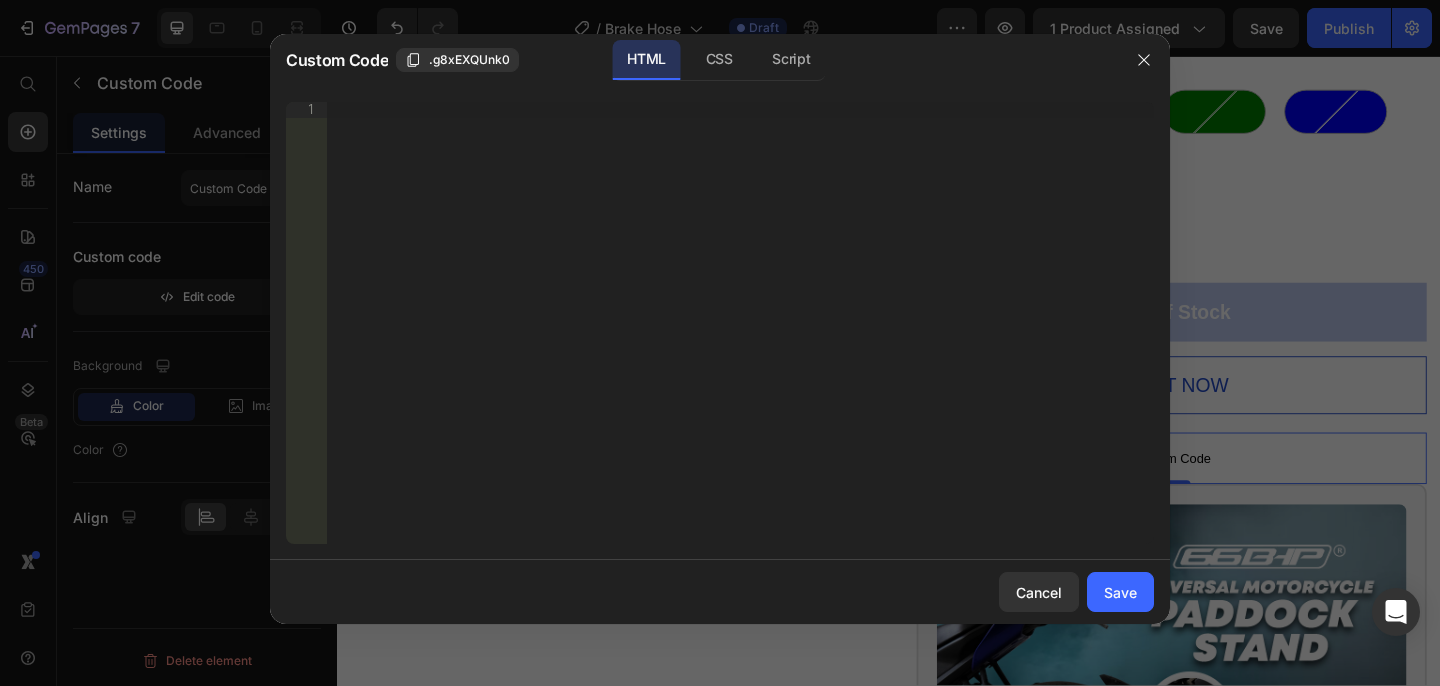 click on "Insert the 3rd-party installation code, HTML code, or Liquid code to display custom content." at bounding box center (740, 339) 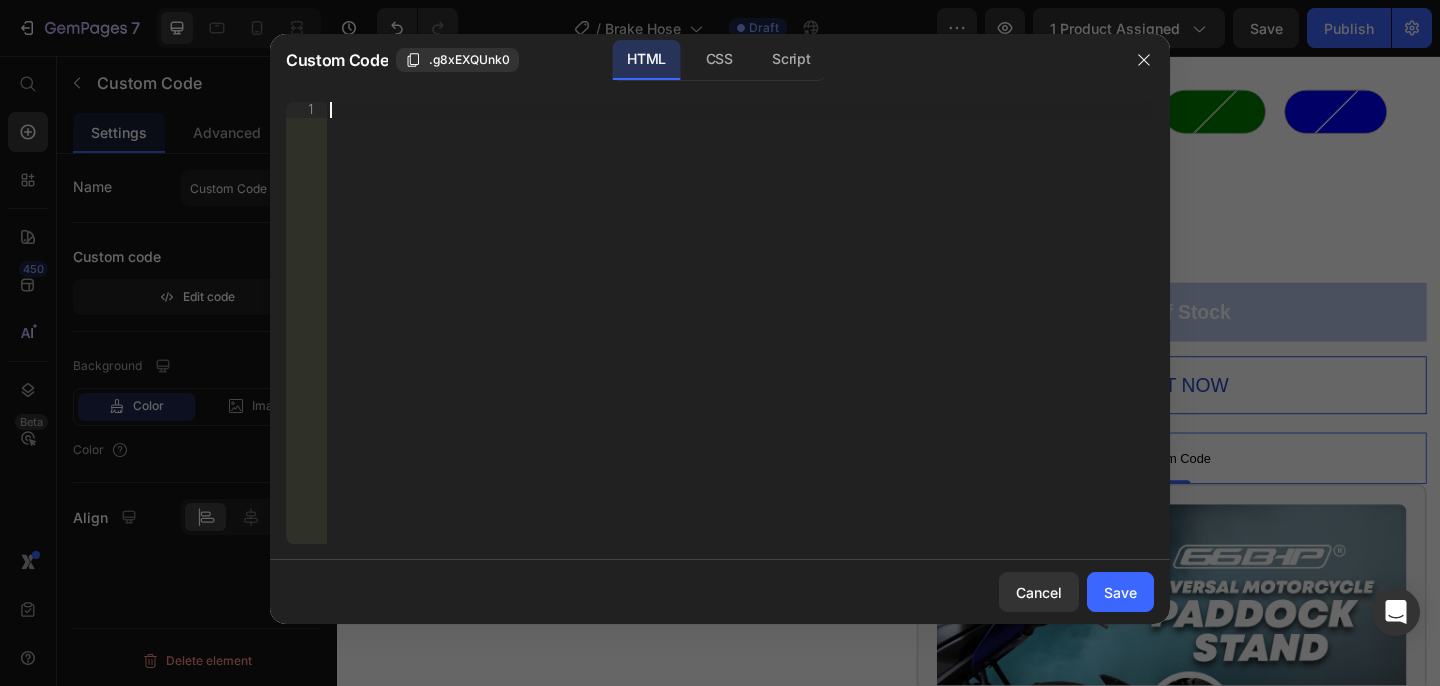 paste on "</div>" 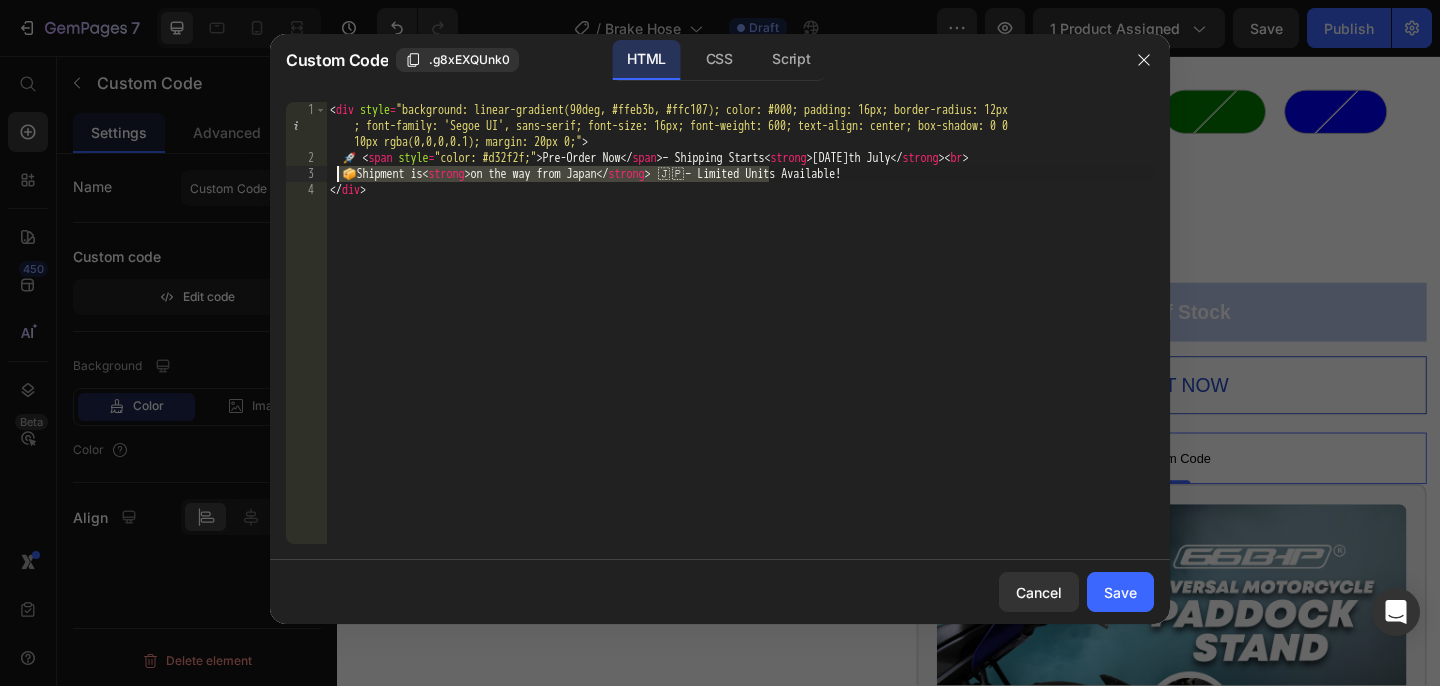 drag, startPoint x: 767, startPoint y: 177, endPoint x: 340, endPoint y: 178, distance: 427.00116 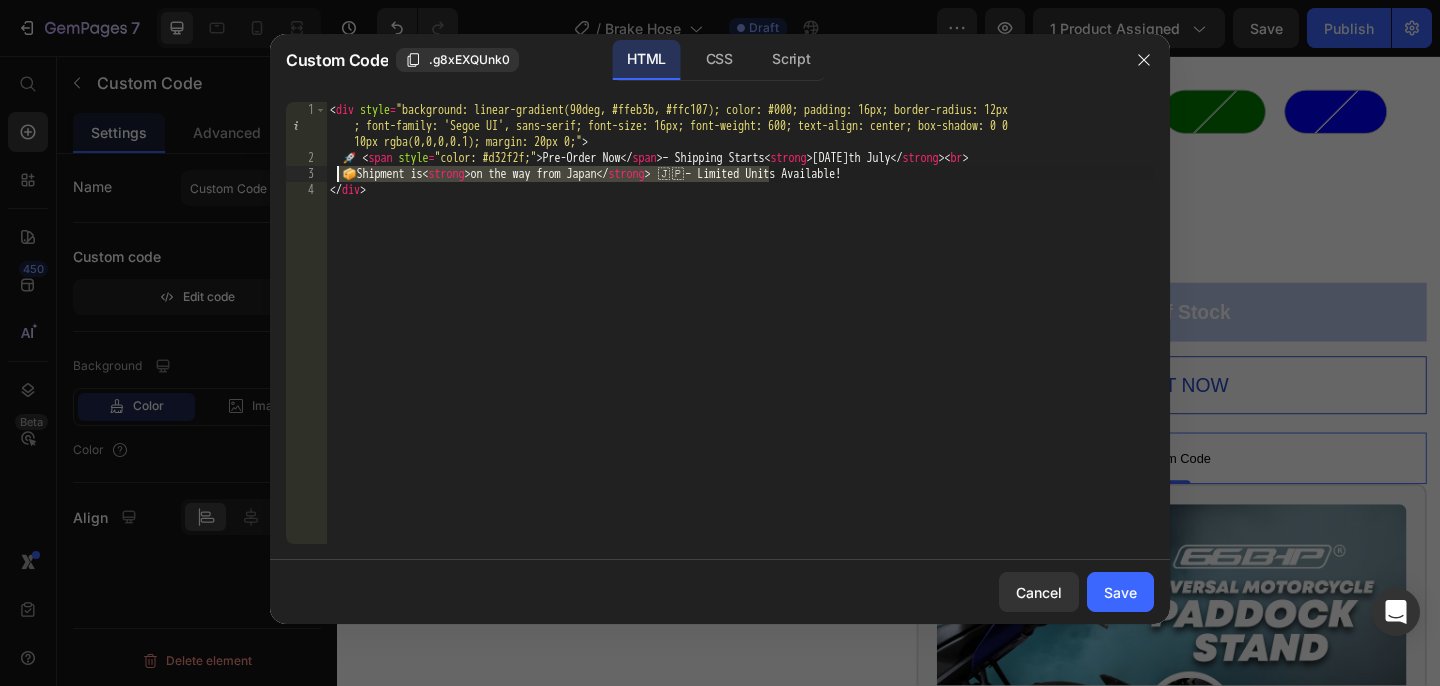 type on "– Limited Units Available!" 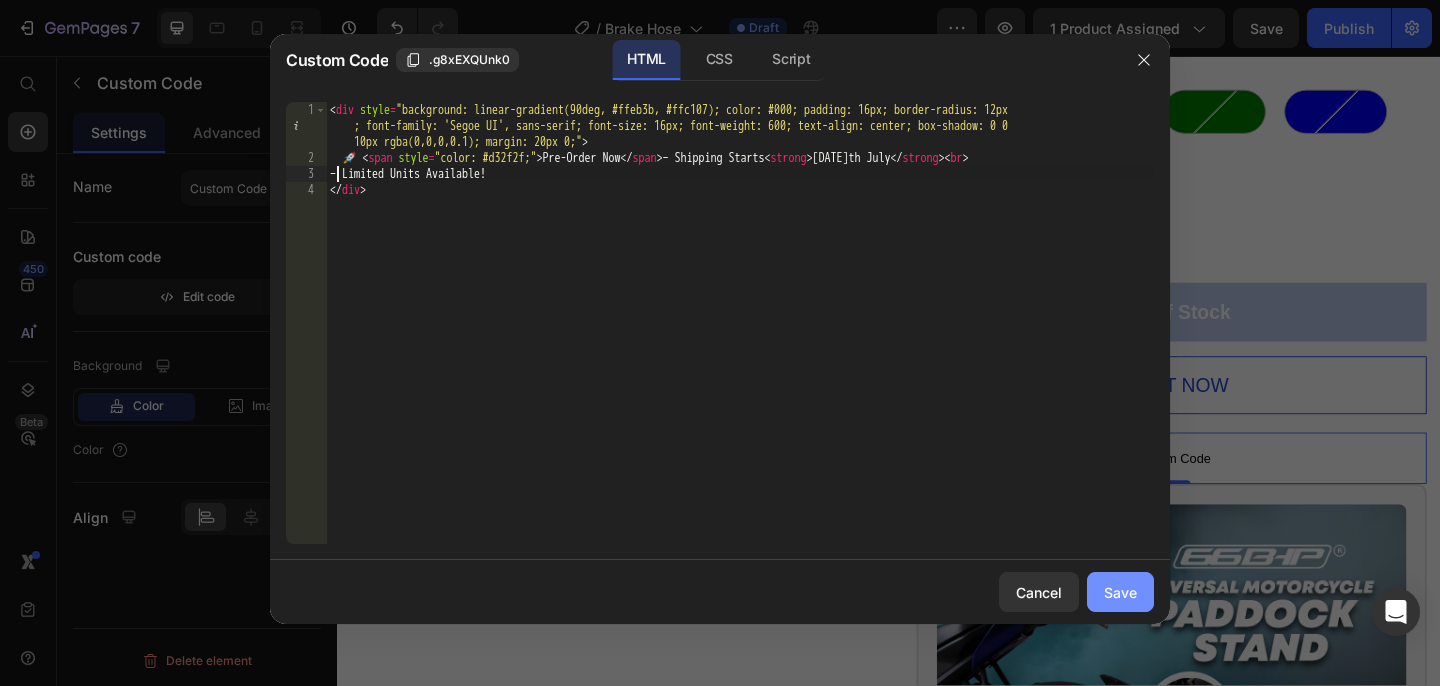 click on "Save" at bounding box center (1120, 592) 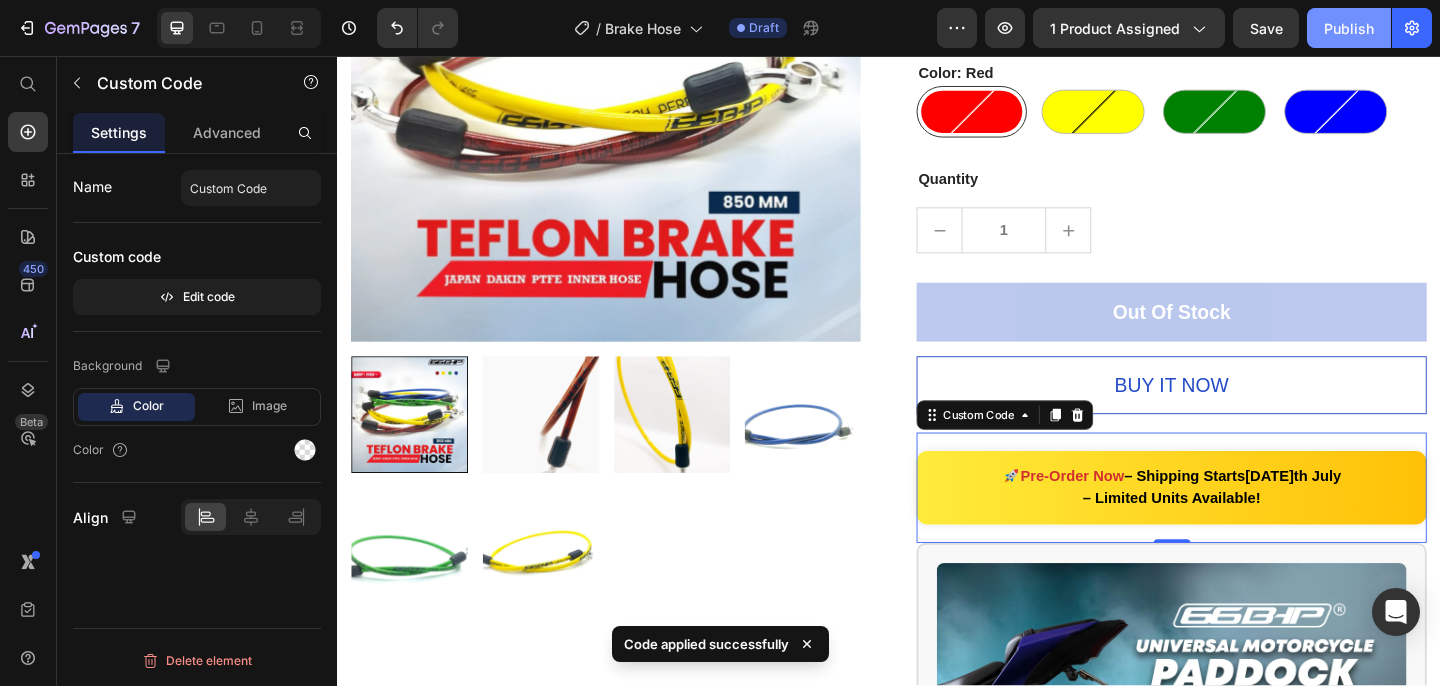 click on "Publish" at bounding box center [1349, 28] 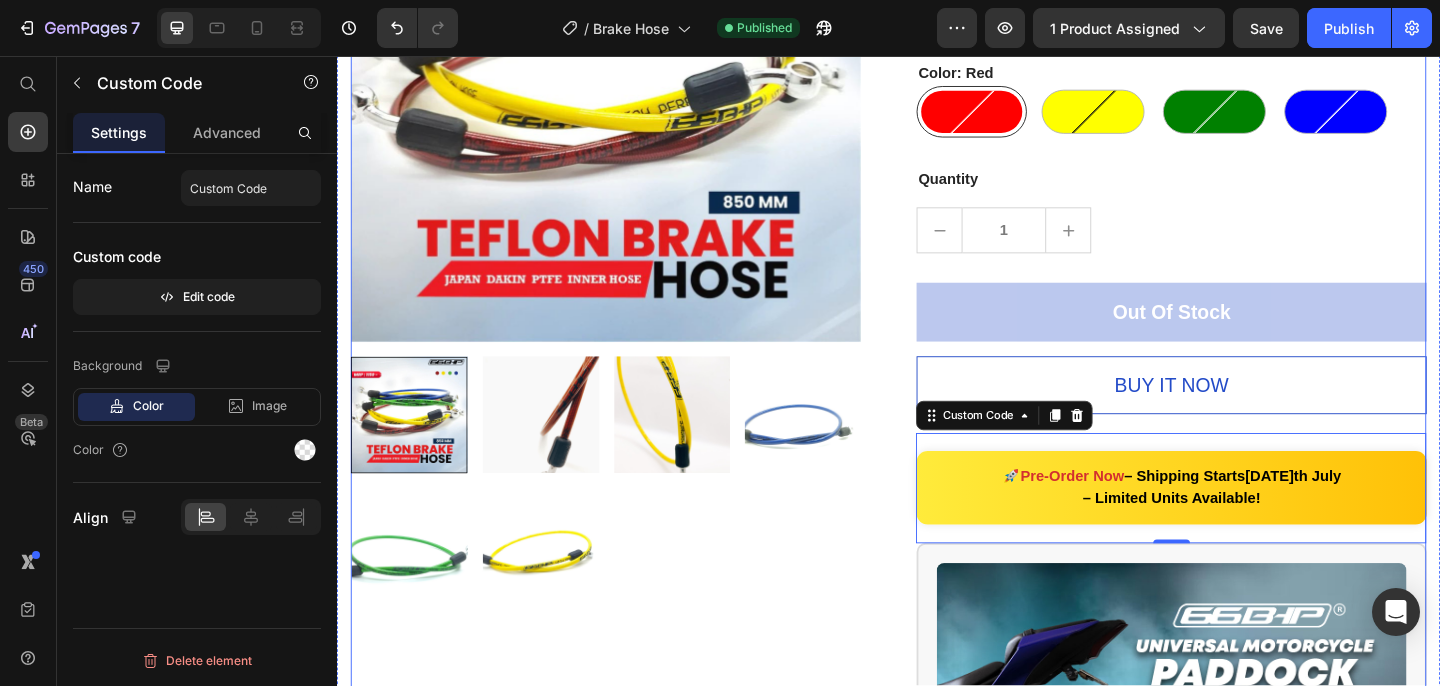 scroll, scrollTop: 0, scrollLeft: 0, axis: both 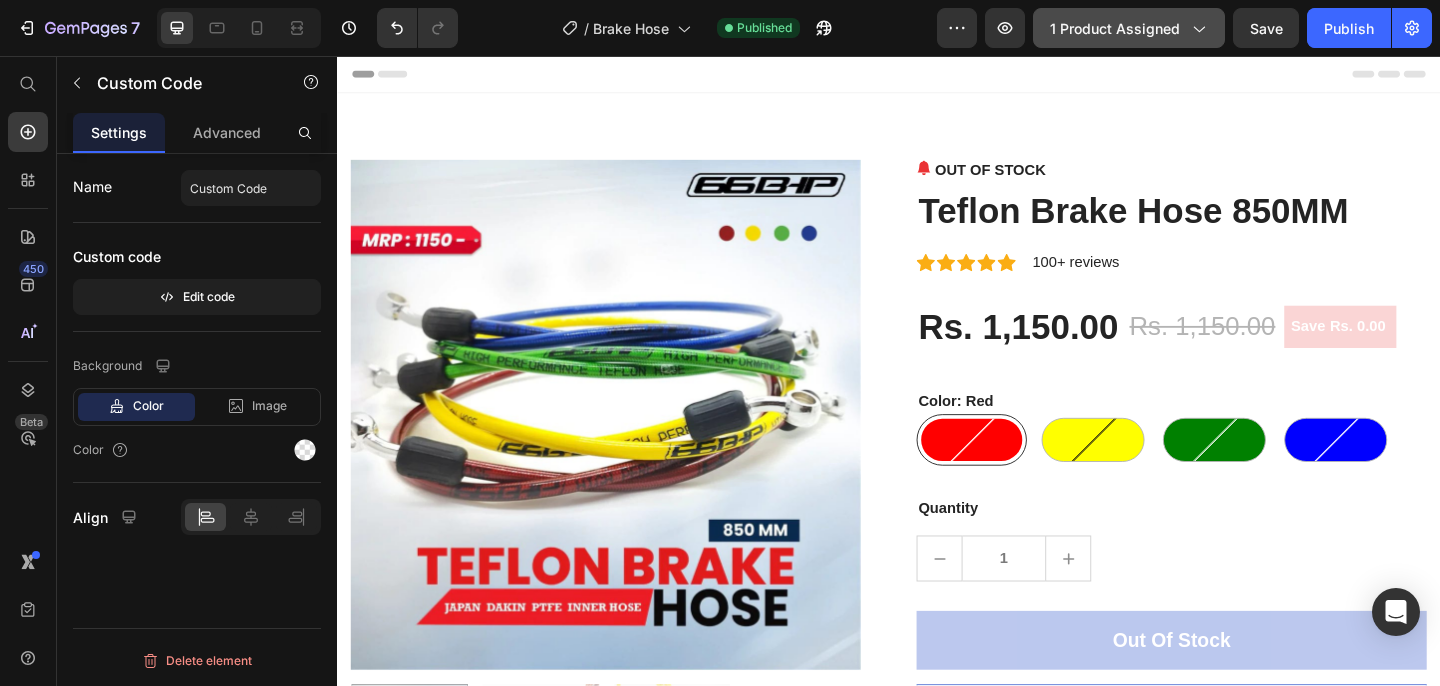 click on "1 product assigned" 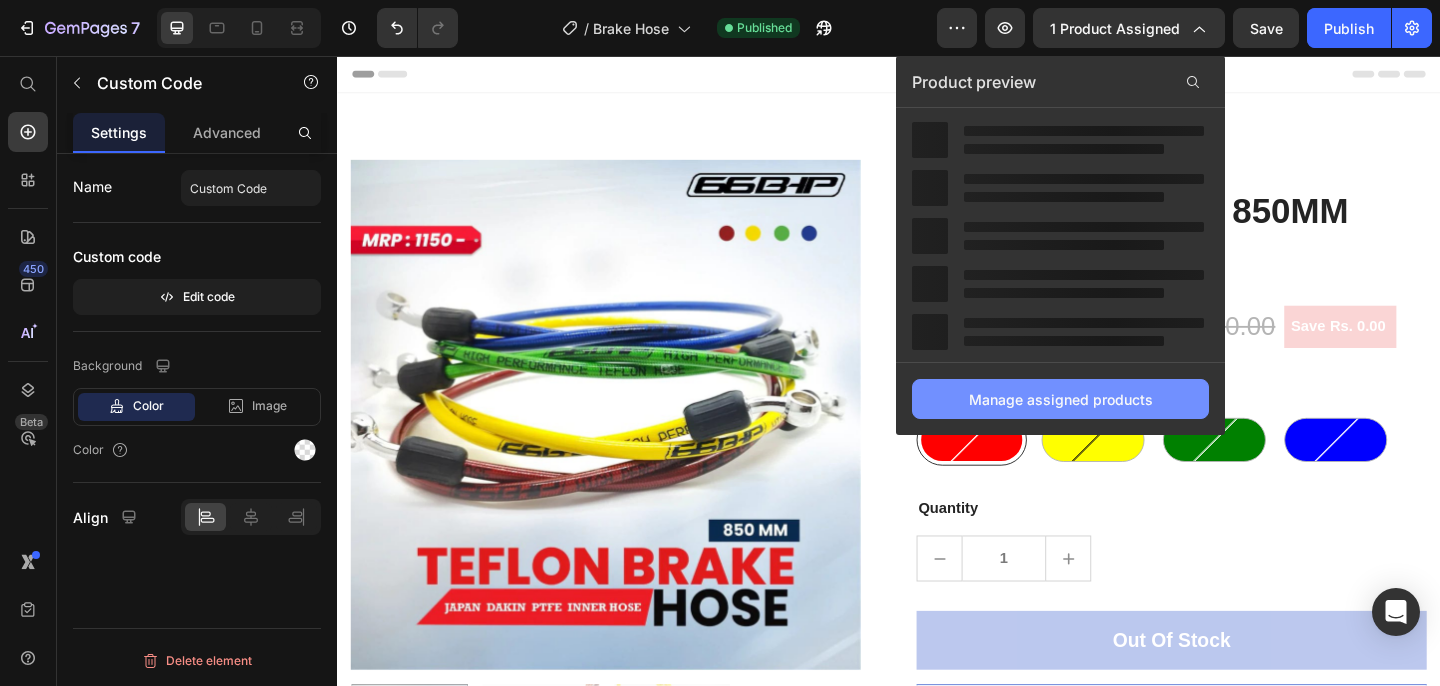 click on "Manage assigned products" at bounding box center [1061, 399] 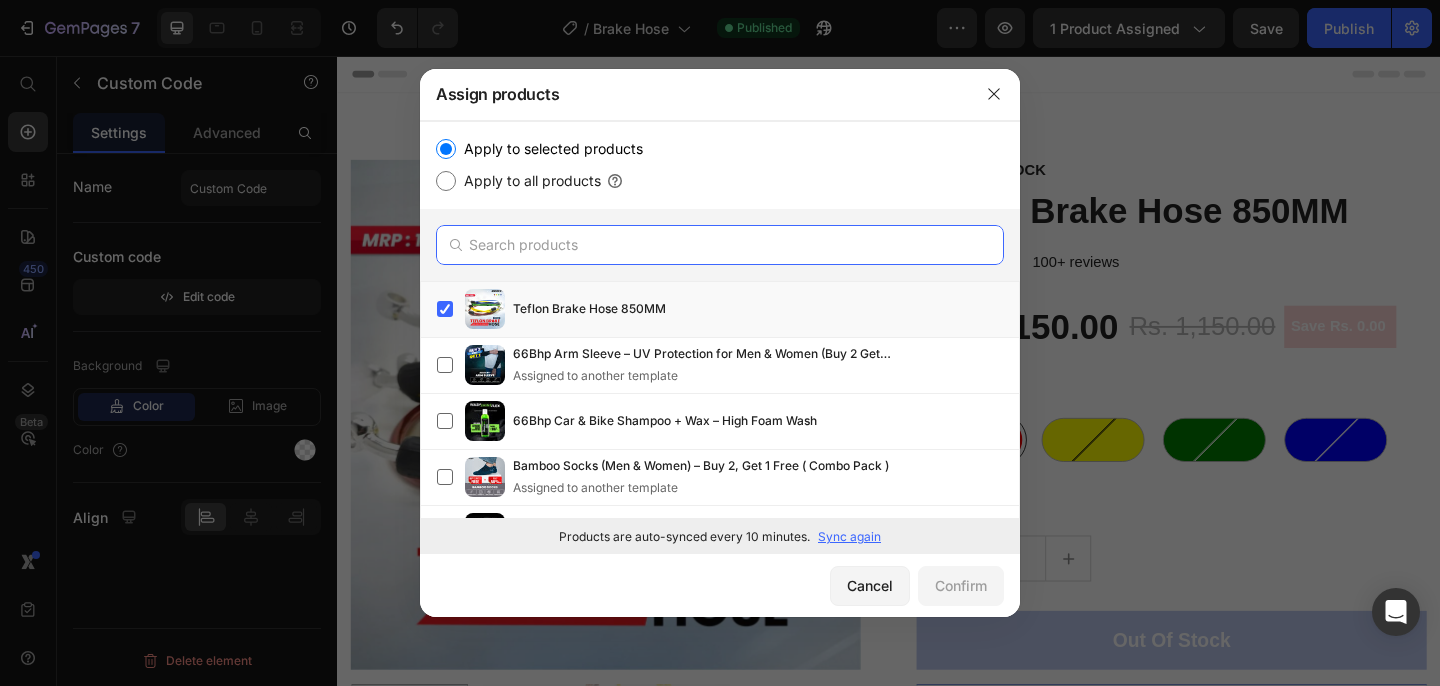 click at bounding box center [720, 245] 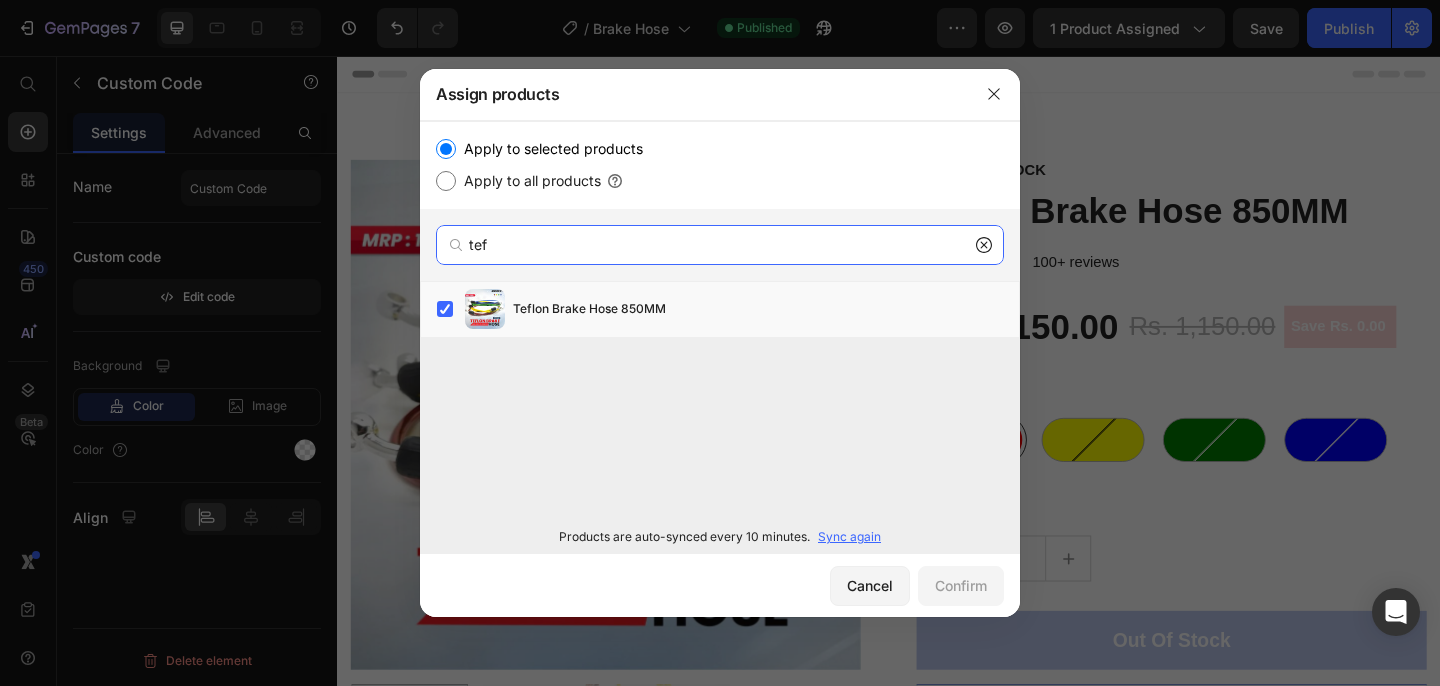 type on "tef" 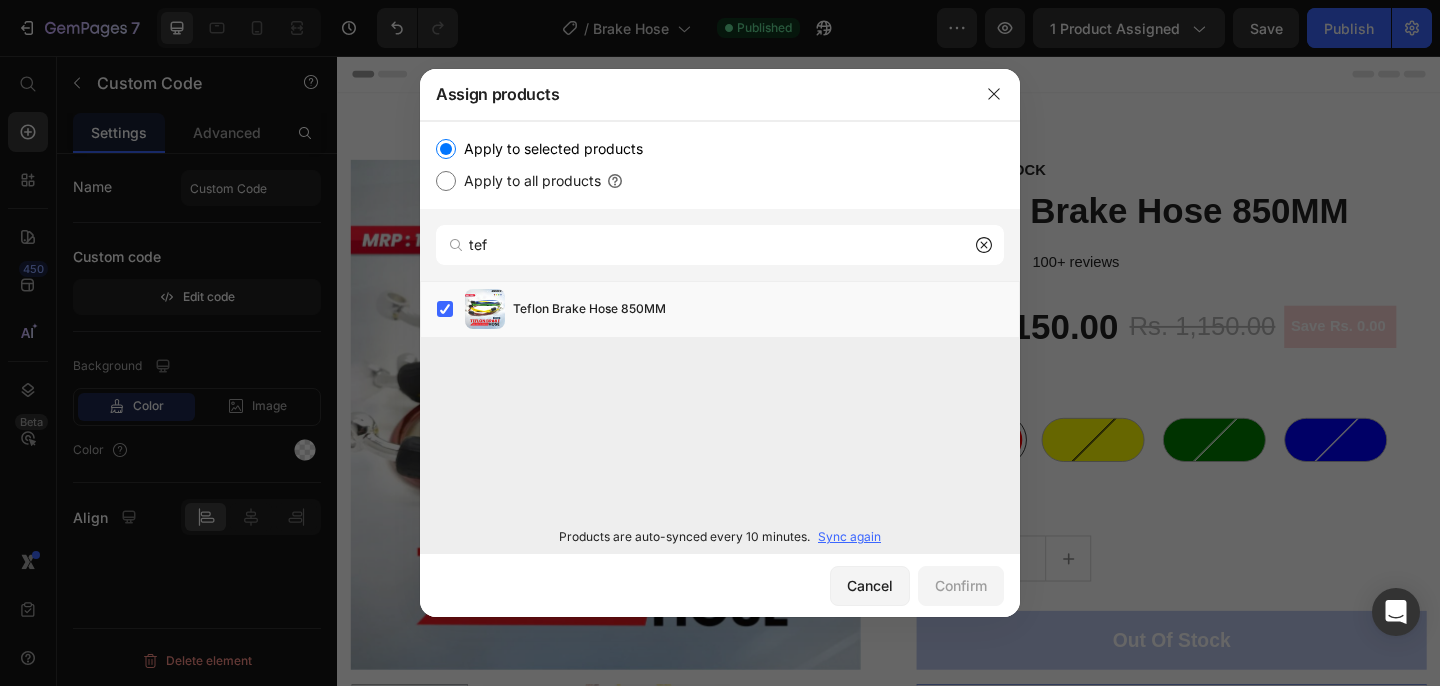 click on "Sync again" at bounding box center [849, 537] 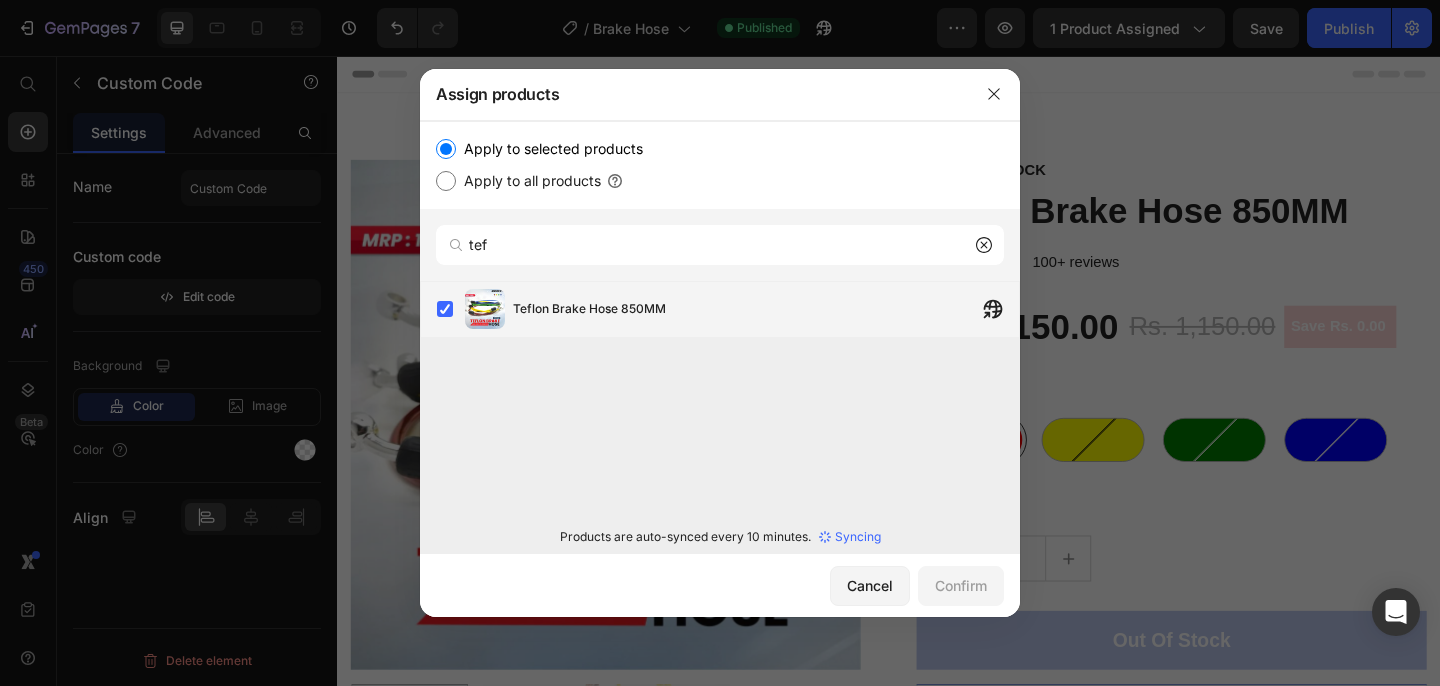type 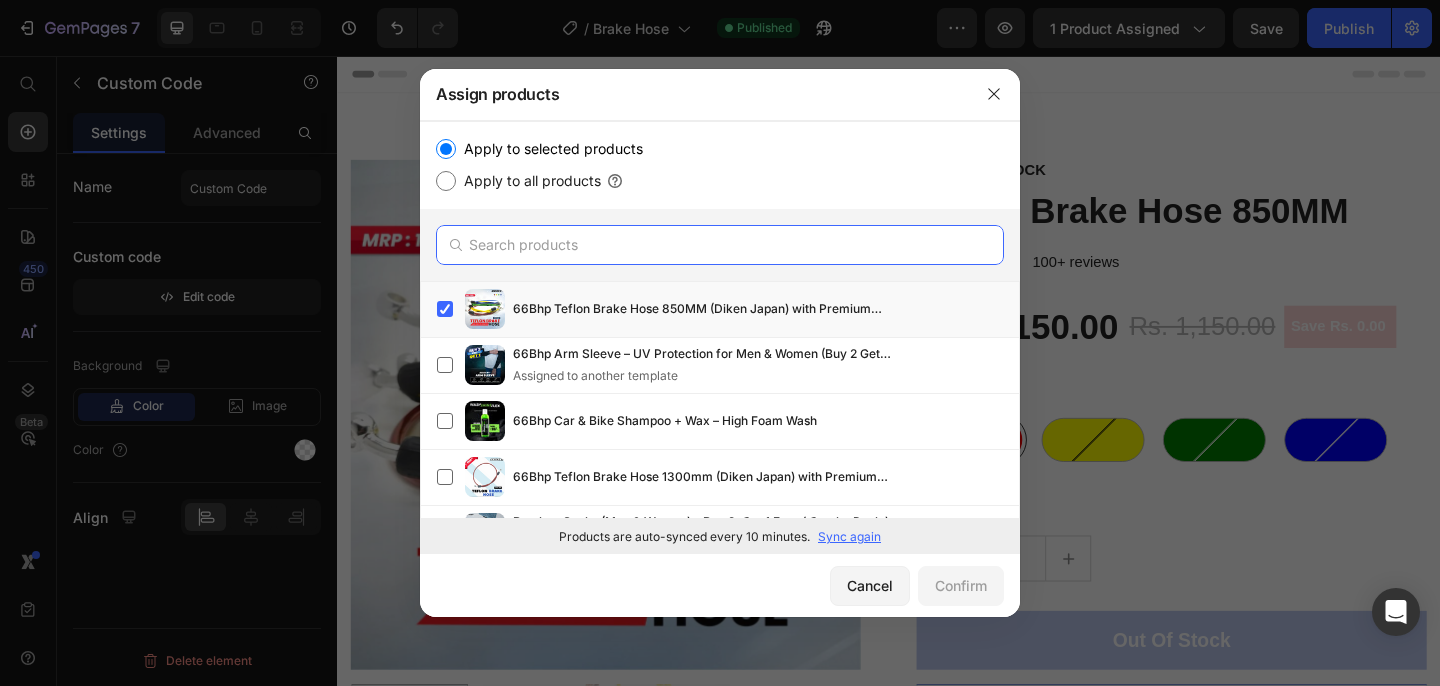 click at bounding box center (720, 245) 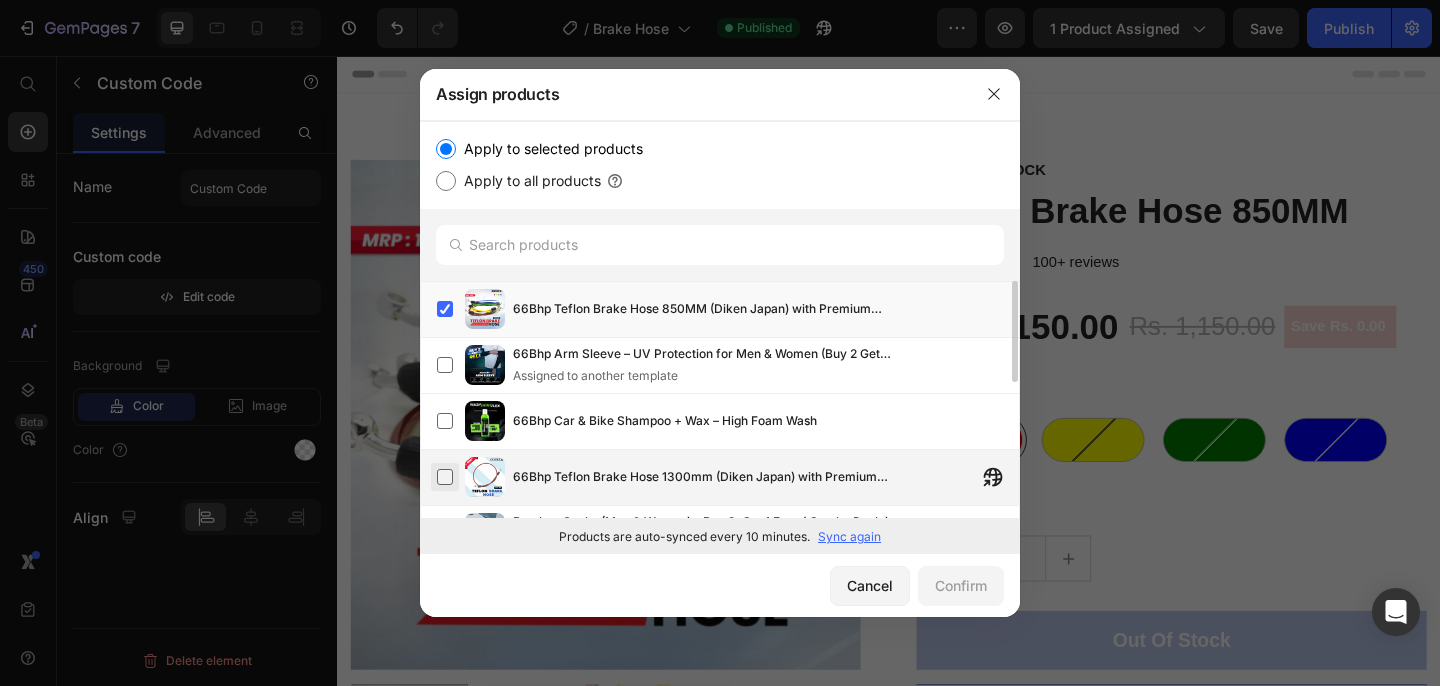 click at bounding box center [445, 477] 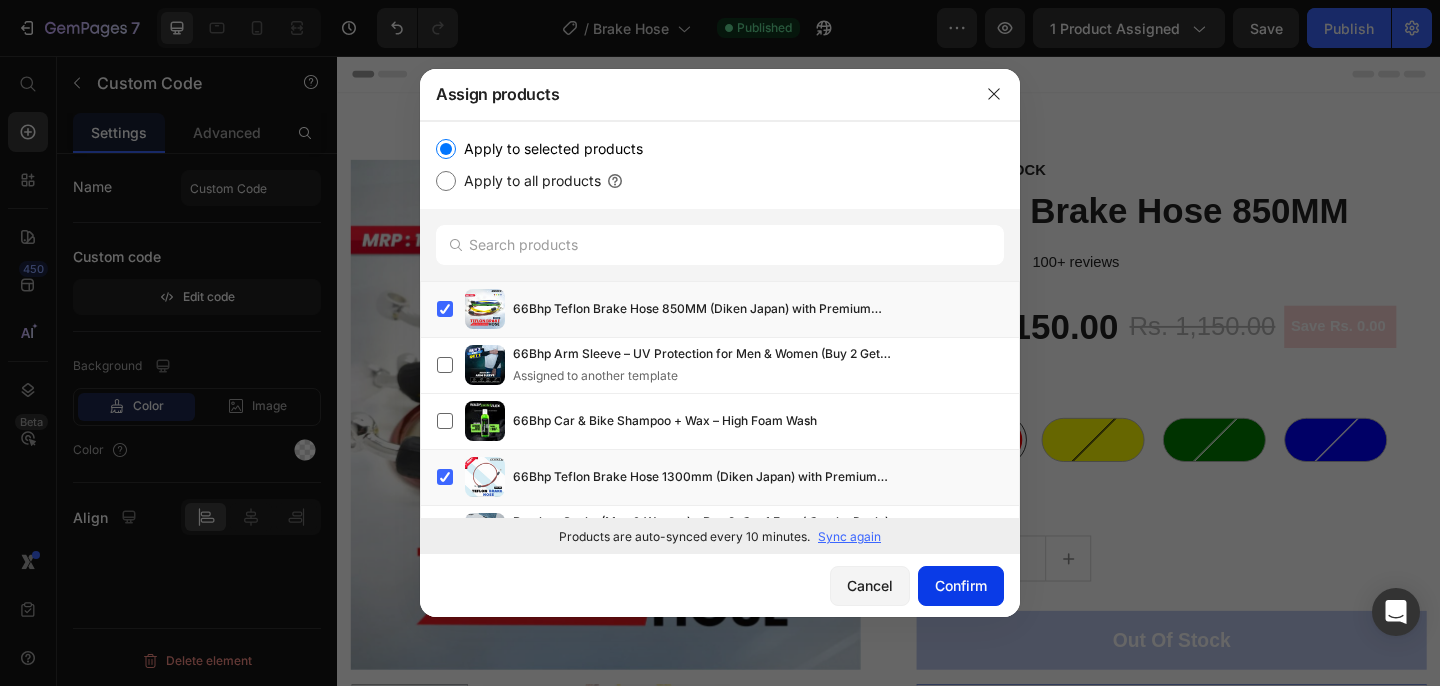 click on "Confirm" at bounding box center (961, 585) 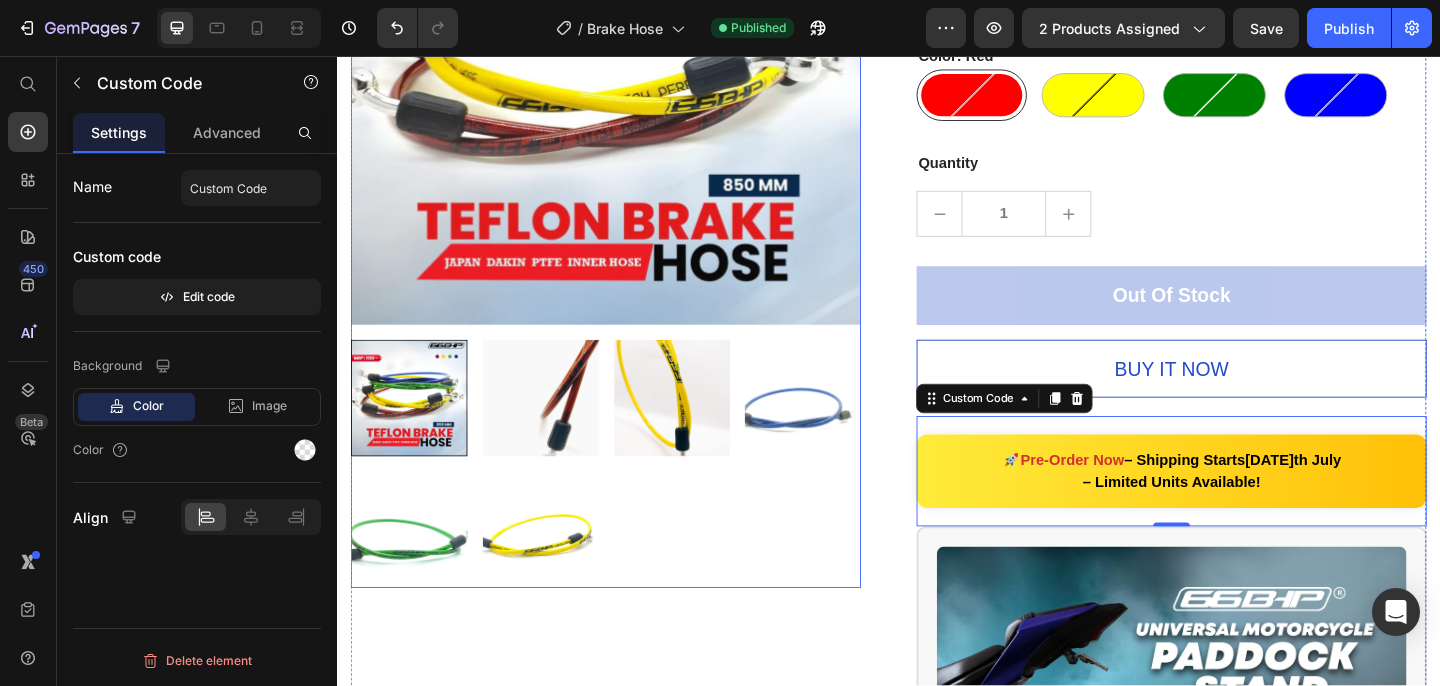 scroll, scrollTop: 388, scrollLeft: 0, axis: vertical 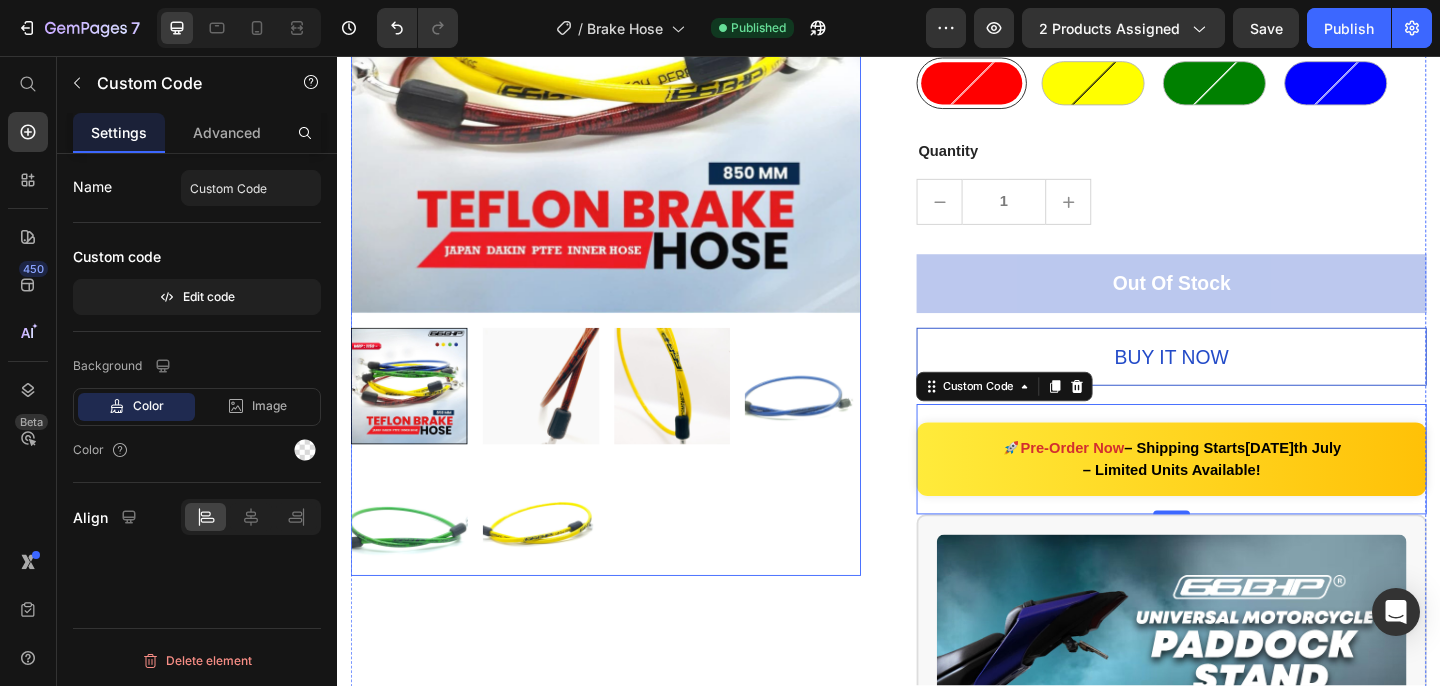 click at bounding box center (701, 415) 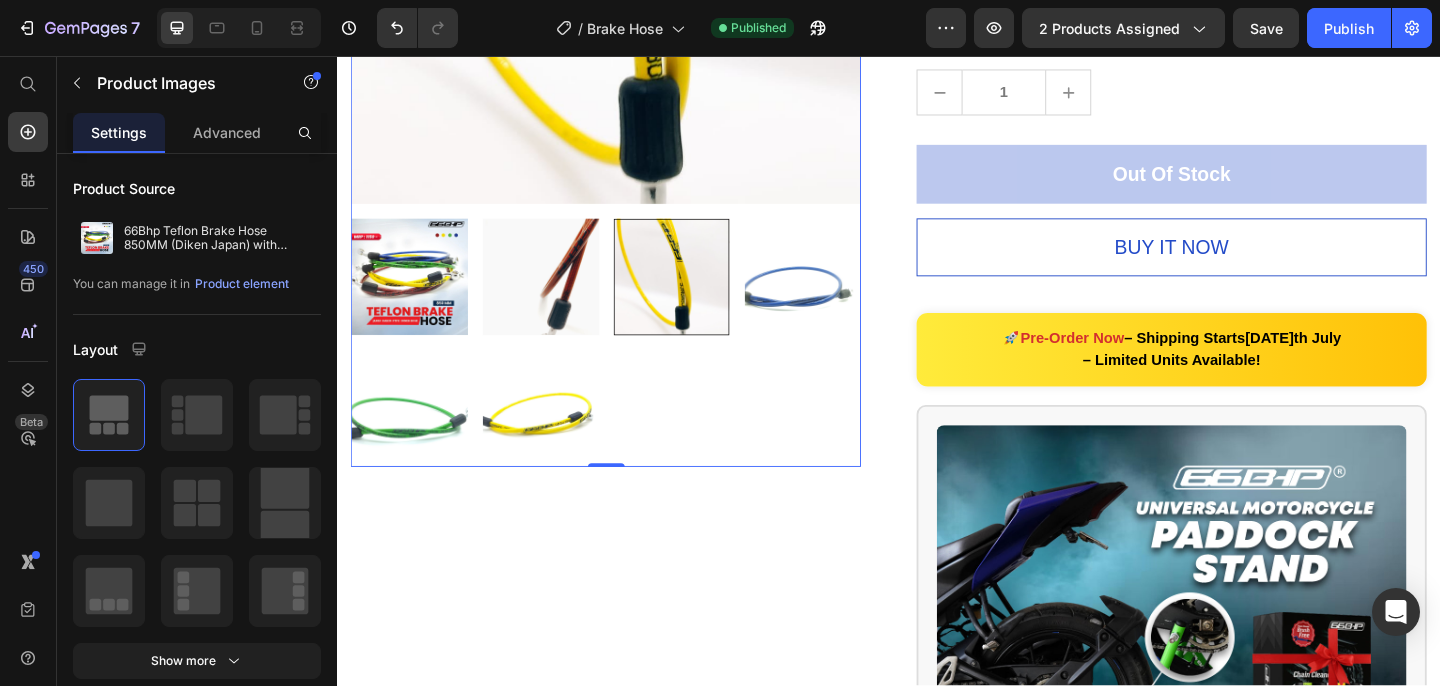 scroll, scrollTop: 520, scrollLeft: 0, axis: vertical 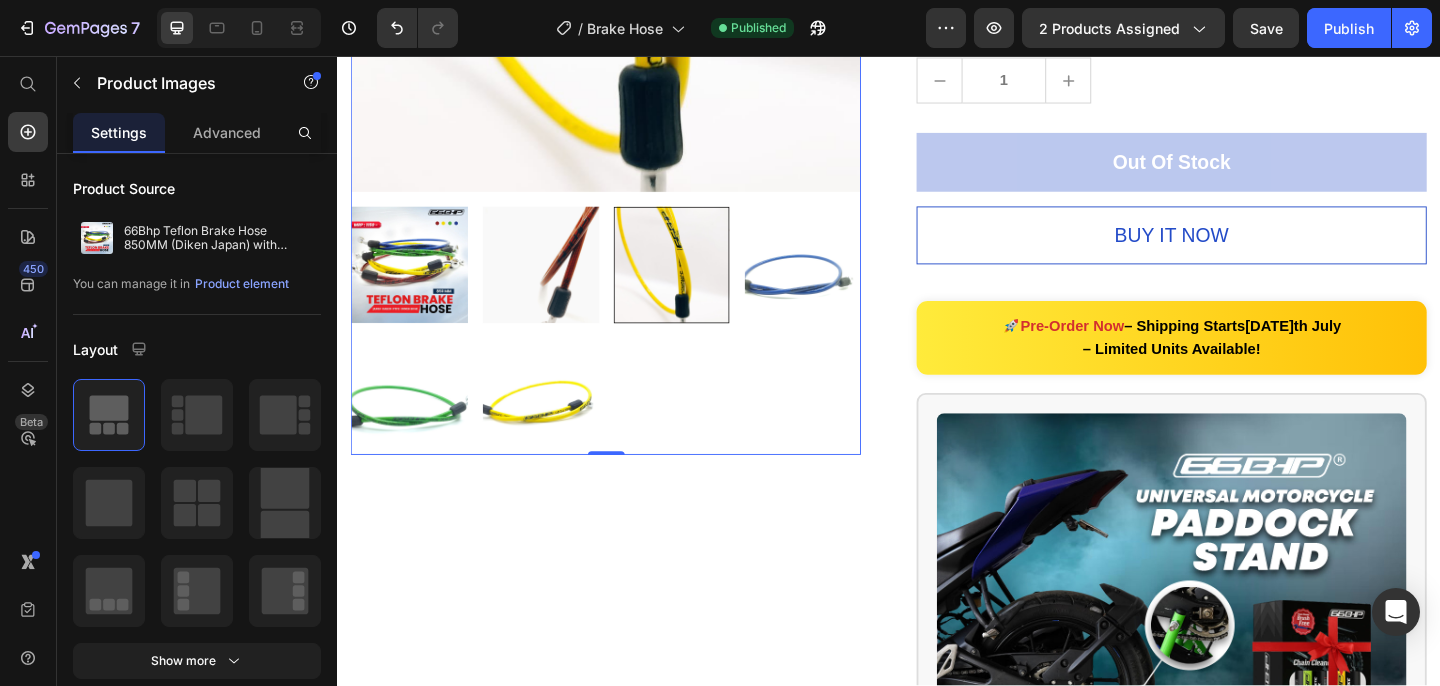 click at bounding box center [558, 426] 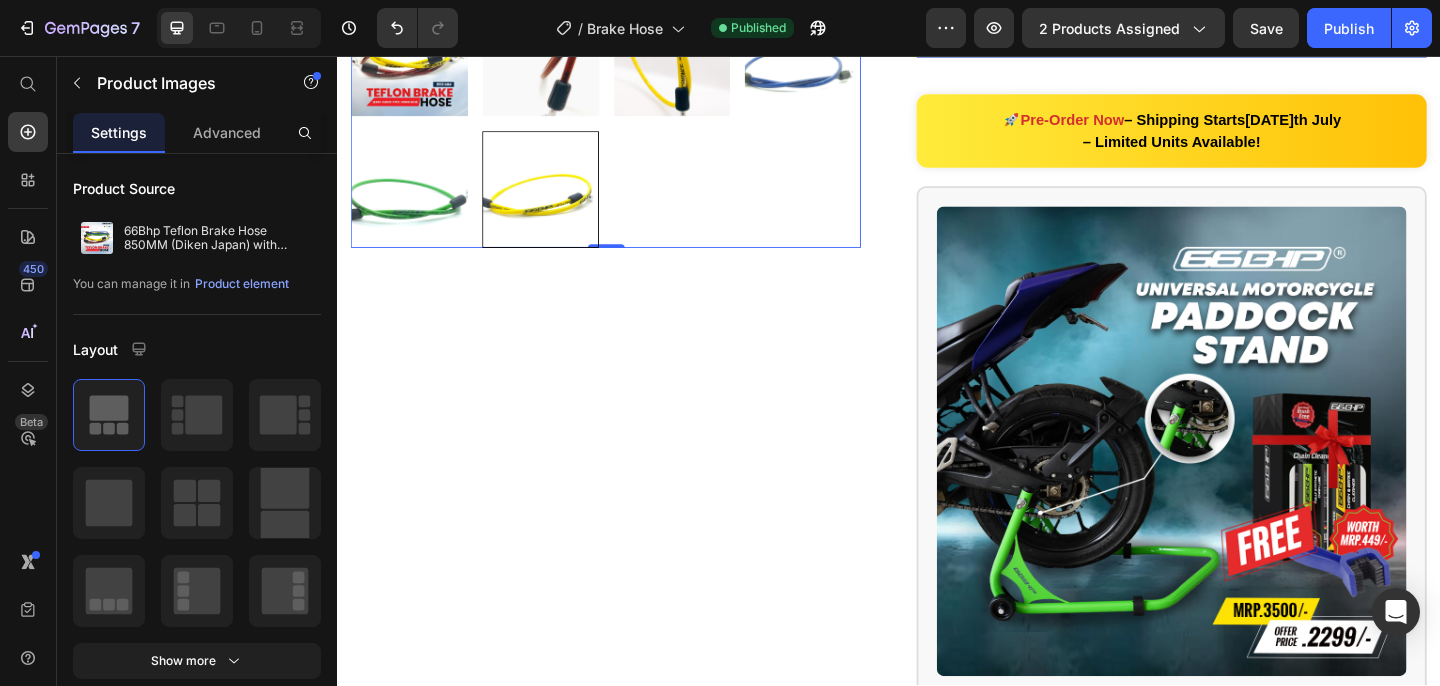 scroll, scrollTop: 739, scrollLeft: 0, axis: vertical 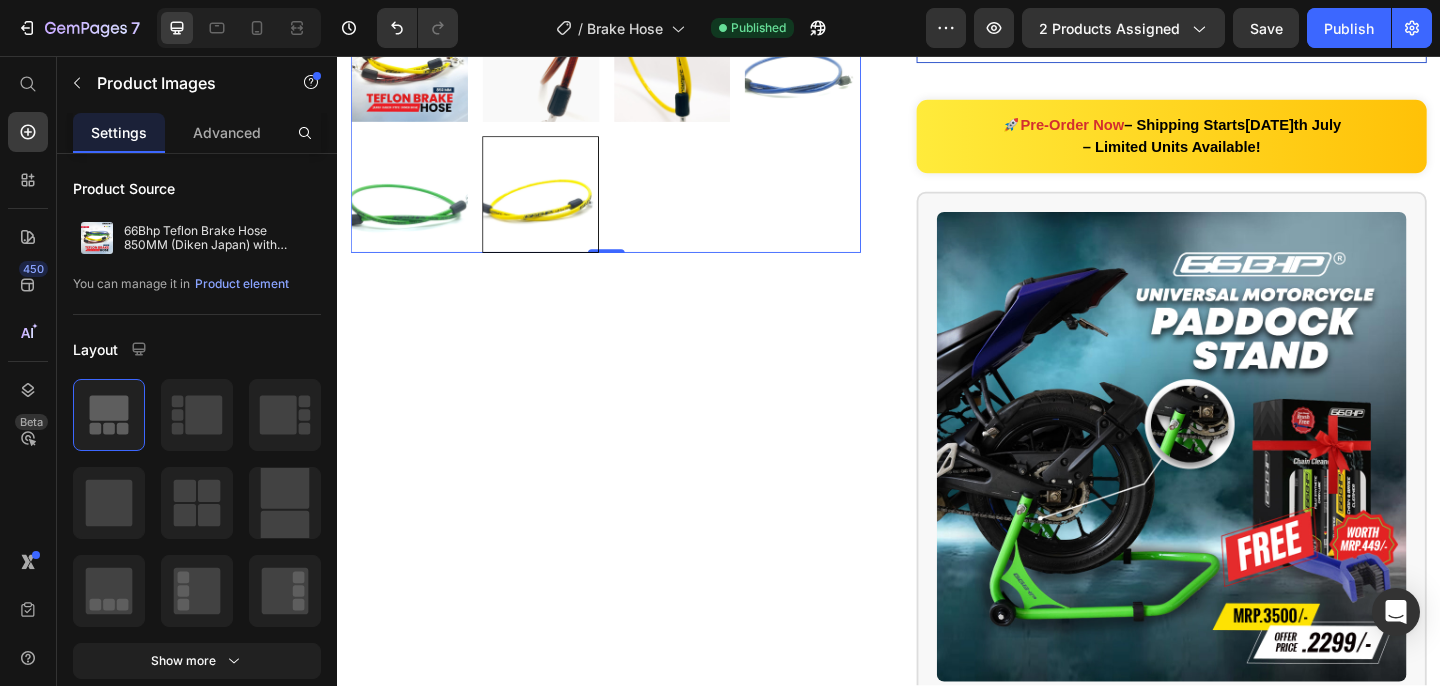 click at bounding box center (415, 207) 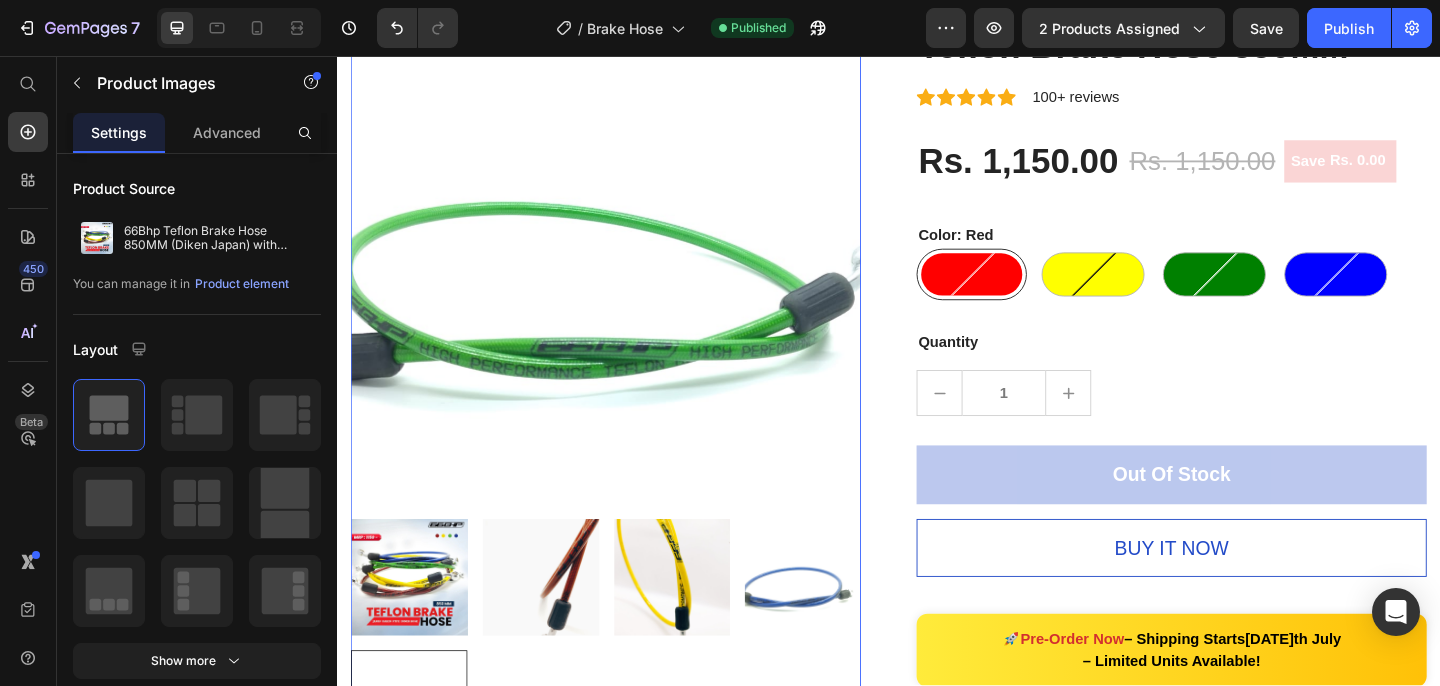 scroll, scrollTop: 174, scrollLeft: 0, axis: vertical 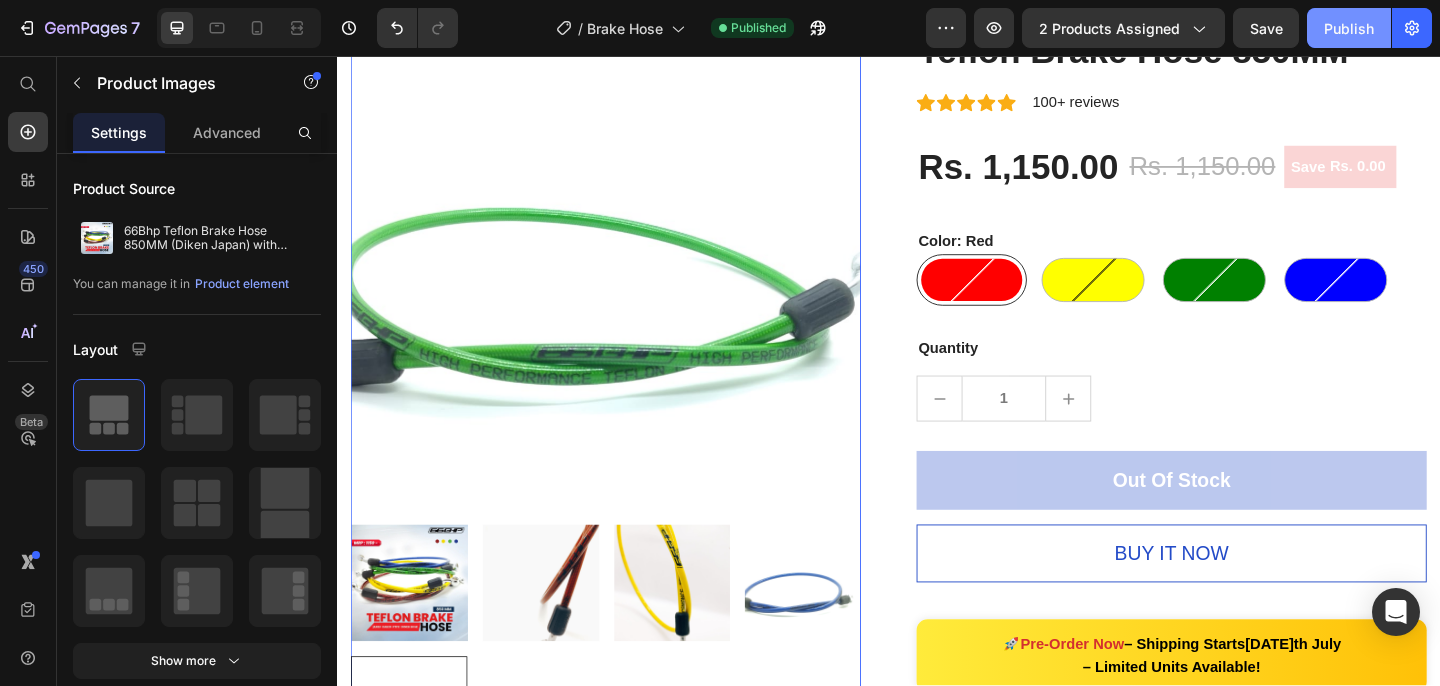 click on "Publish" at bounding box center (1349, 28) 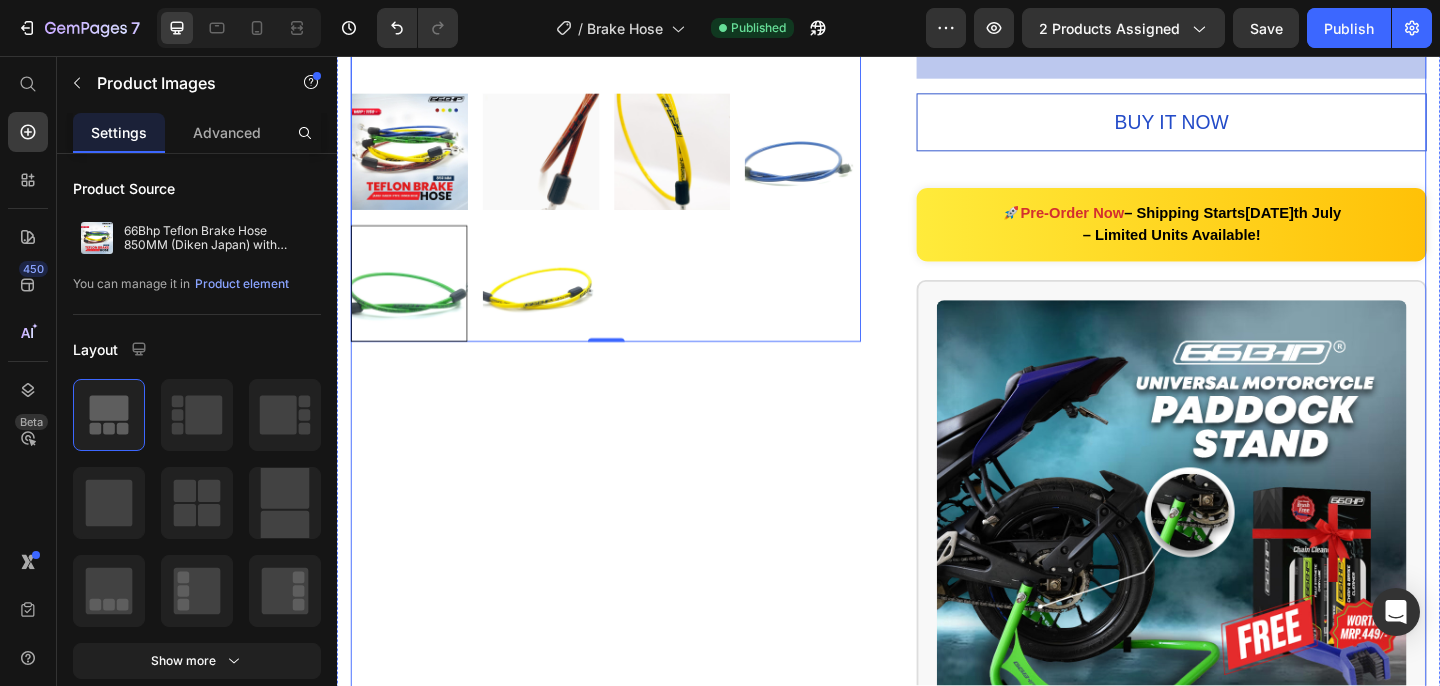 scroll, scrollTop: 0, scrollLeft: 0, axis: both 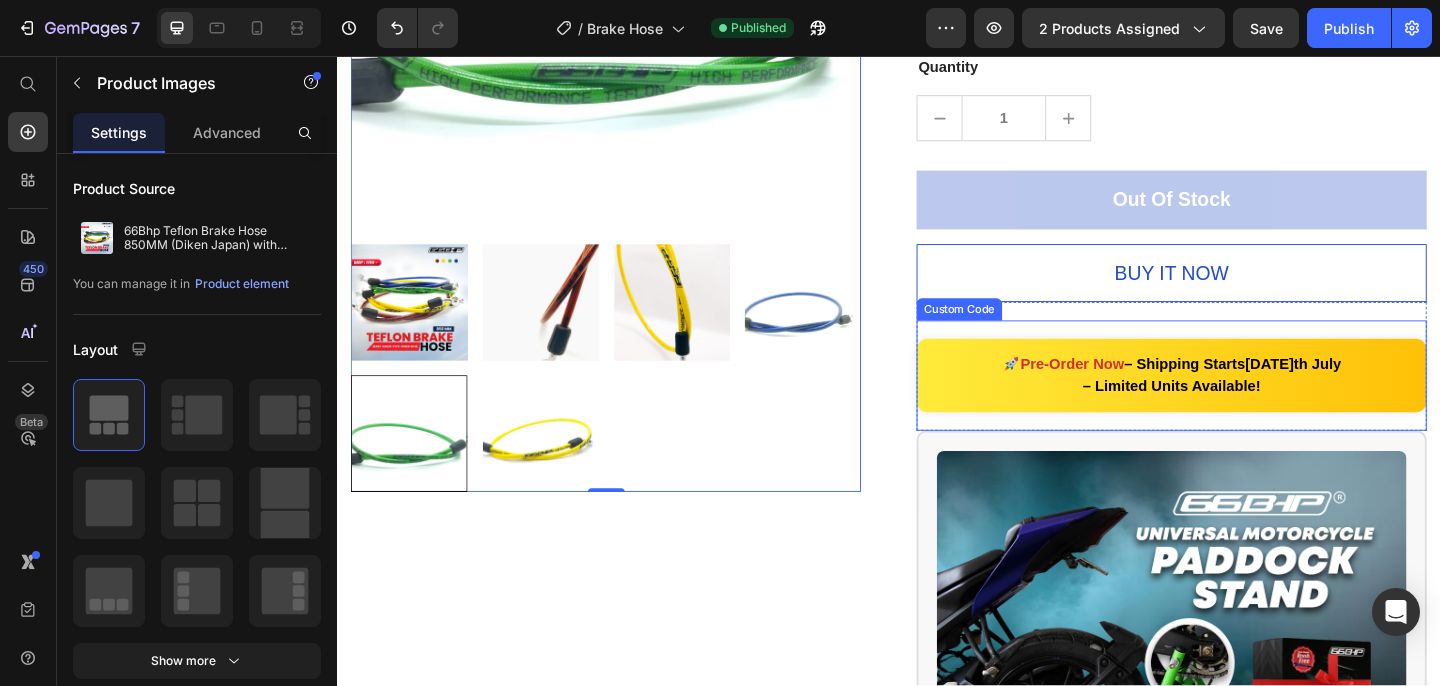 click on "🚀  Pre-Order Now  – Shipping Starts  17th July
– Limited Units Available!" at bounding box center [1244, 404] 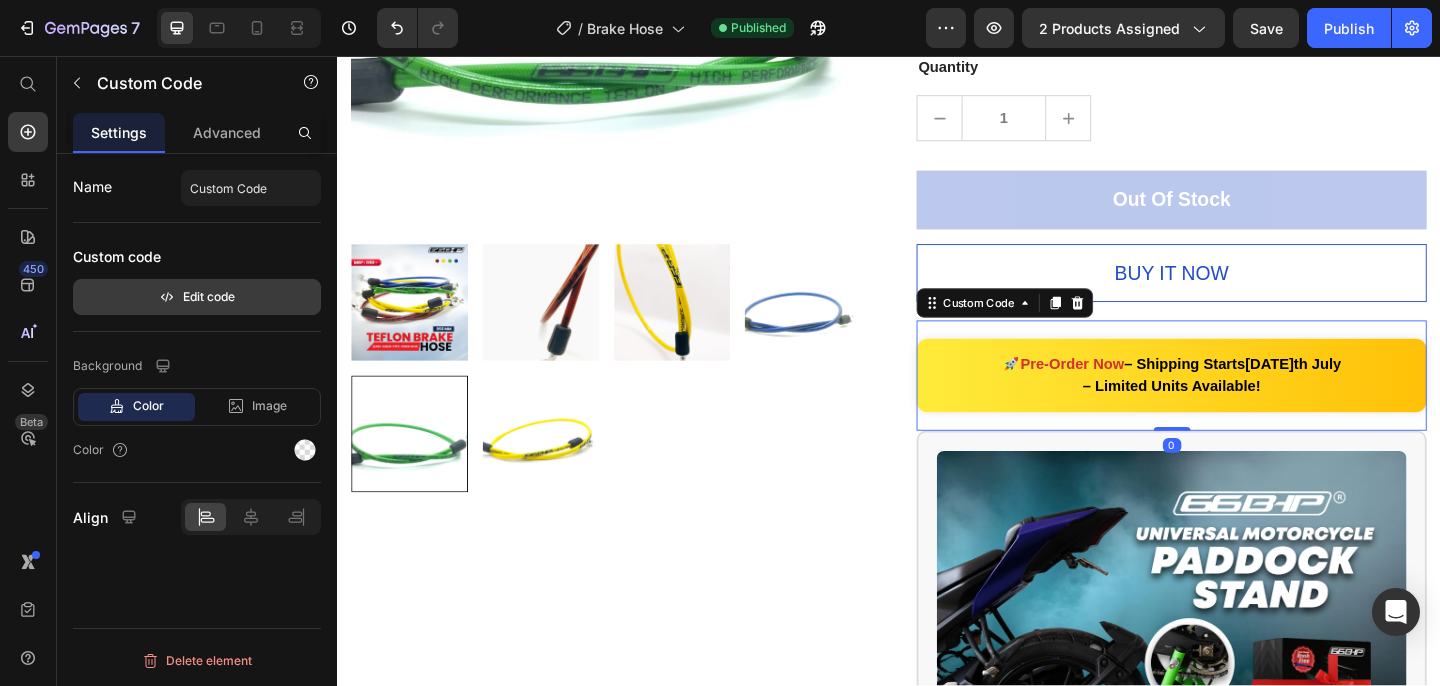 click on "Edit code" at bounding box center (197, 297) 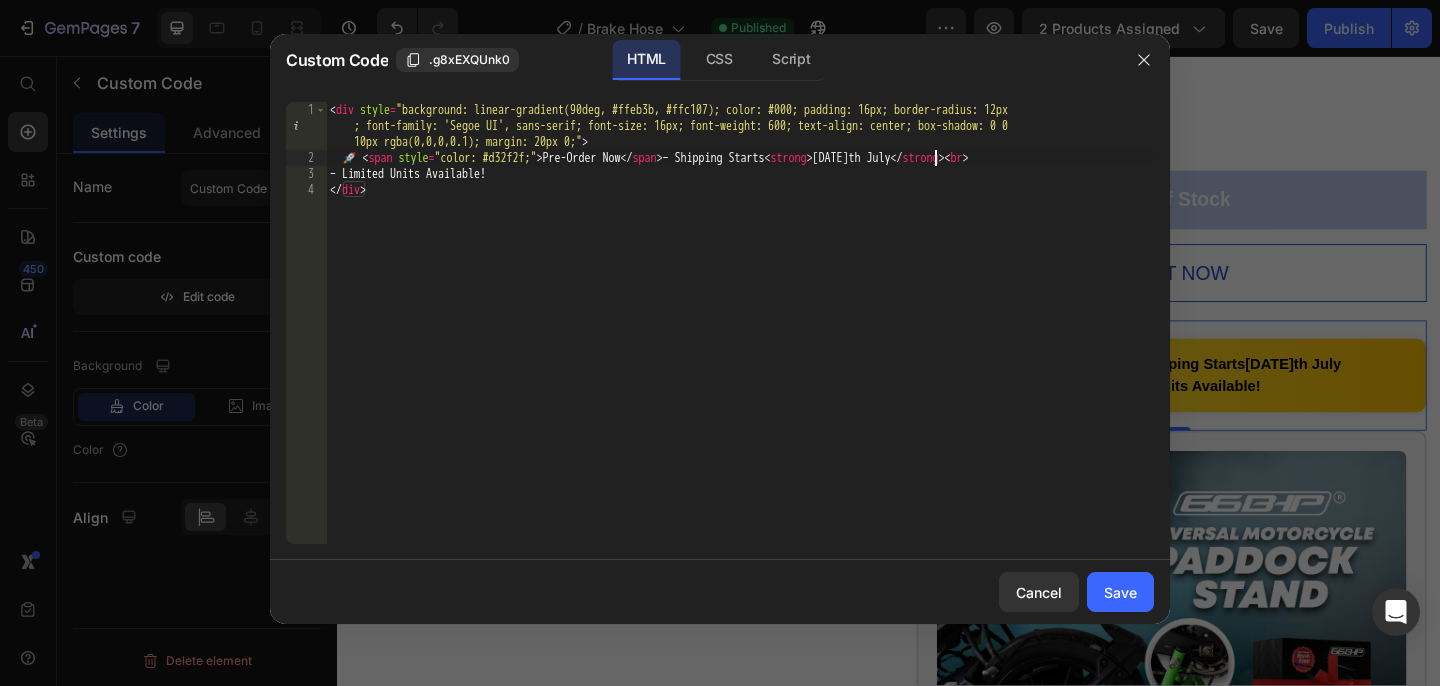 click on "< div   style = "background: linear-gradient(90deg, #ffeb3b, #ffc107); color: #000; padding: 16px; border-radius: 12px      ; font-family: 'Segoe UI', sans-serif; font-size: 16px; font-weight: 600; text-align: center; box-shadow: 0 0       10px rgba(0,0,0,0.1); margin: 20px 0;" >    🚀   < span   style = "color: #d32f2f;" > Pre-Order Now </ span >  – Shipping Starts  < strong > 17th July </ strong > < br >  – Limited Units Available! </ div >" at bounding box center (740, 355) 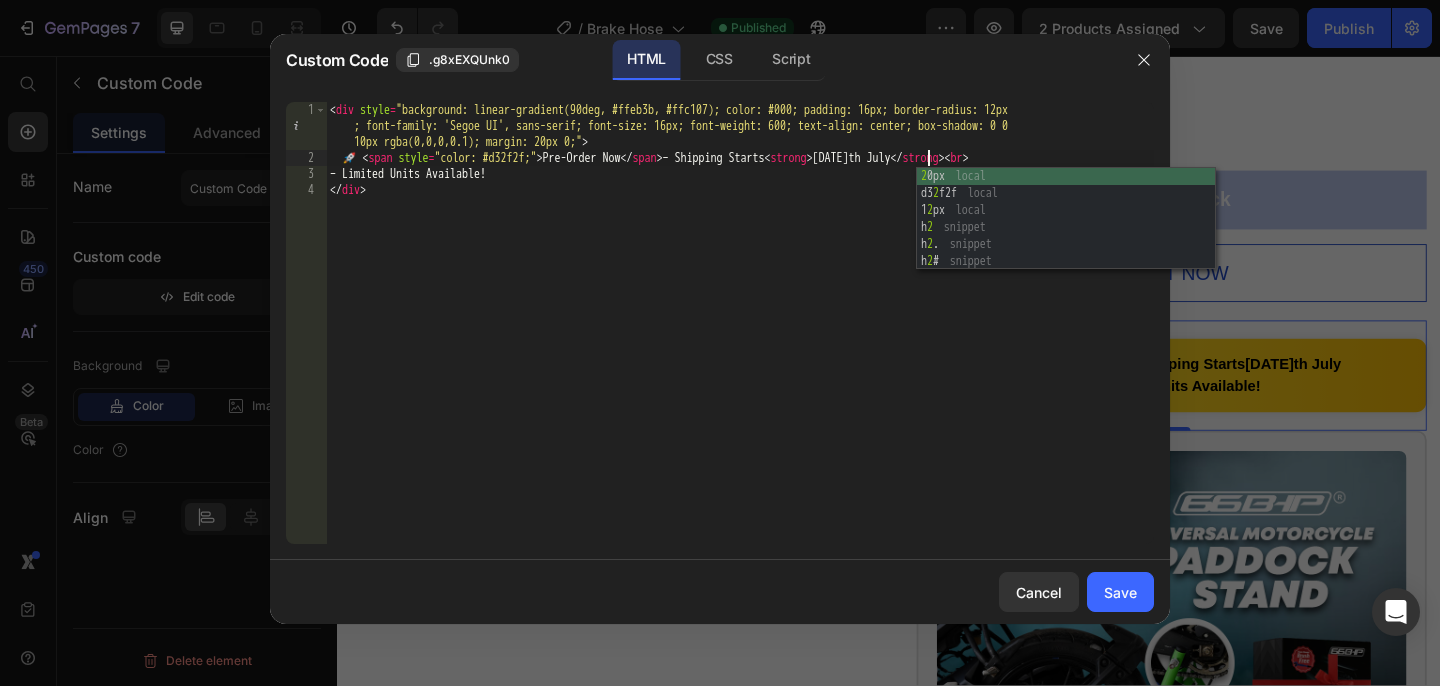 scroll, scrollTop: 0, scrollLeft: 50, axis: horizontal 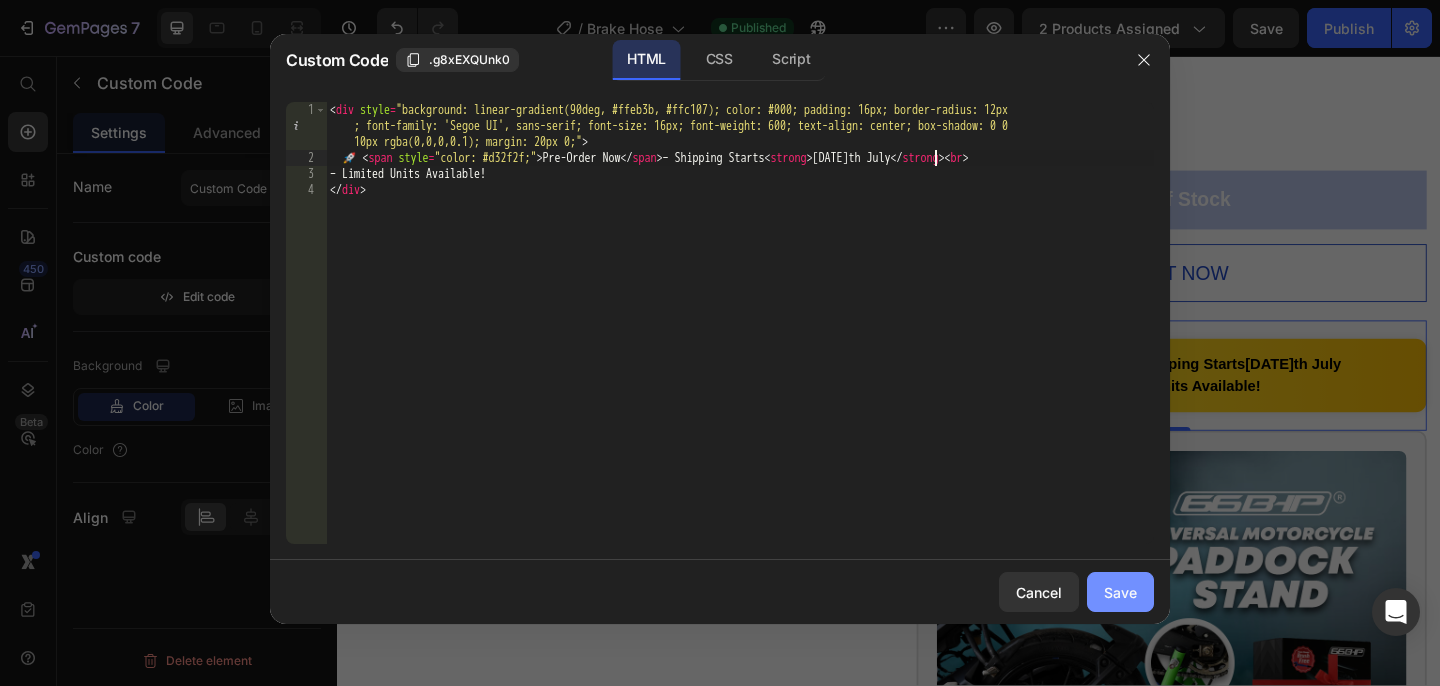 type on "🚀 <span style="color: #d32f2f;">Pre-Order Now</span> – Shipping Starts <strong>28th July</strong><br>" 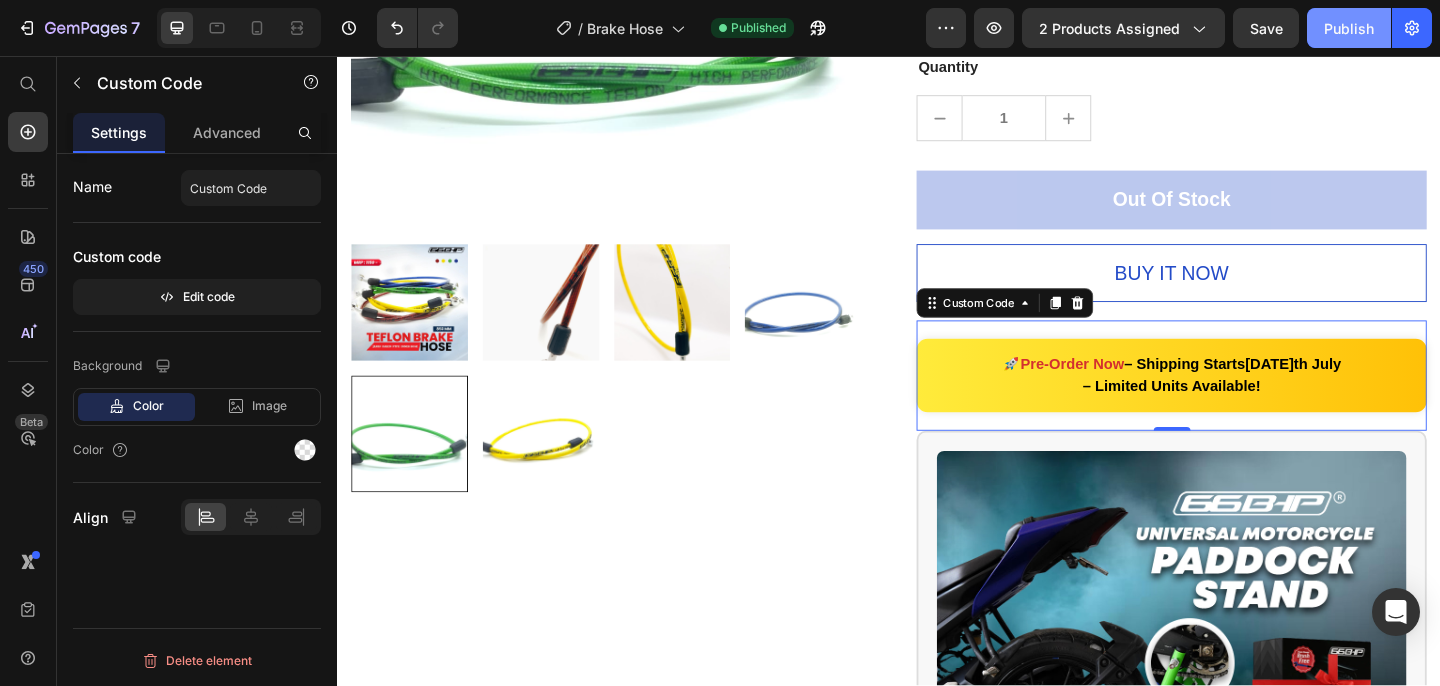 click on "Publish" 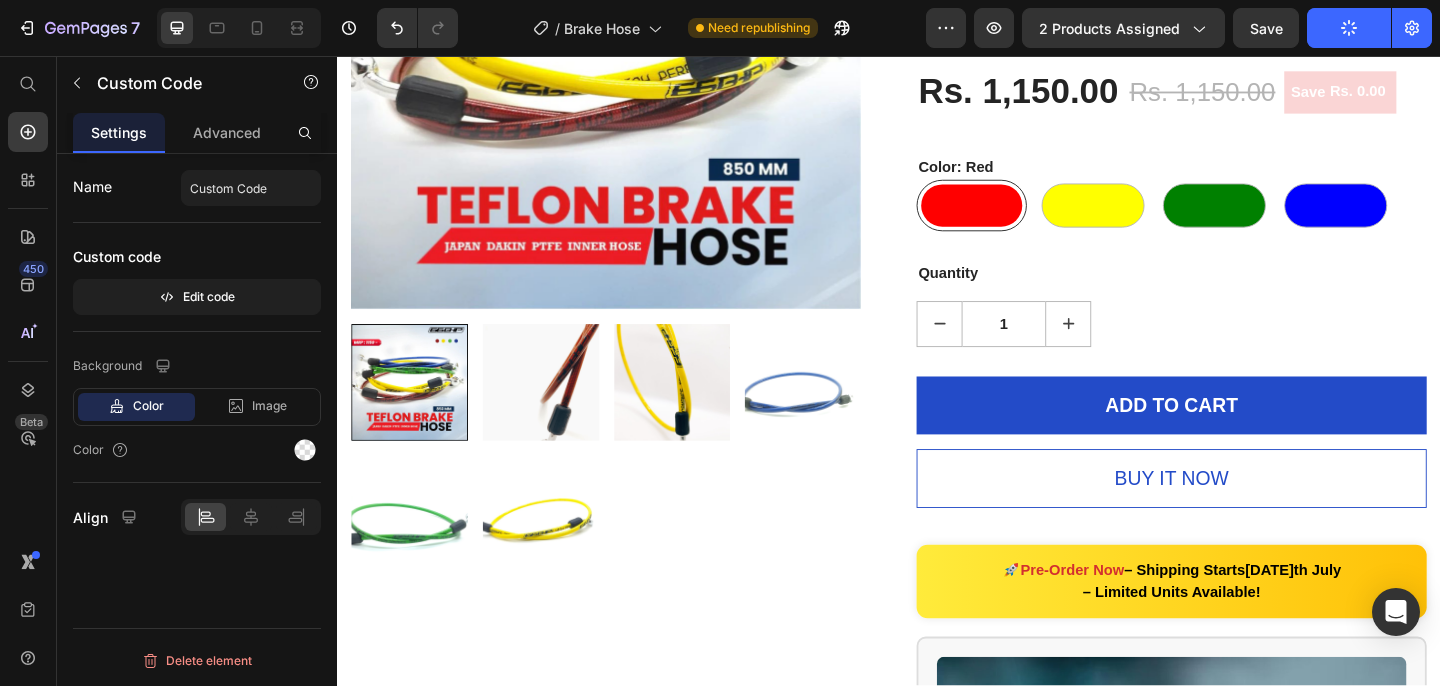 scroll, scrollTop: 0, scrollLeft: 0, axis: both 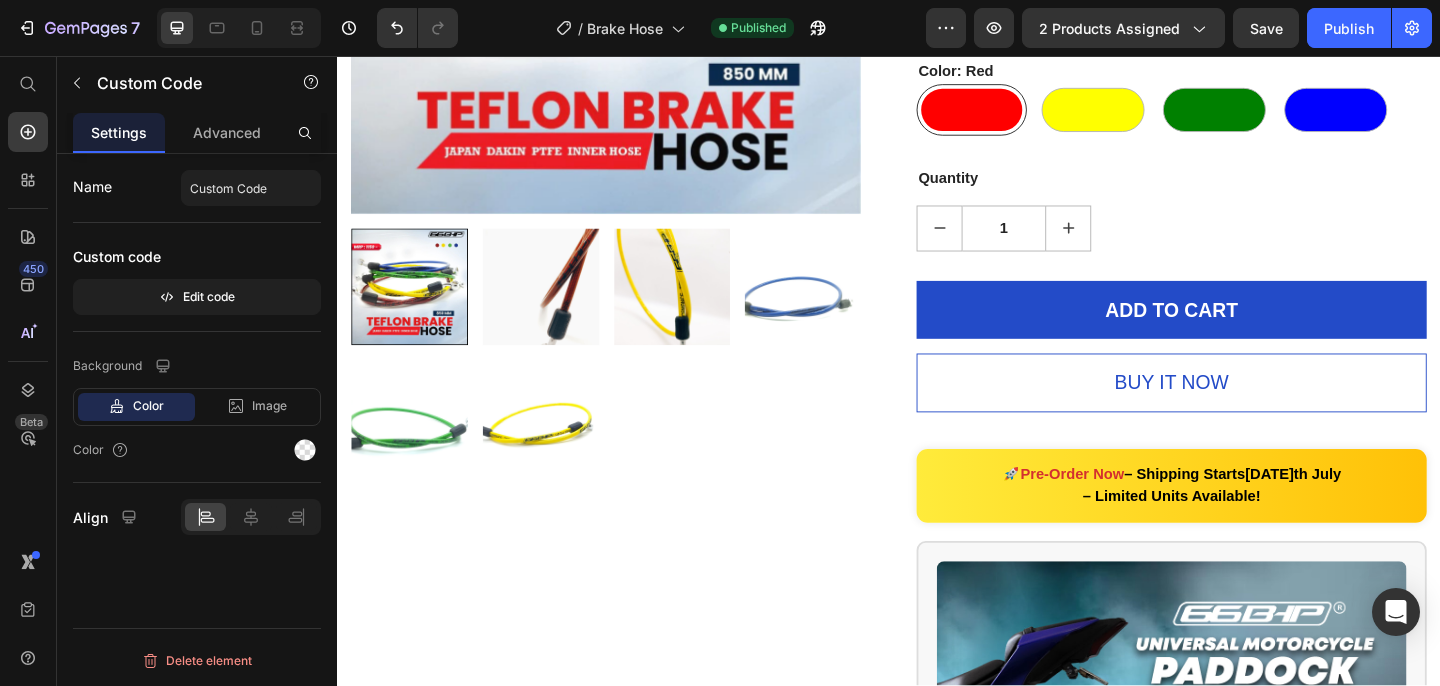 click on "🚀  Pre-Order Now  – Shipping Starts  28th July
– Limited Units Available!" at bounding box center (1244, 524) 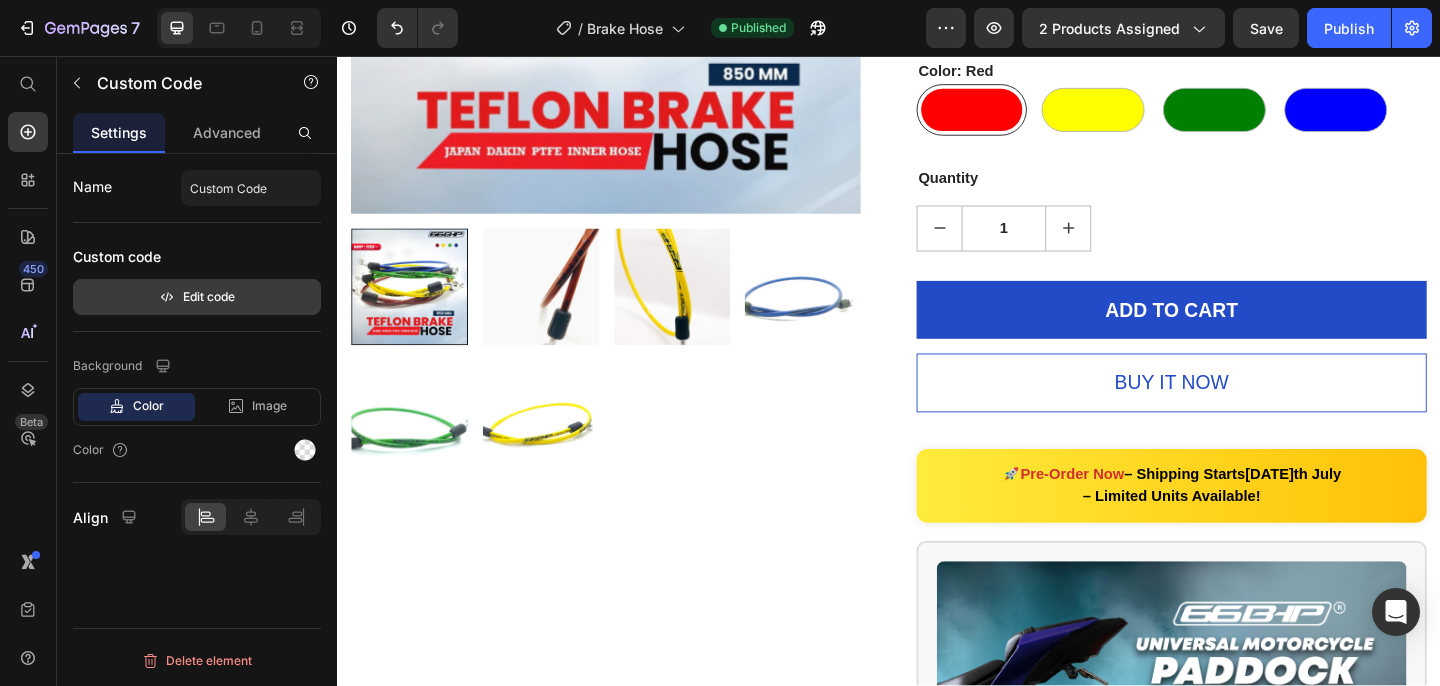click on "Edit code" at bounding box center [197, 297] 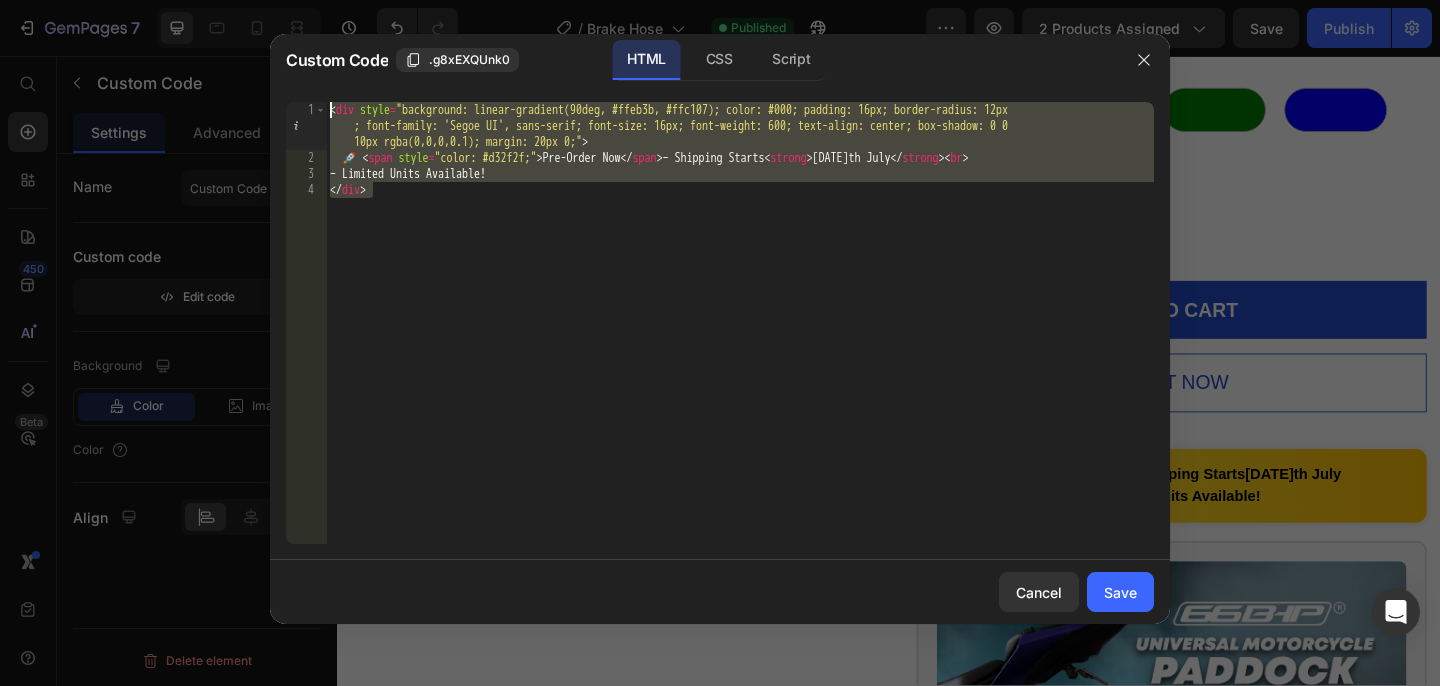 drag, startPoint x: 472, startPoint y: 217, endPoint x: 259, endPoint y: 18, distance: 291.49615 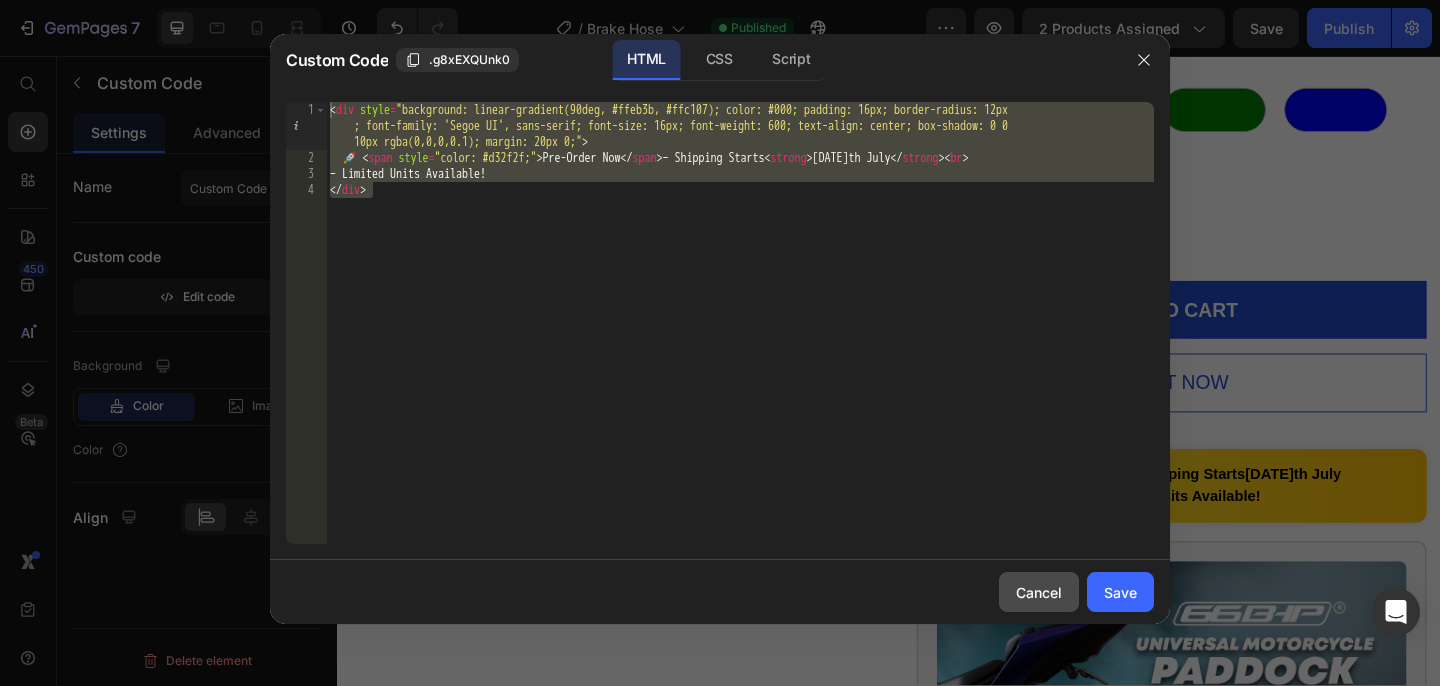 click on "Cancel" 